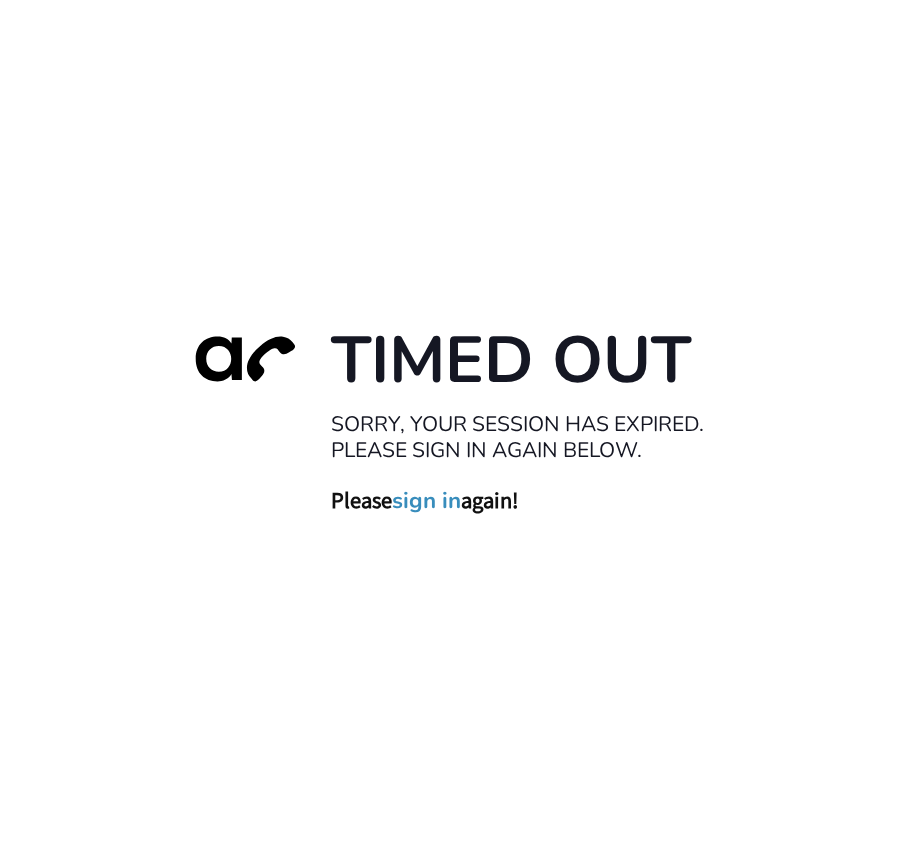 scroll, scrollTop: 0, scrollLeft: 0, axis: both 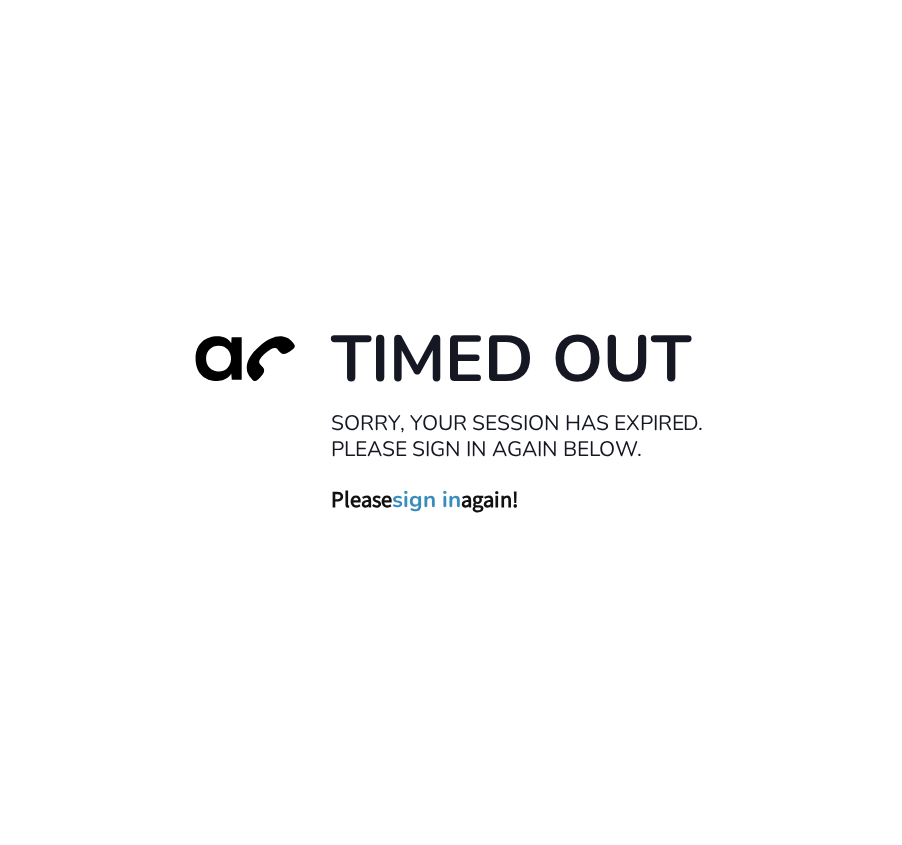 click on "sign in" at bounding box center [426, 500] 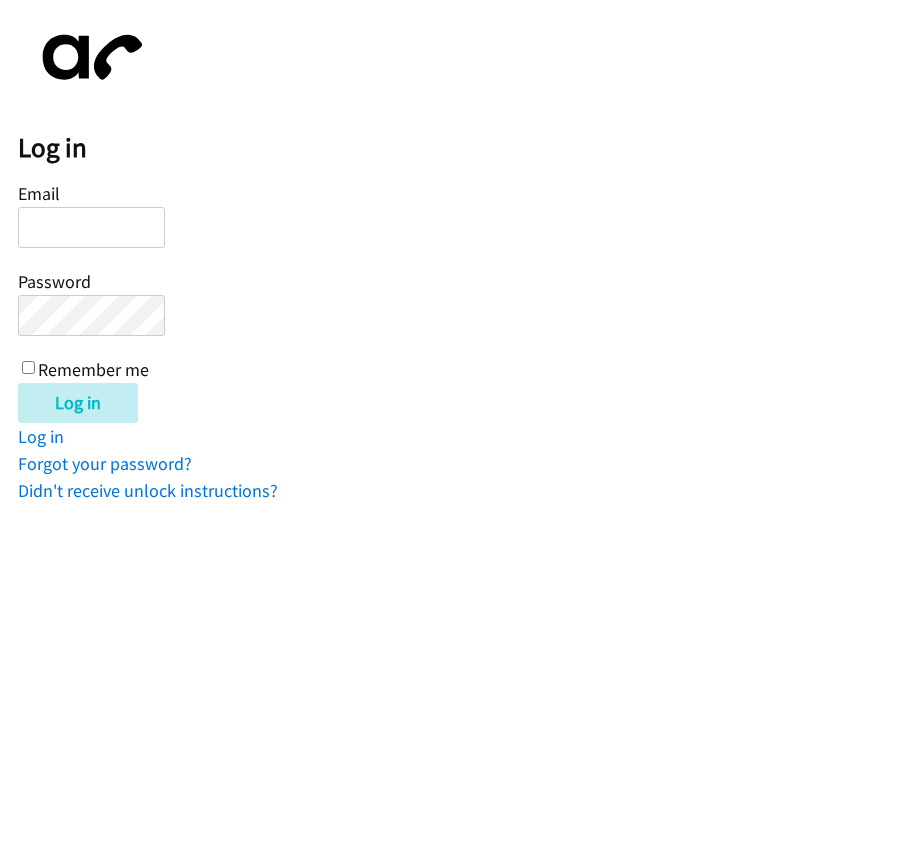 scroll, scrollTop: 0, scrollLeft: 0, axis: both 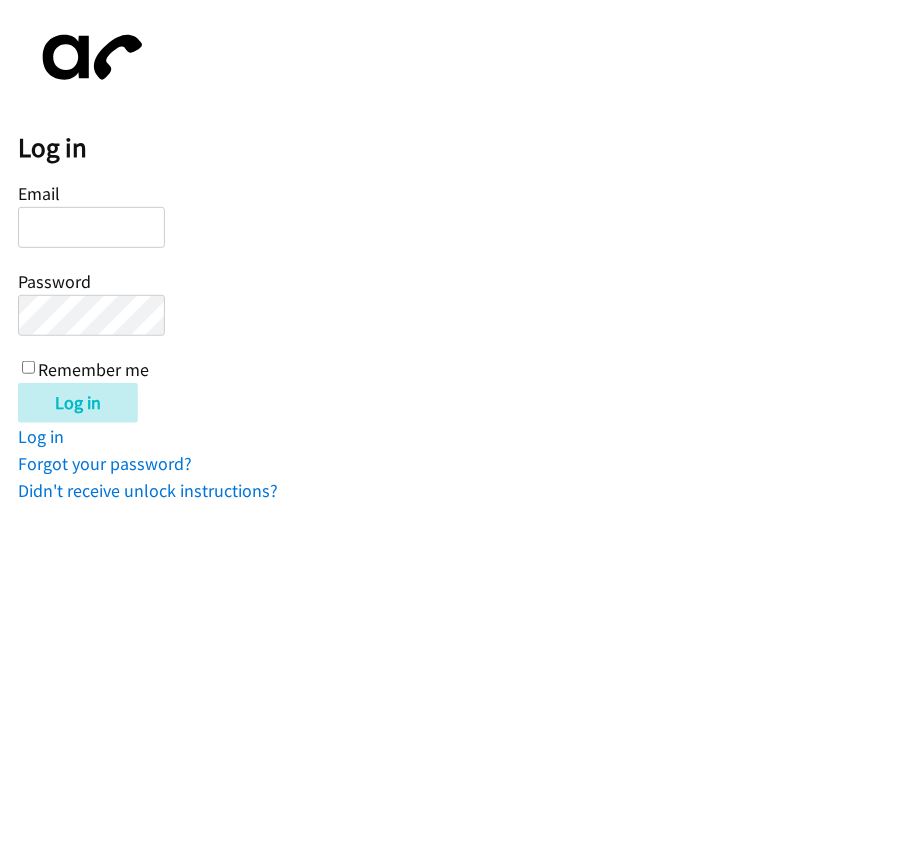 paste on "joshua.hopkins@directit.com.au" 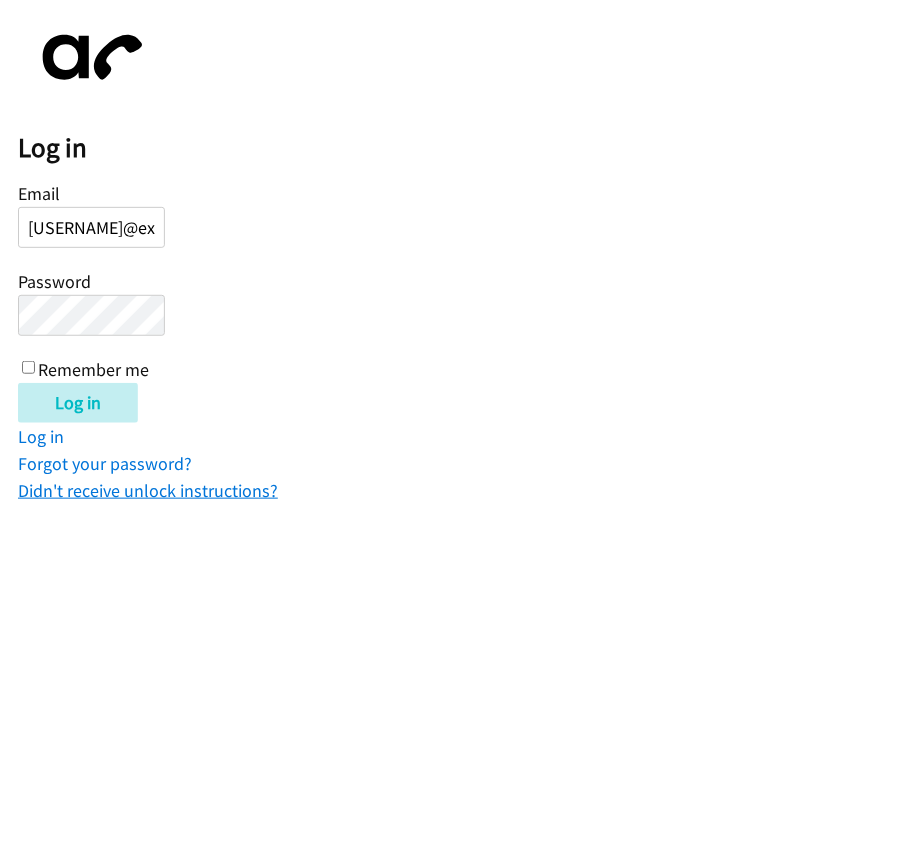 scroll, scrollTop: 0, scrollLeft: 118, axis: horizontal 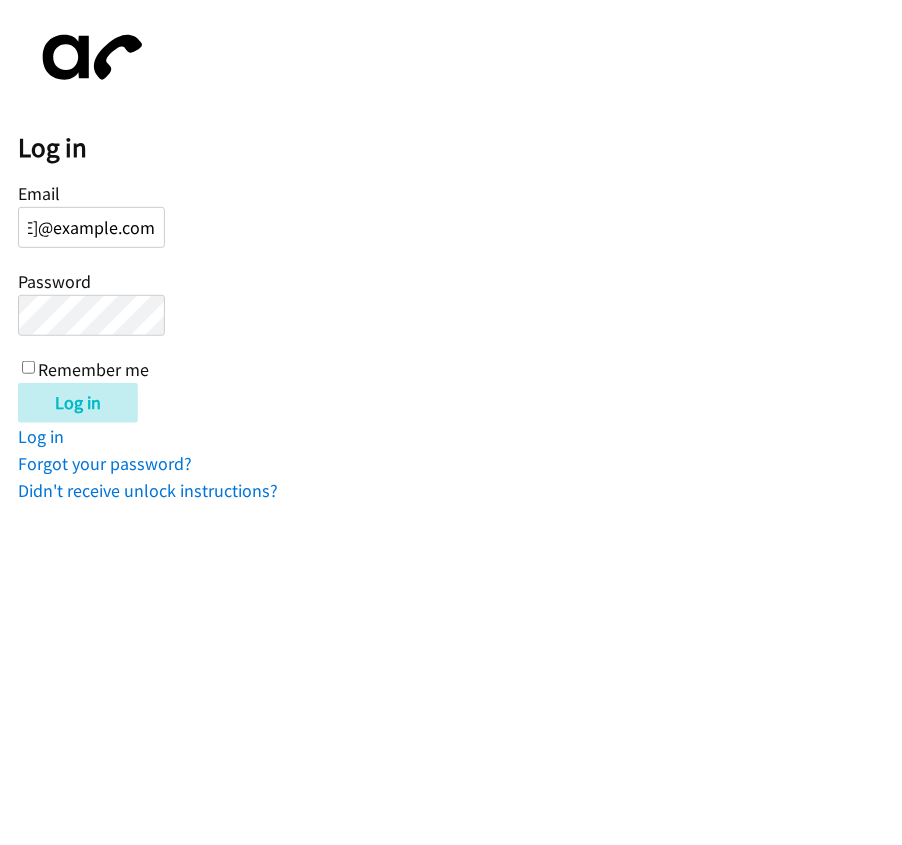type on "joshua.hopkins@directit.com.au" 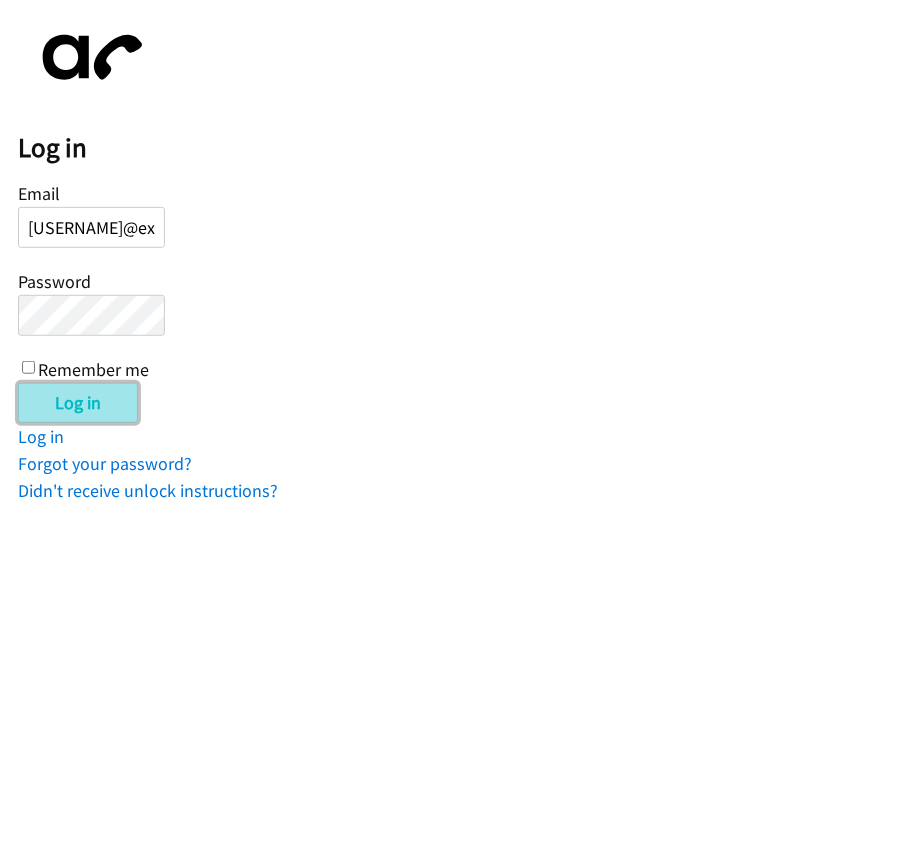 click on "Log in" at bounding box center [78, 403] 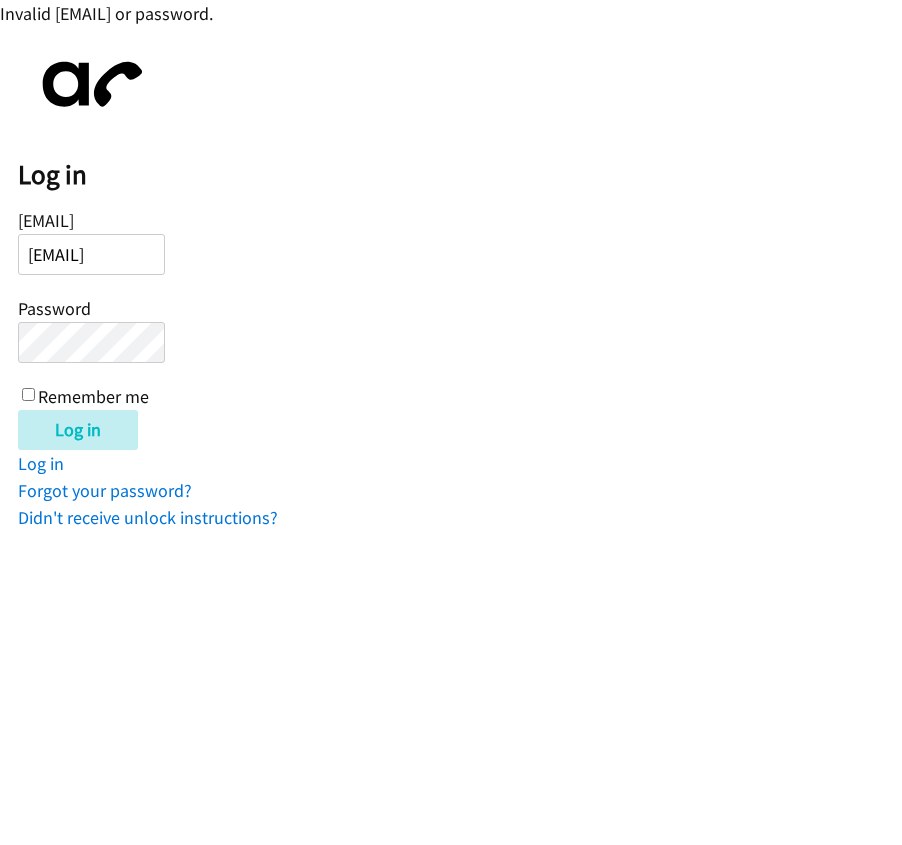 scroll, scrollTop: 0, scrollLeft: 0, axis: both 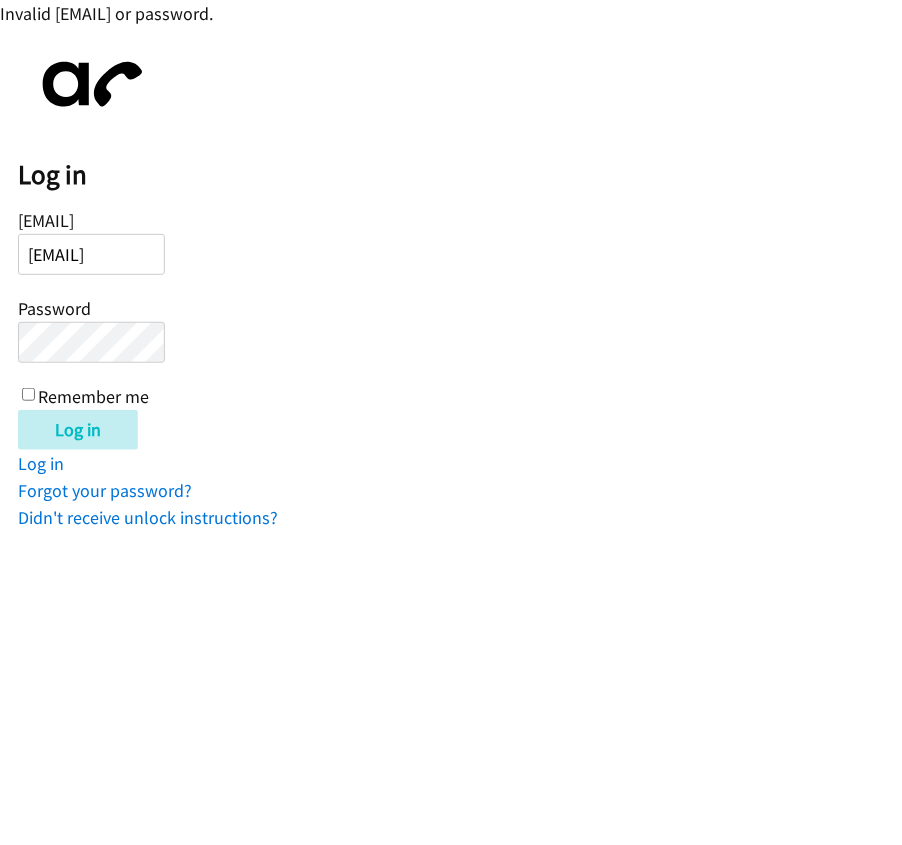click on "Log in
Email joshua.hopkins@directit.com.au
Password
Remember me
Log in
Log in
Forgot your password?
Didn't receive unlock instructions?" at bounding box center (460, 288) 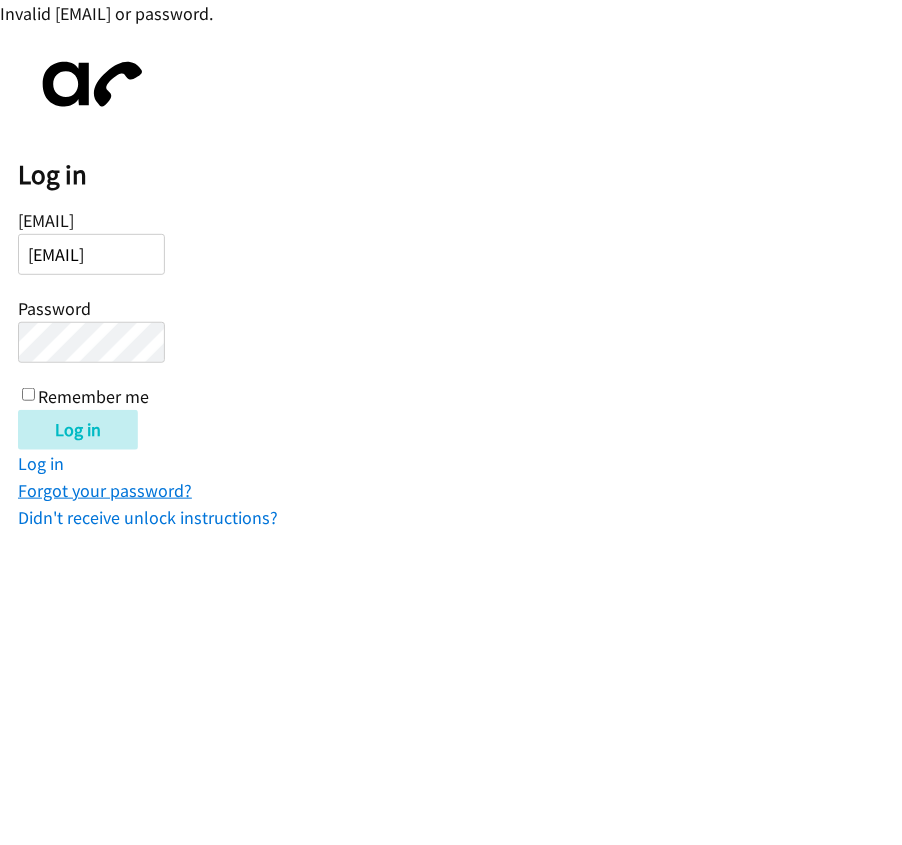 click on "Forgot your password?" at bounding box center [105, 490] 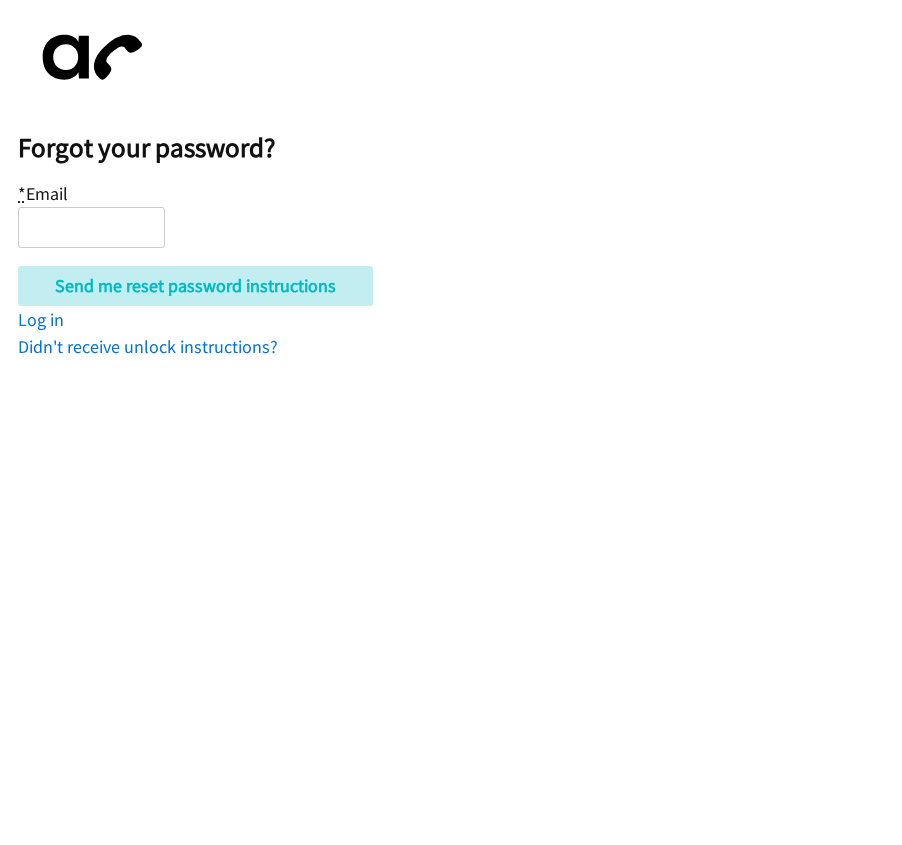 scroll, scrollTop: 0, scrollLeft: 0, axis: both 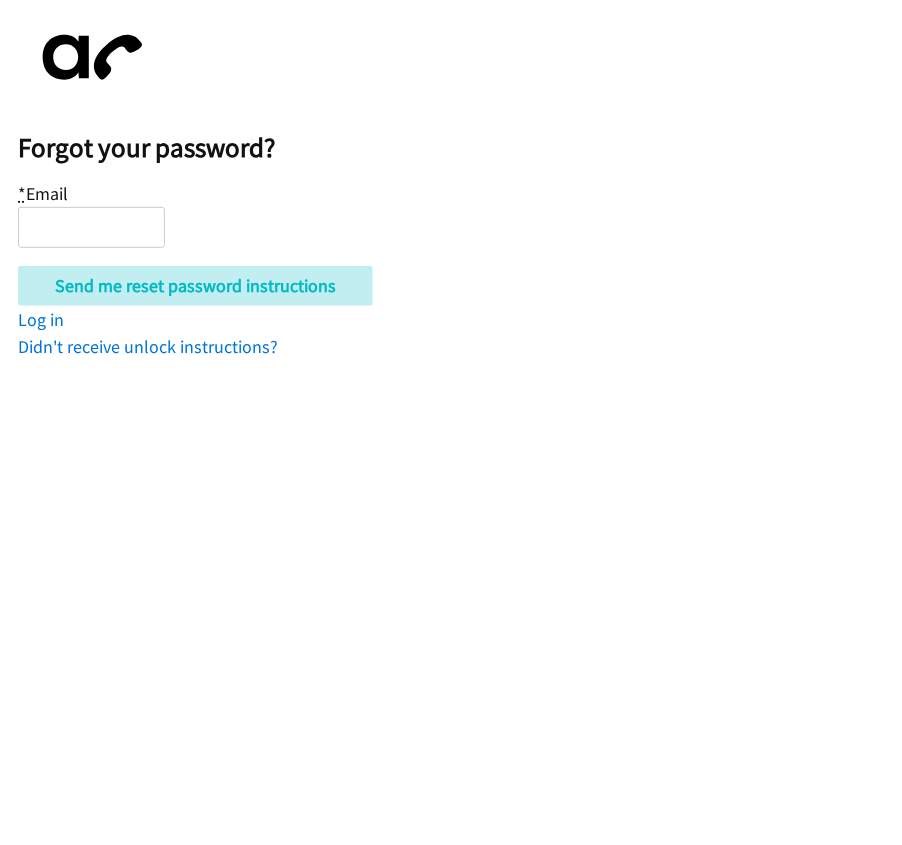 click on "*  Email" at bounding box center [91, 227] 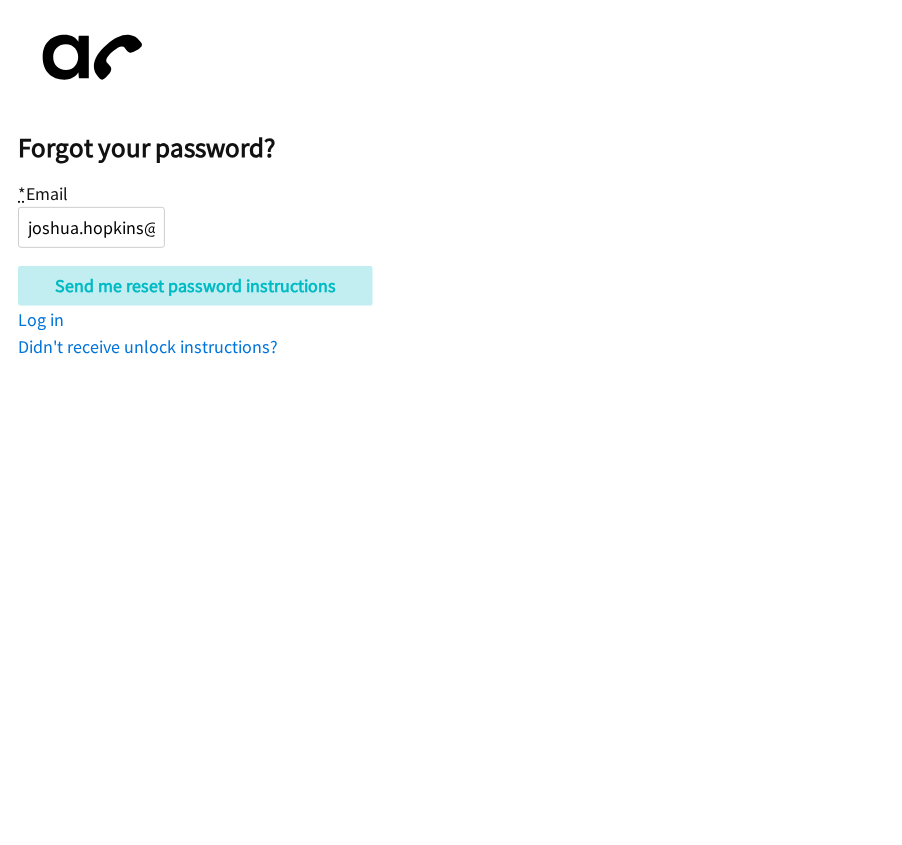 scroll, scrollTop: 0, scrollLeft: 118, axis: horizontal 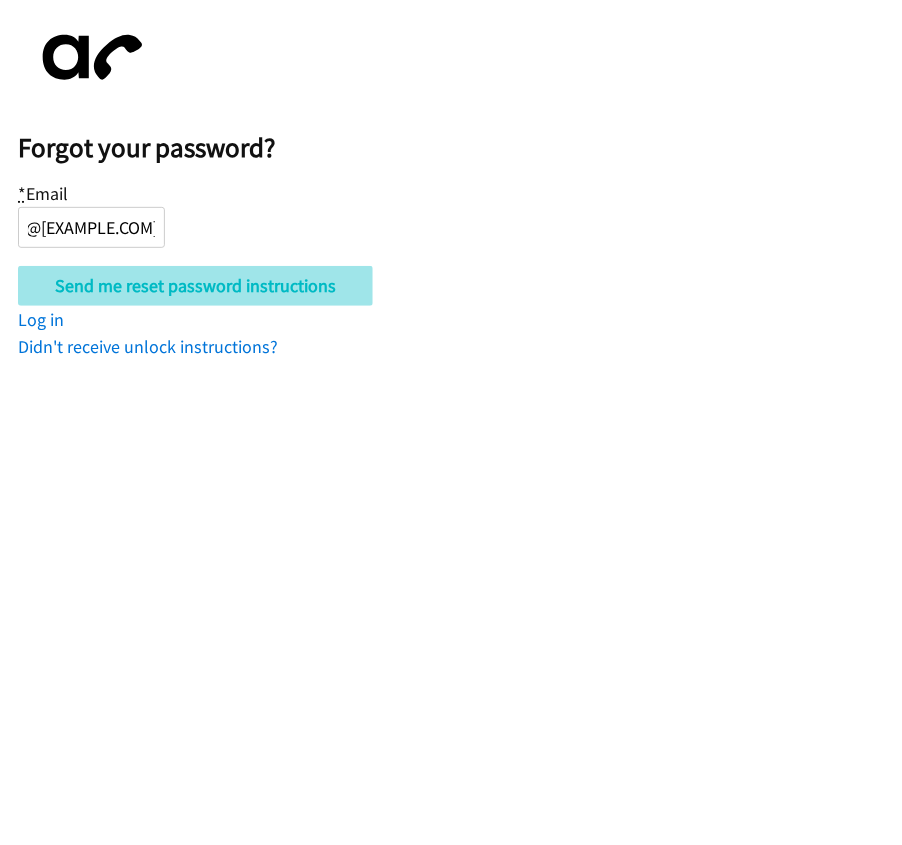 type on "[EMAIL]" 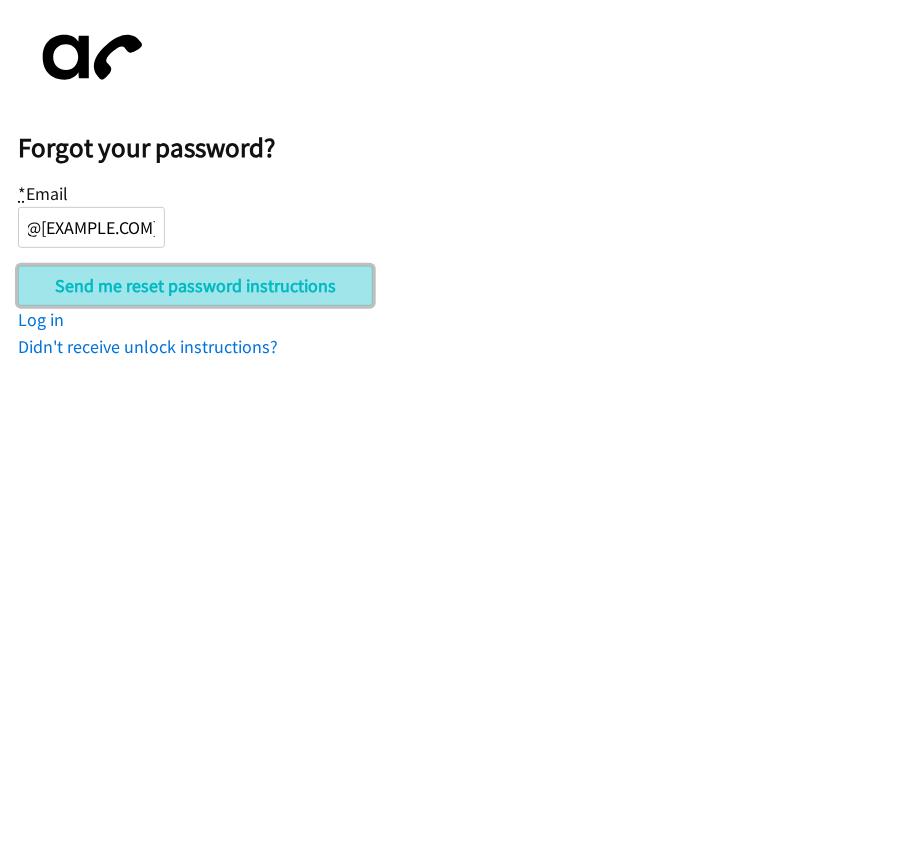 scroll, scrollTop: 0, scrollLeft: 0, axis: both 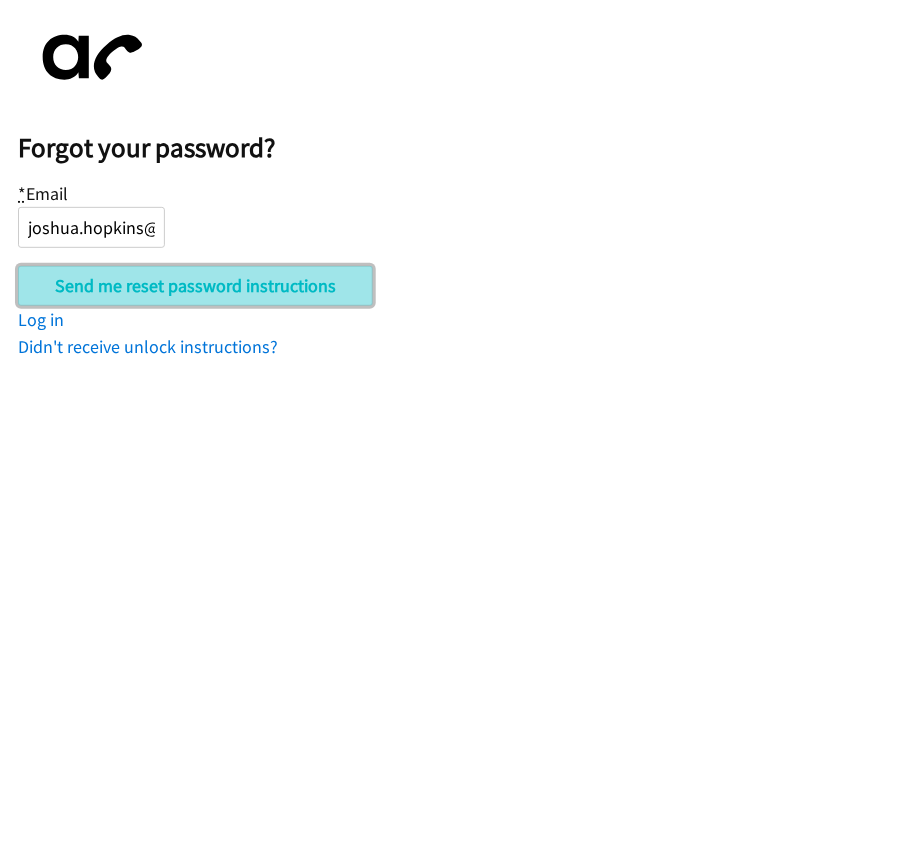 click on "Send me reset password instructions" at bounding box center [195, 286] 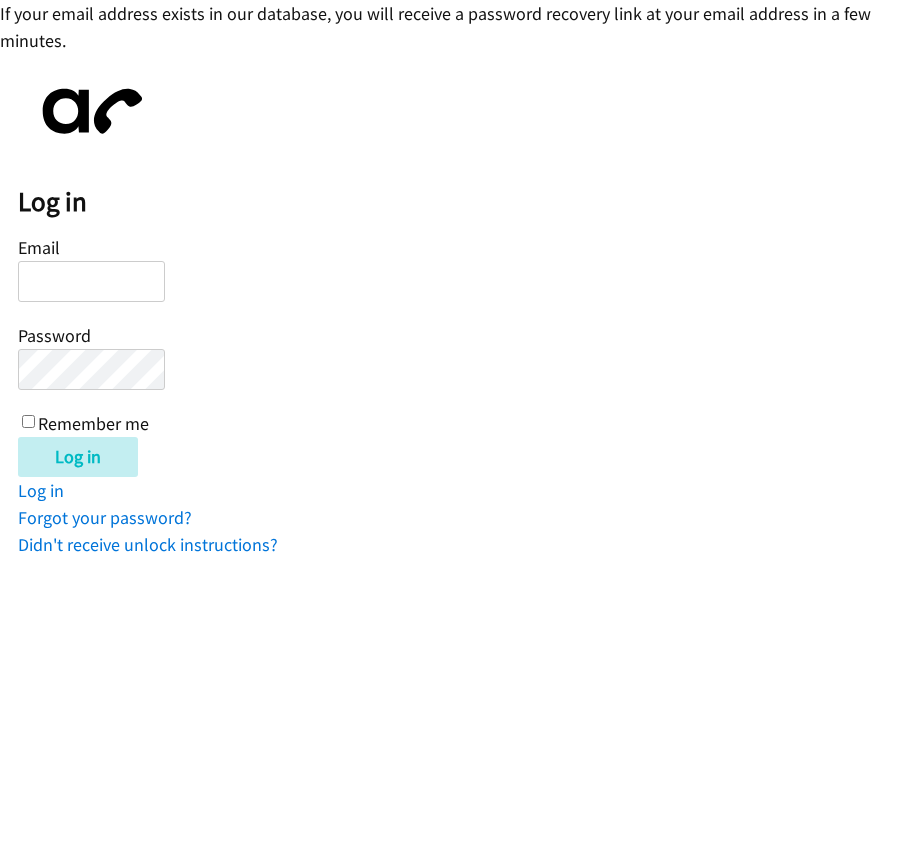 scroll, scrollTop: 0, scrollLeft: 0, axis: both 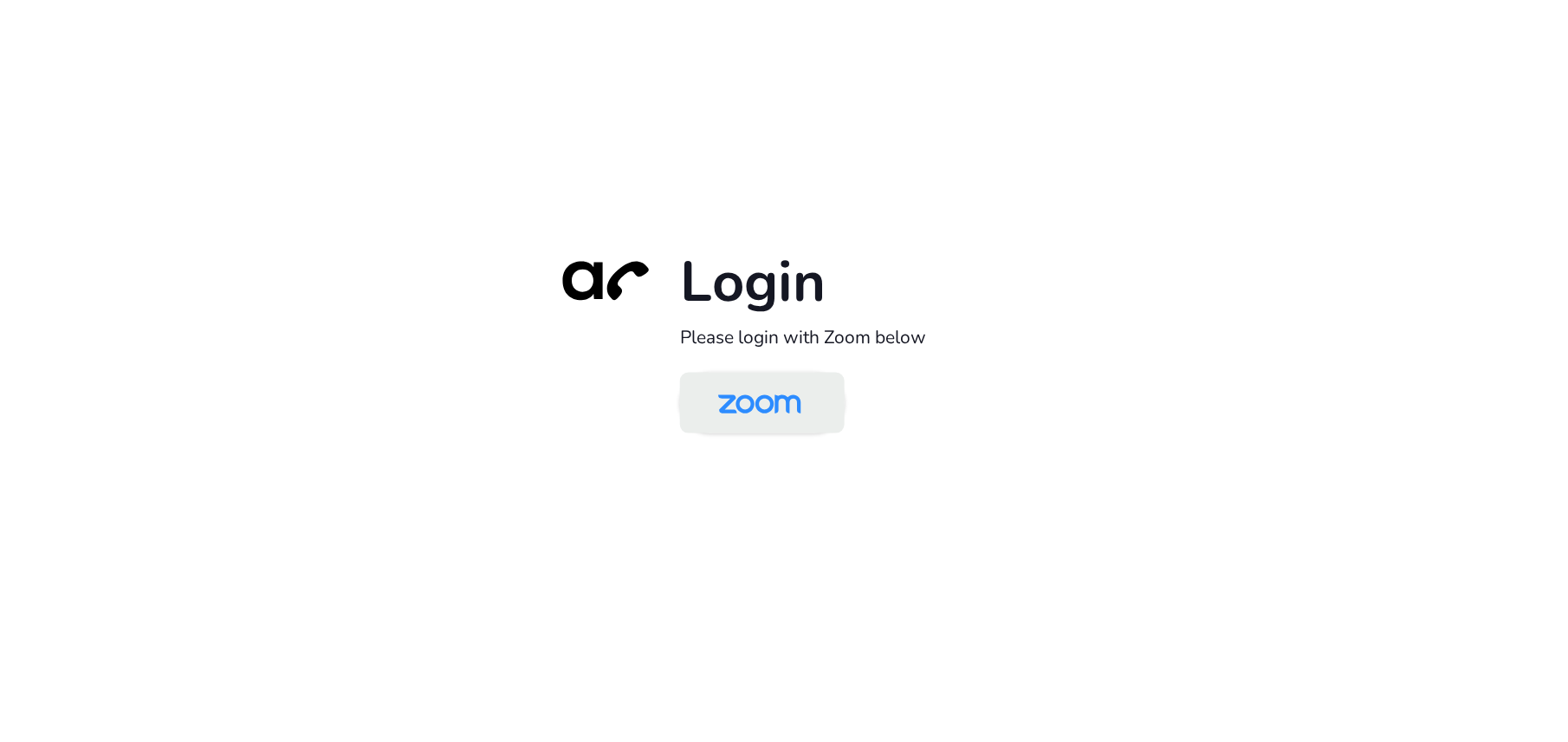 click at bounding box center (760, 404) 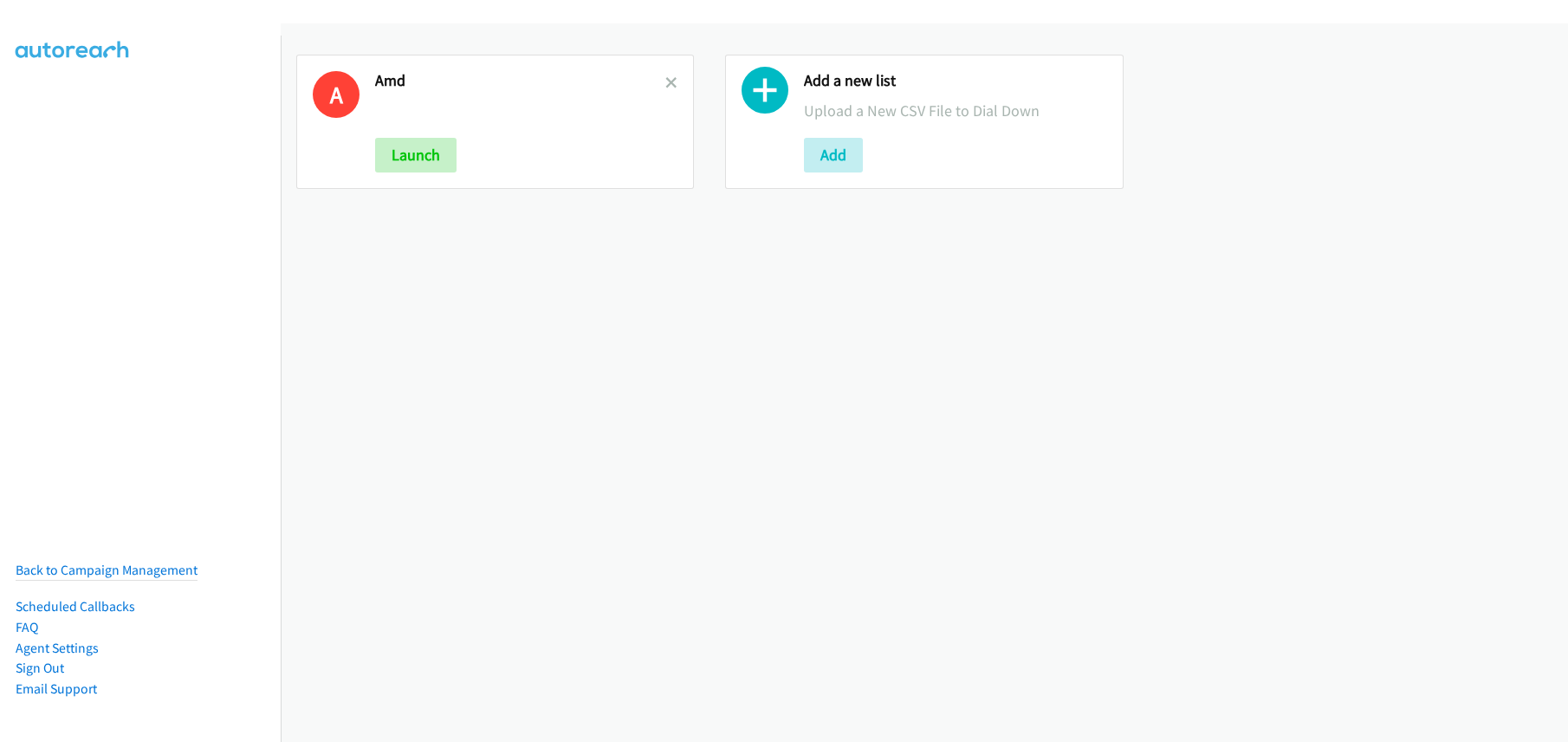 scroll, scrollTop: 0, scrollLeft: 0, axis: both 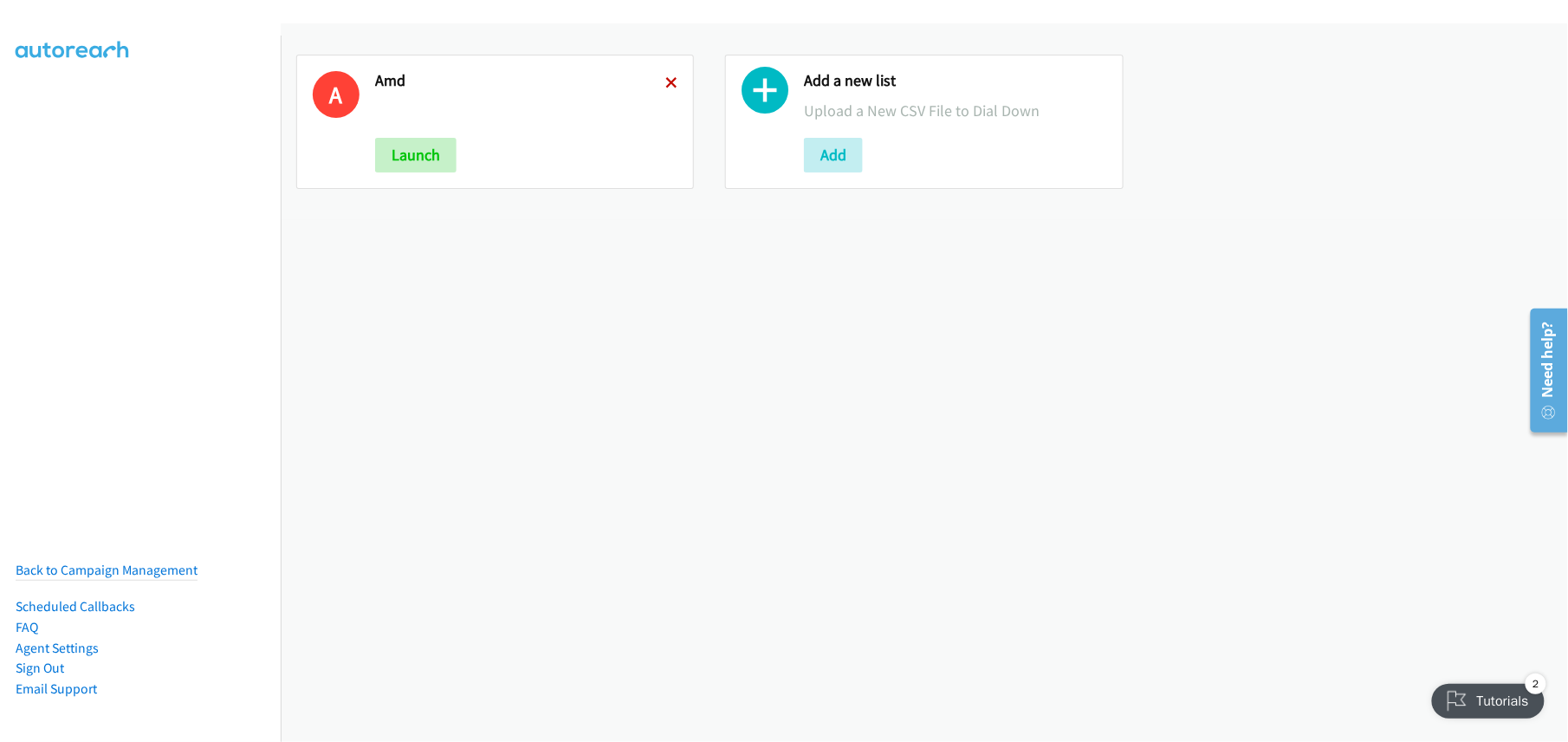 click at bounding box center (671, 84) 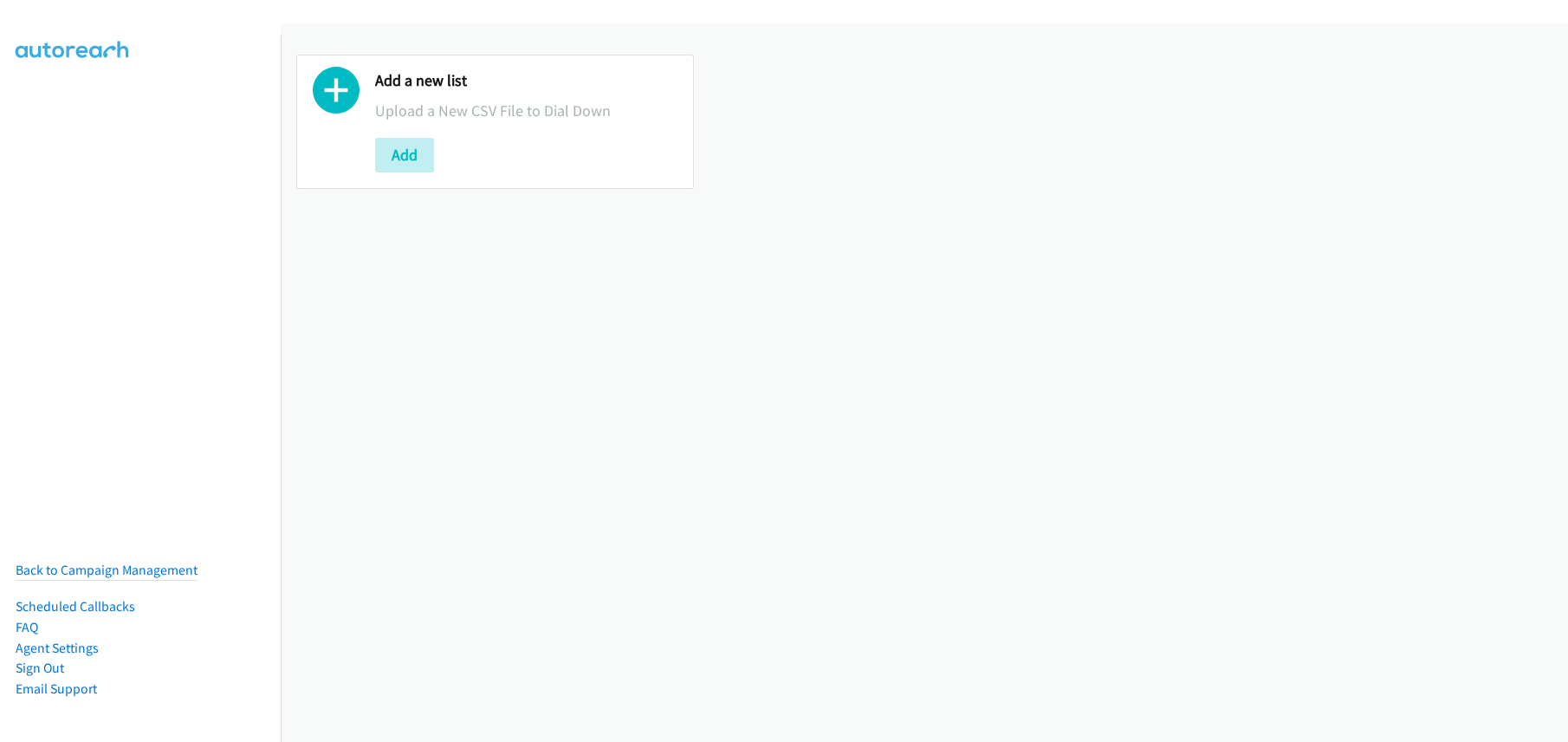 scroll, scrollTop: 0, scrollLeft: 0, axis: both 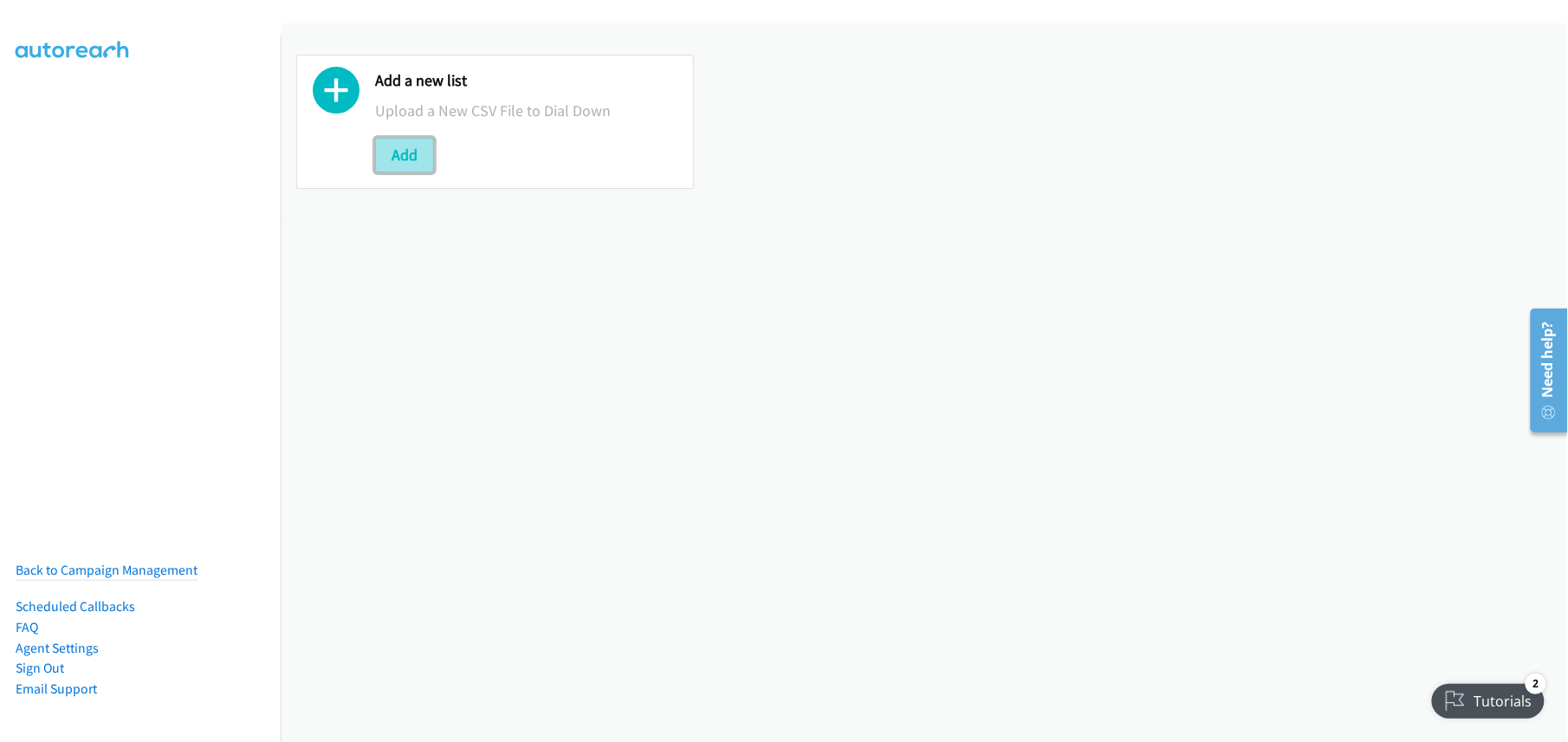 click on "Add" at bounding box center [405, 155] 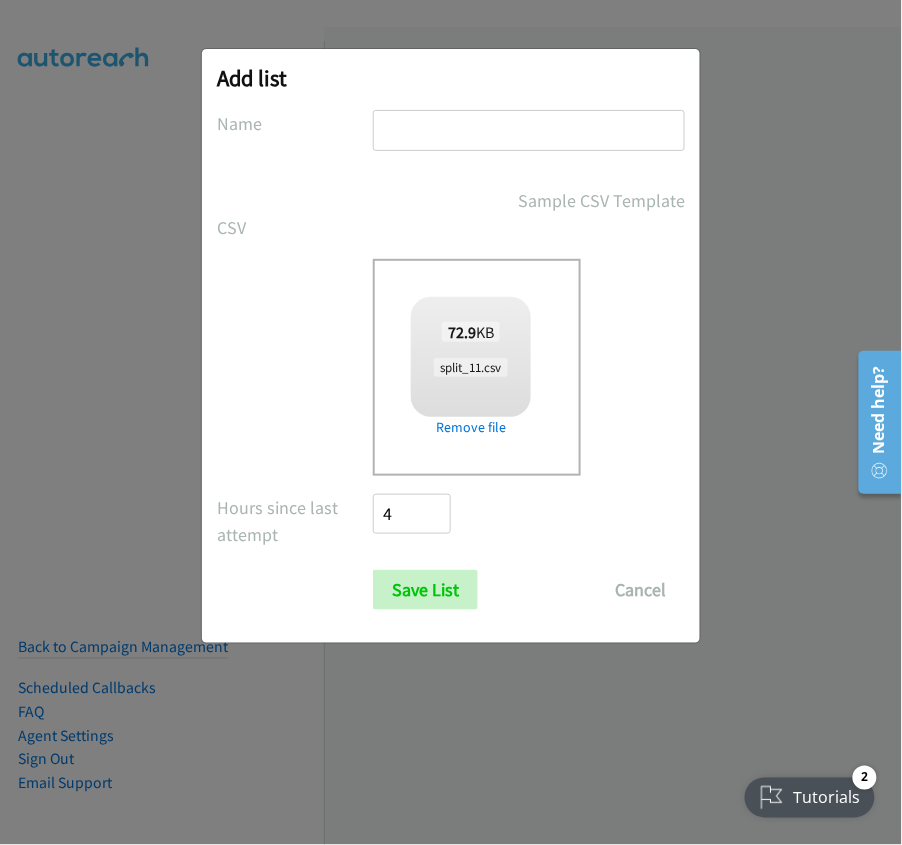 click at bounding box center (529, 130) 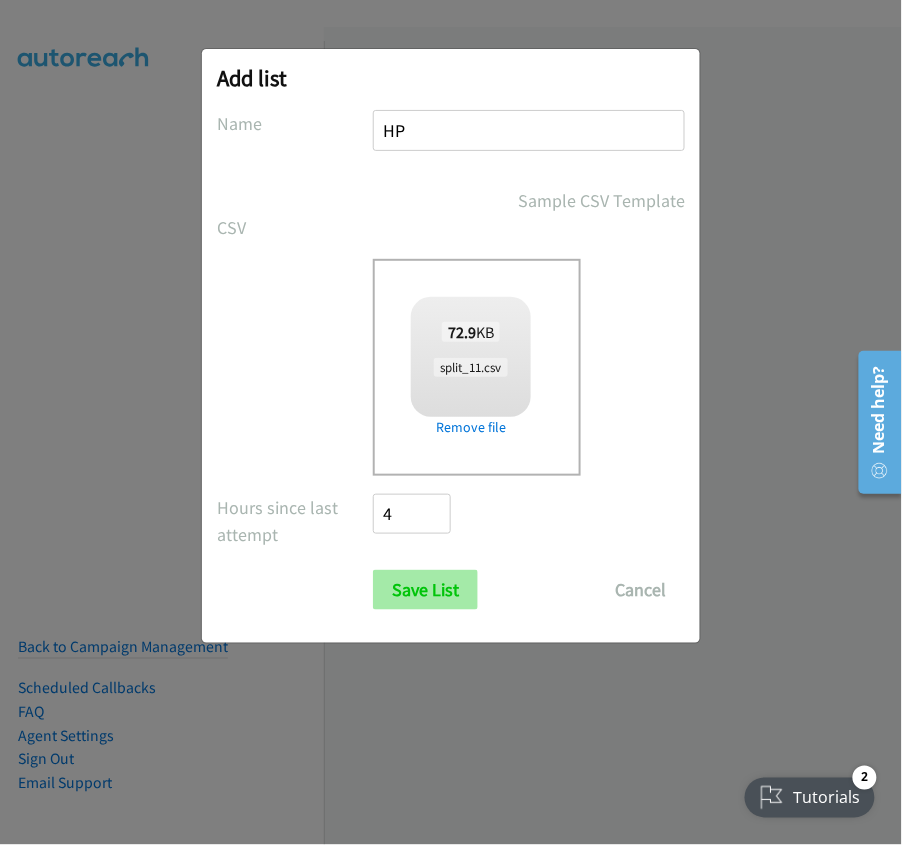 type on "HP" 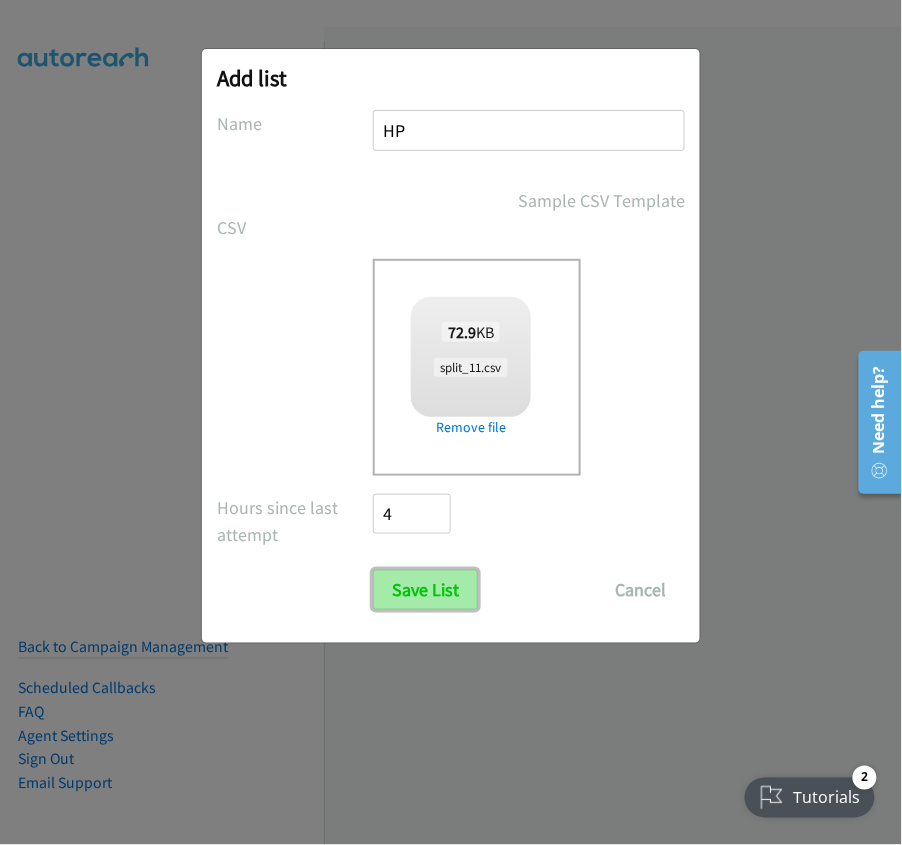 click on "Save List" at bounding box center [425, 590] 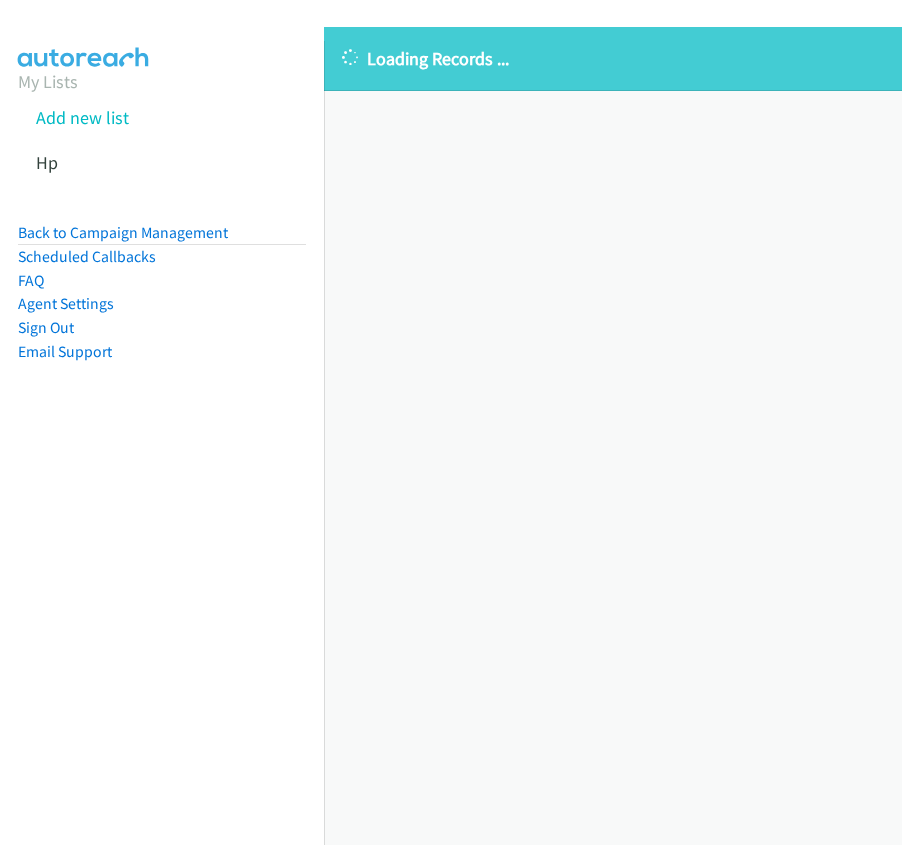scroll, scrollTop: 0, scrollLeft: 0, axis: both 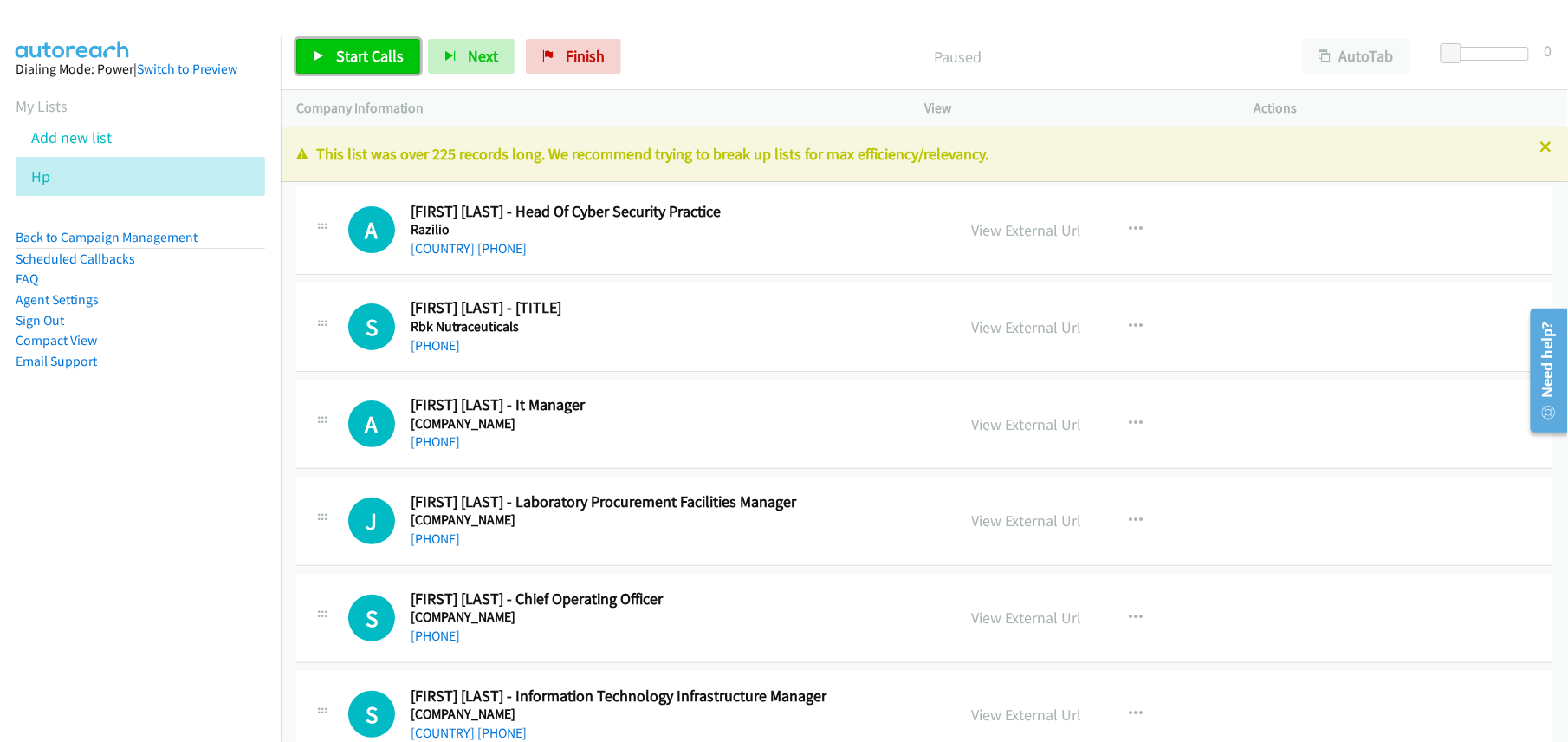 click on "Start Calls" at bounding box center (370, 55) 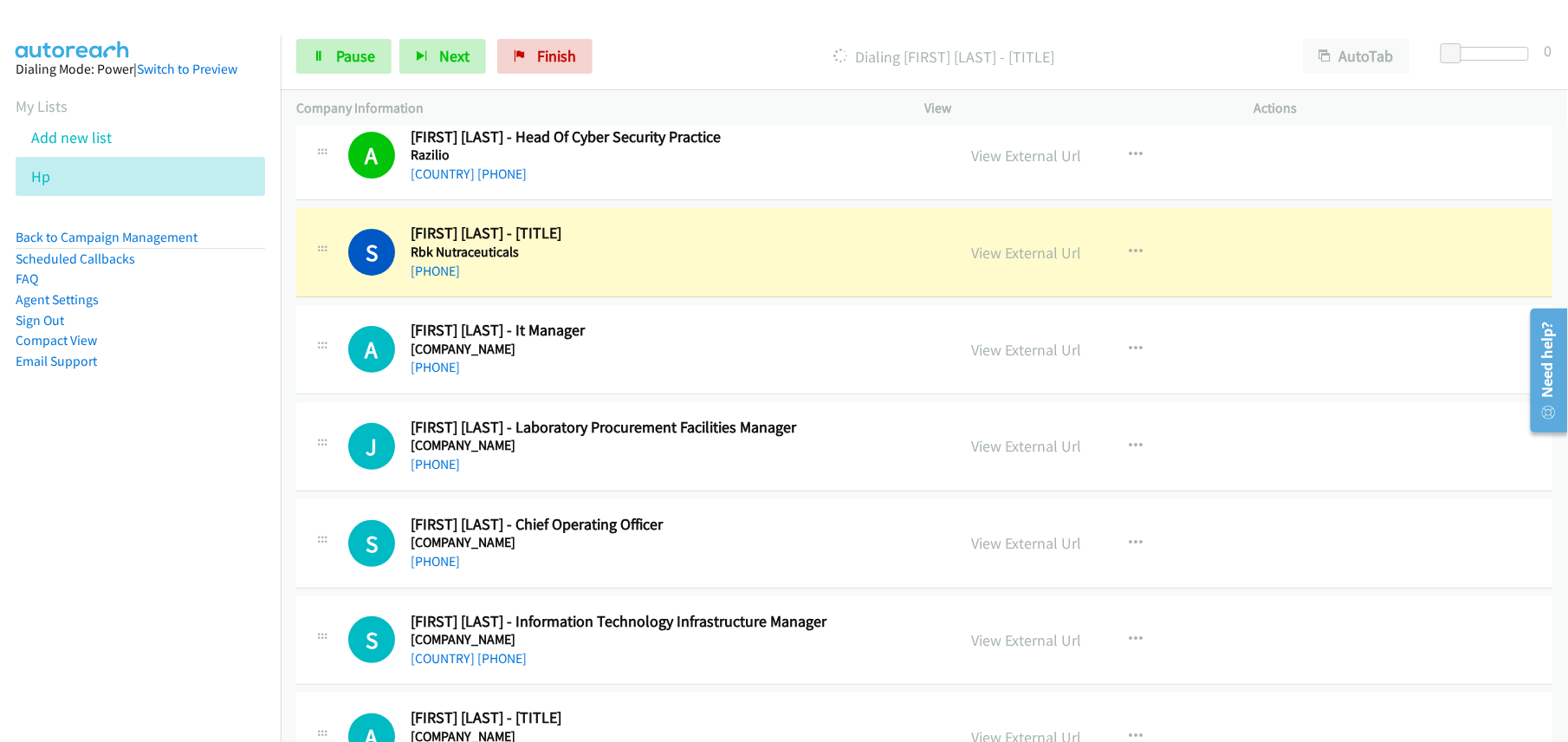 scroll, scrollTop: 115, scrollLeft: 0, axis: vertical 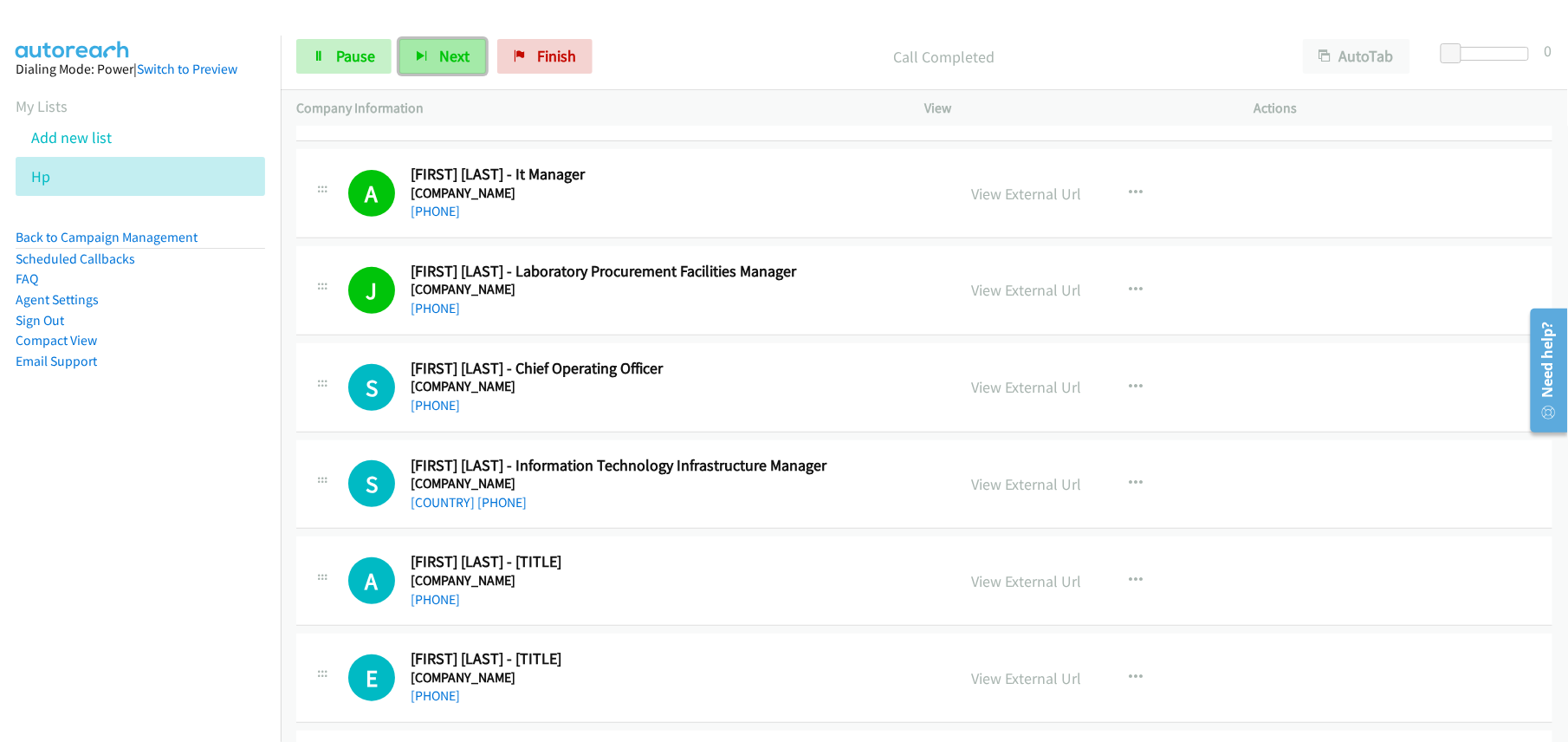 click on "Next" at bounding box center [454, 55] 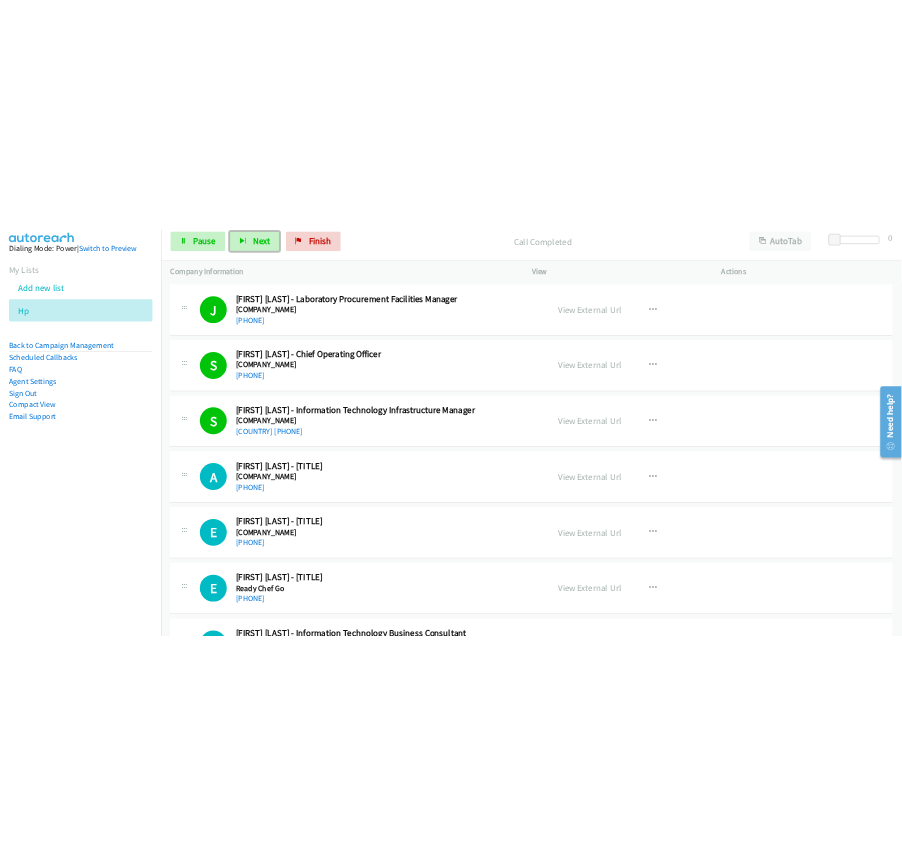 scroll, scrollTop: 400, scrollLeft: 0, axis: vertical 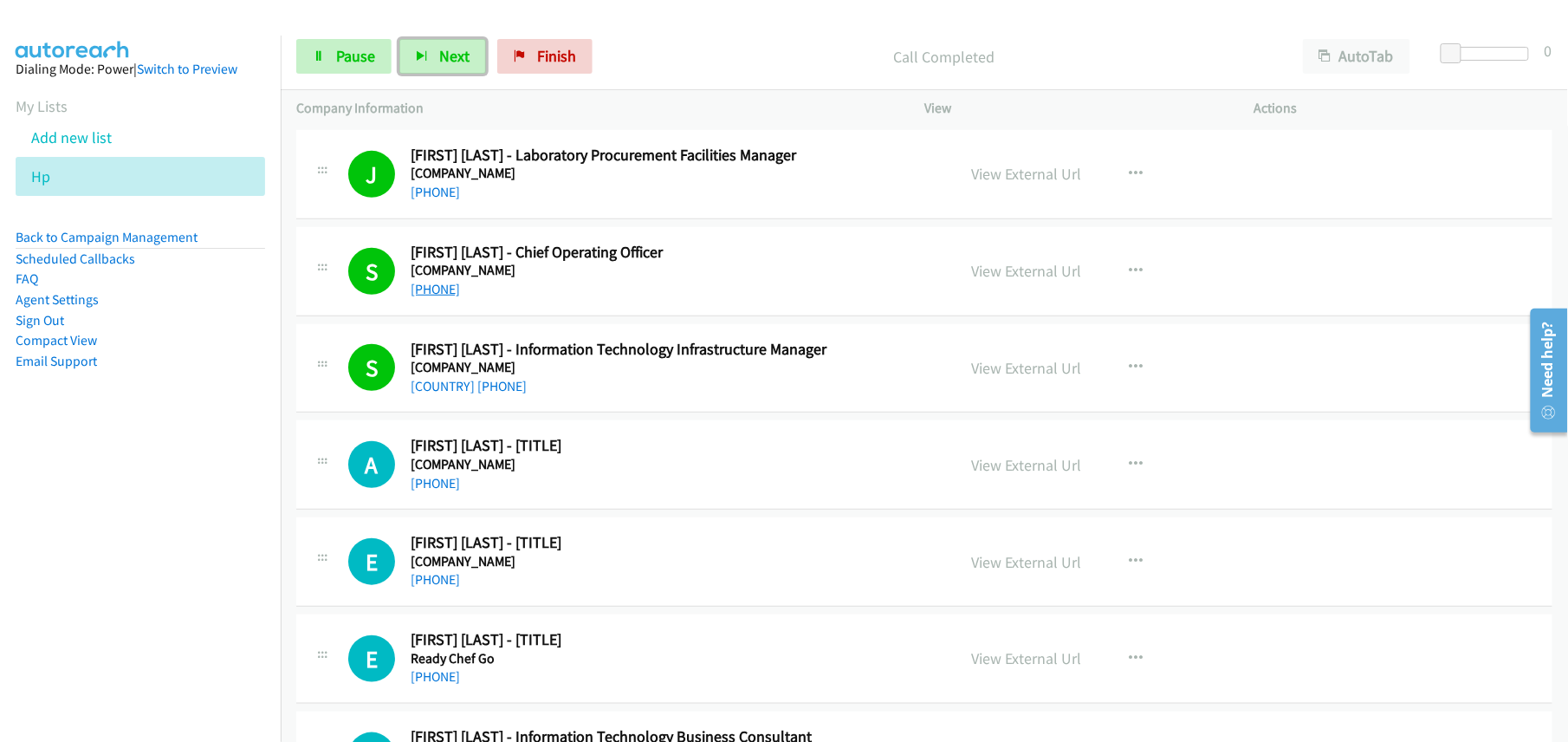 click on "[PHONE]" at bounding box center (435, 289) 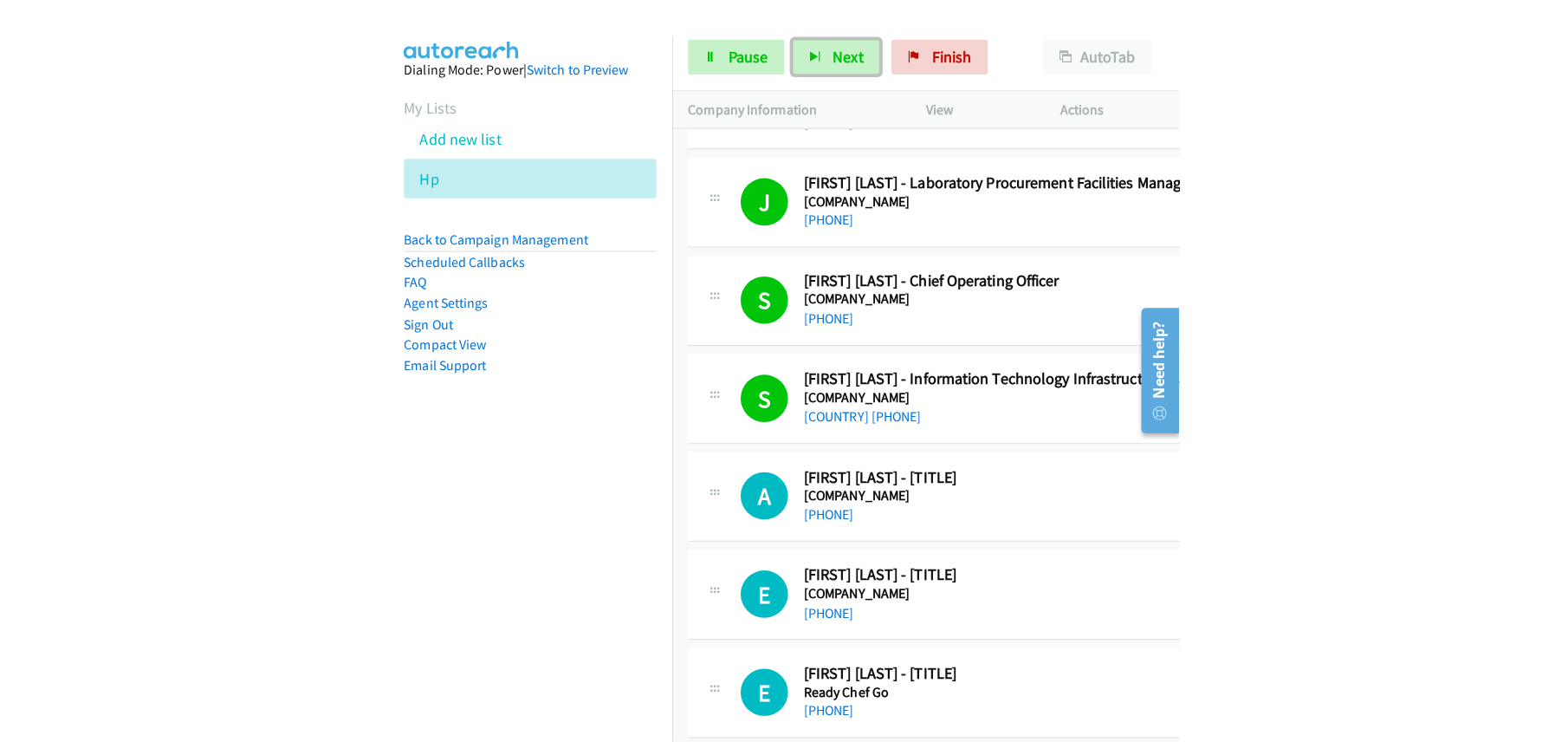 scroll, scrollTop: 371, scrollLeft: 0, axis: vertical 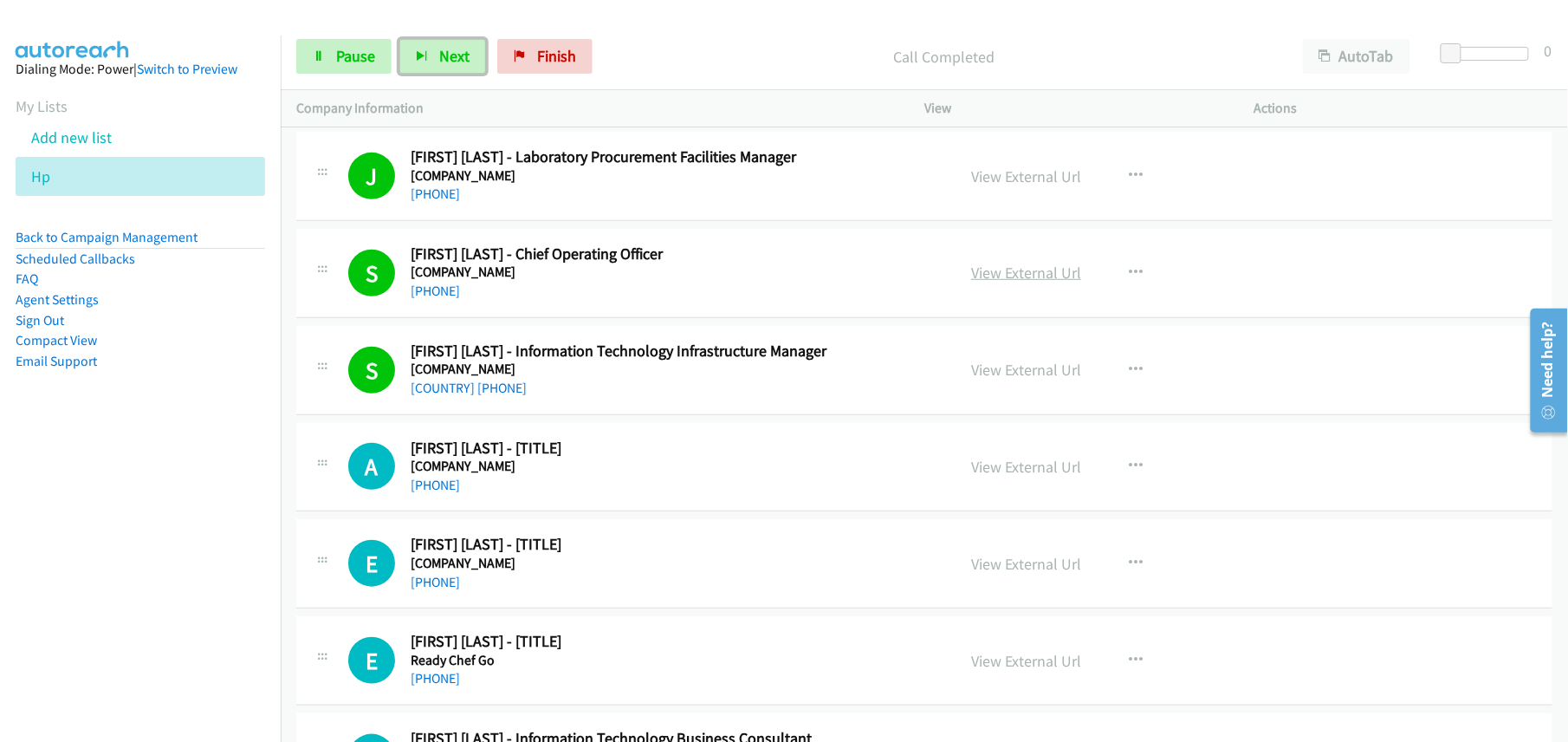 click on "View External Url" at bounding box center [1026, 272] 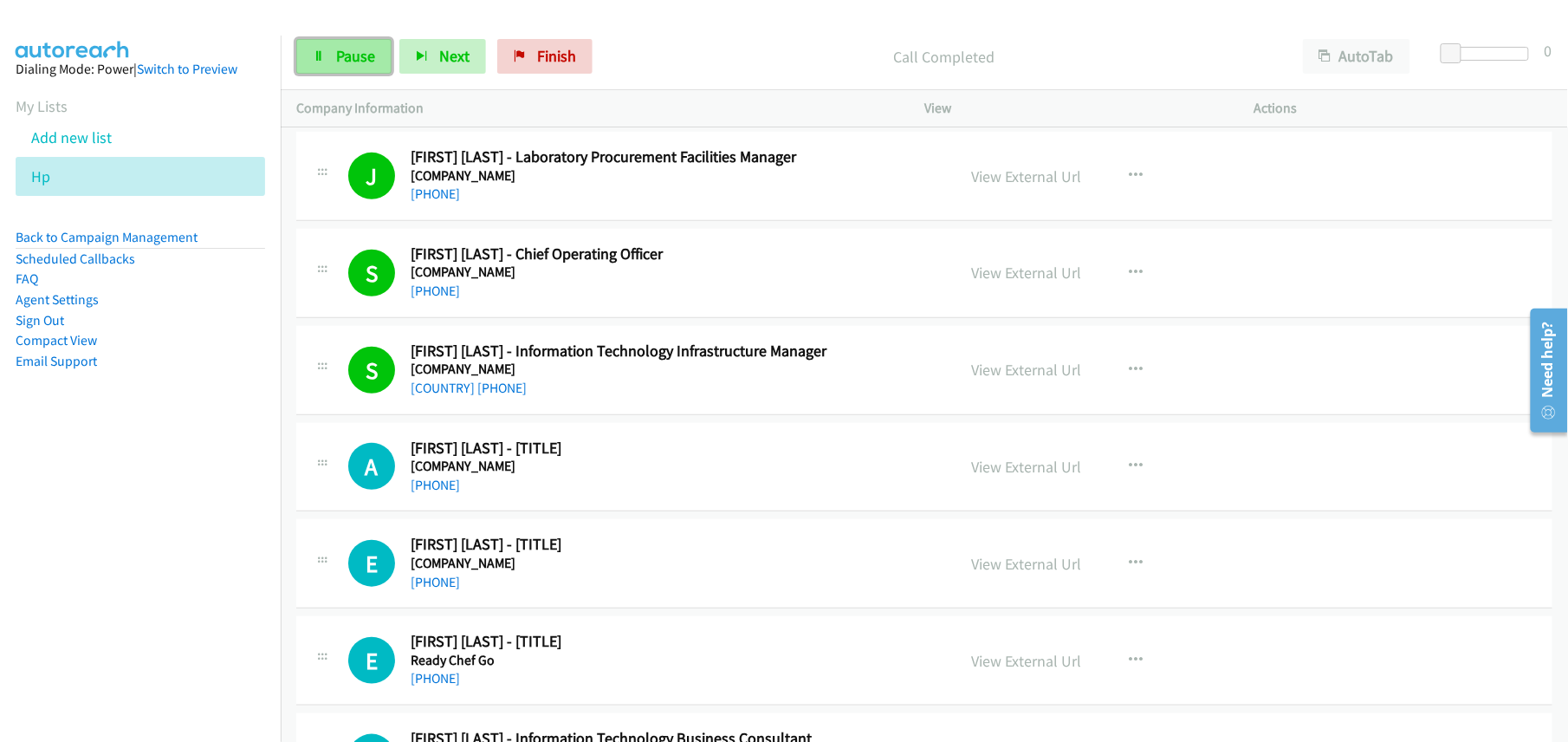click on "Pause" at bounding box center [344, 56] 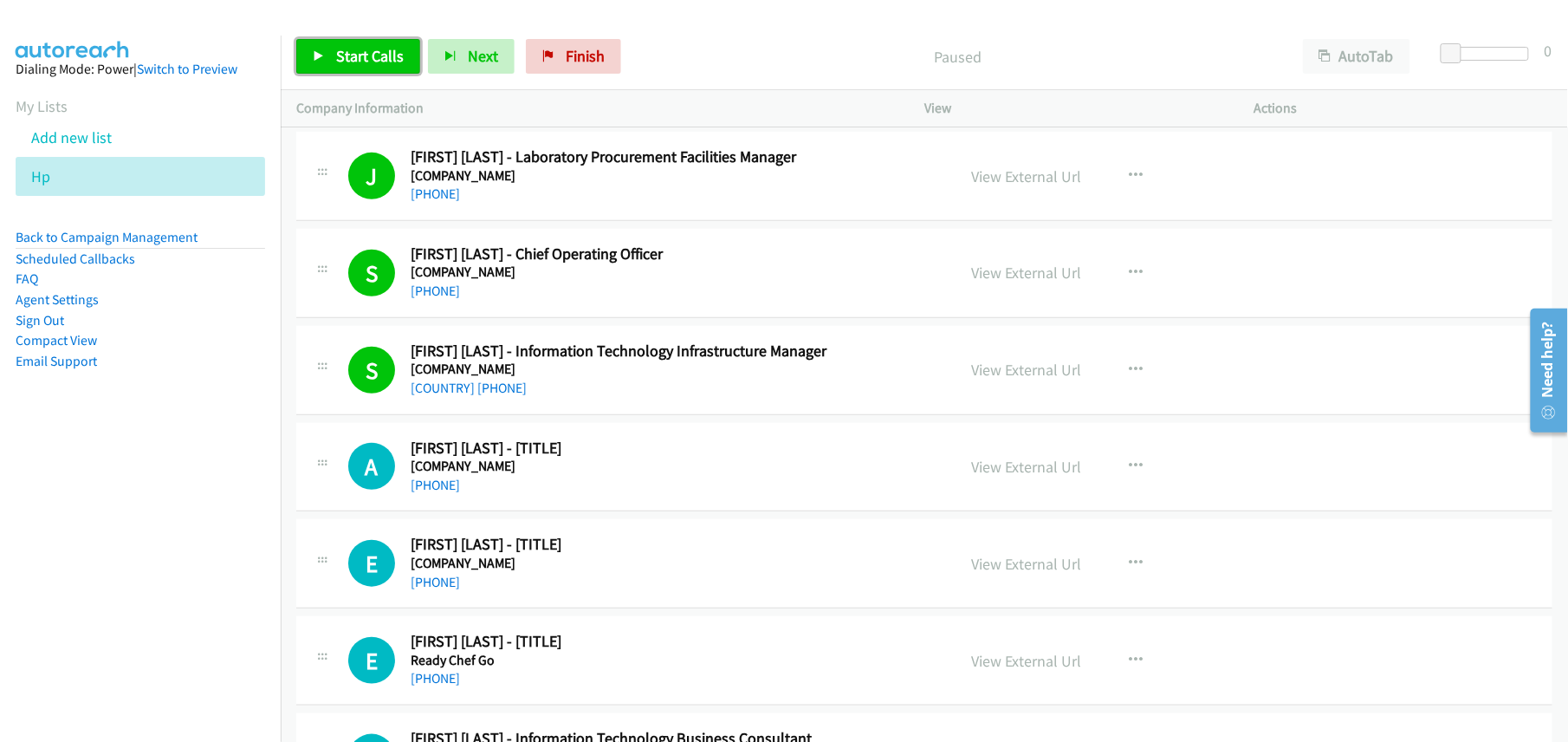 click on "Start Calls" at bounding box center [358, 56] 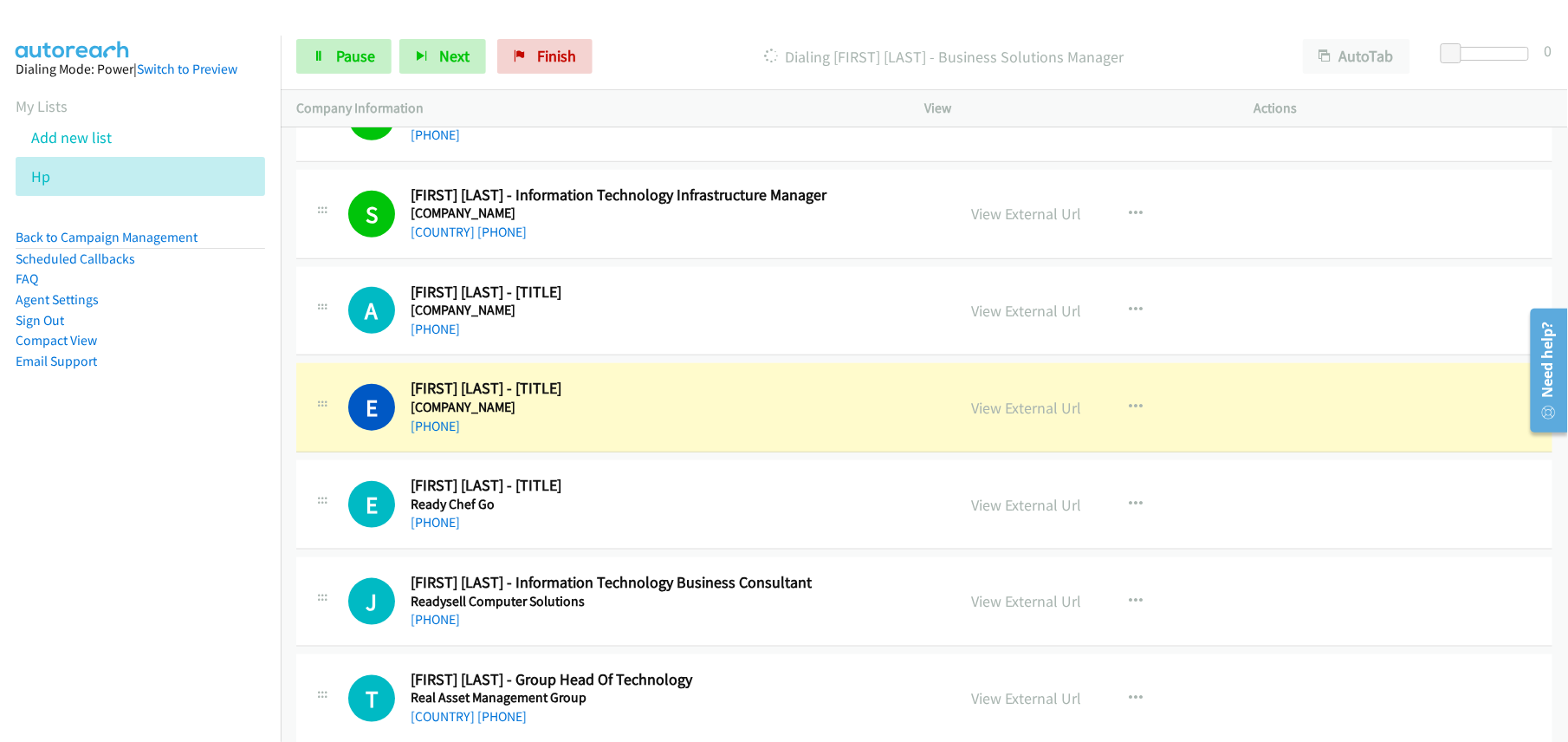 scroll, scrollTop: 462, scrollLeft: 0, axis: vertical 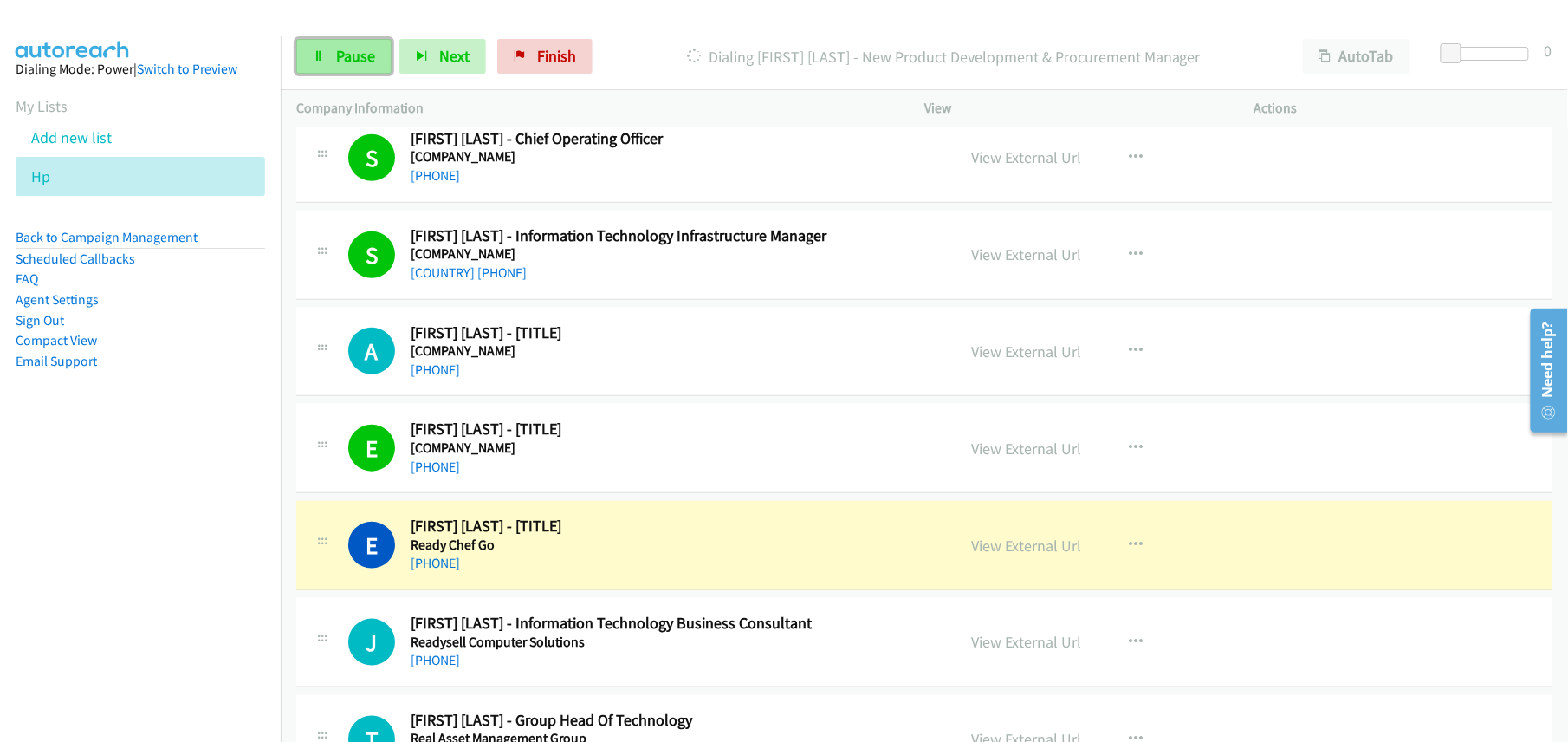 click on "Pause" at bounding box center [355, 55] 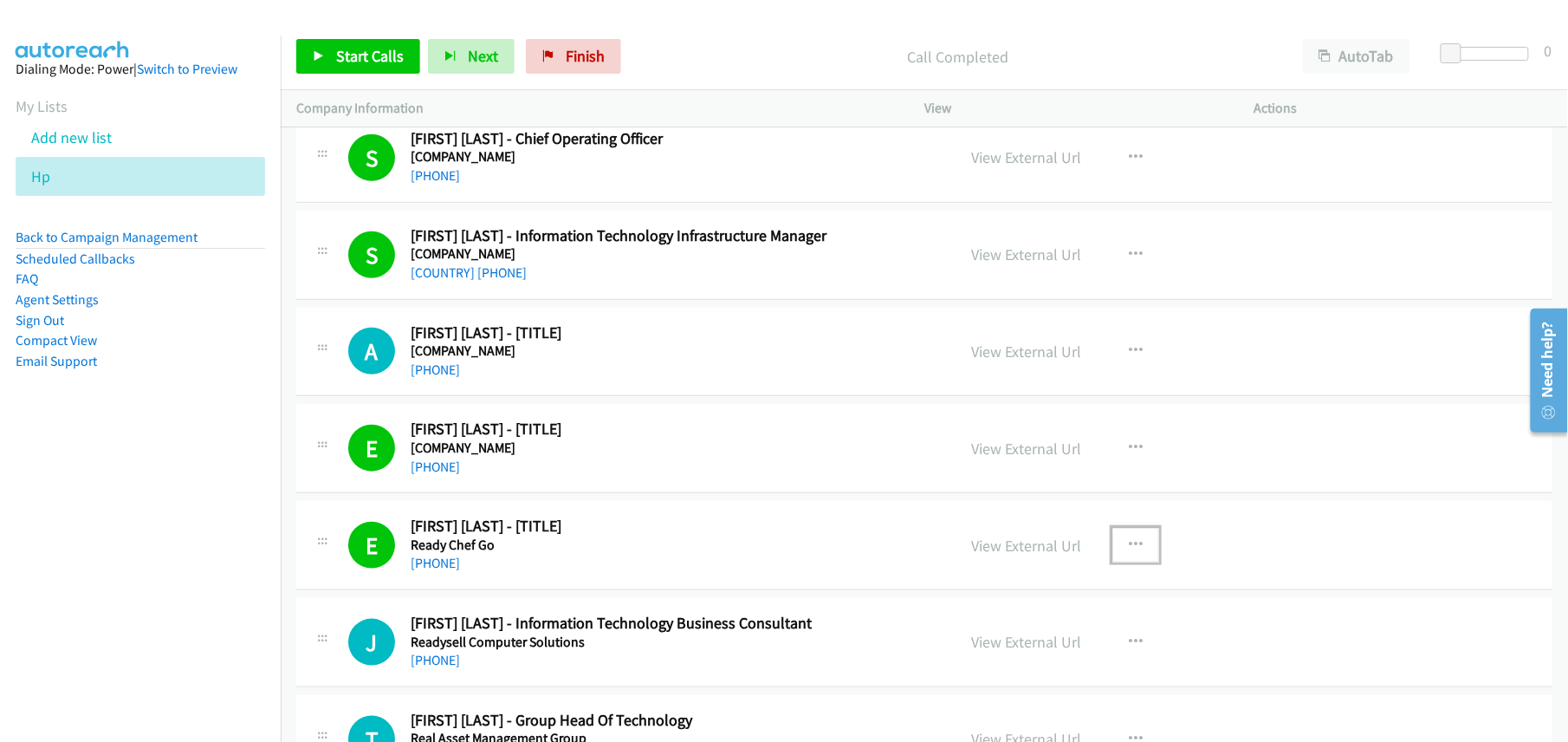 click at bounding box center (1136, 545) 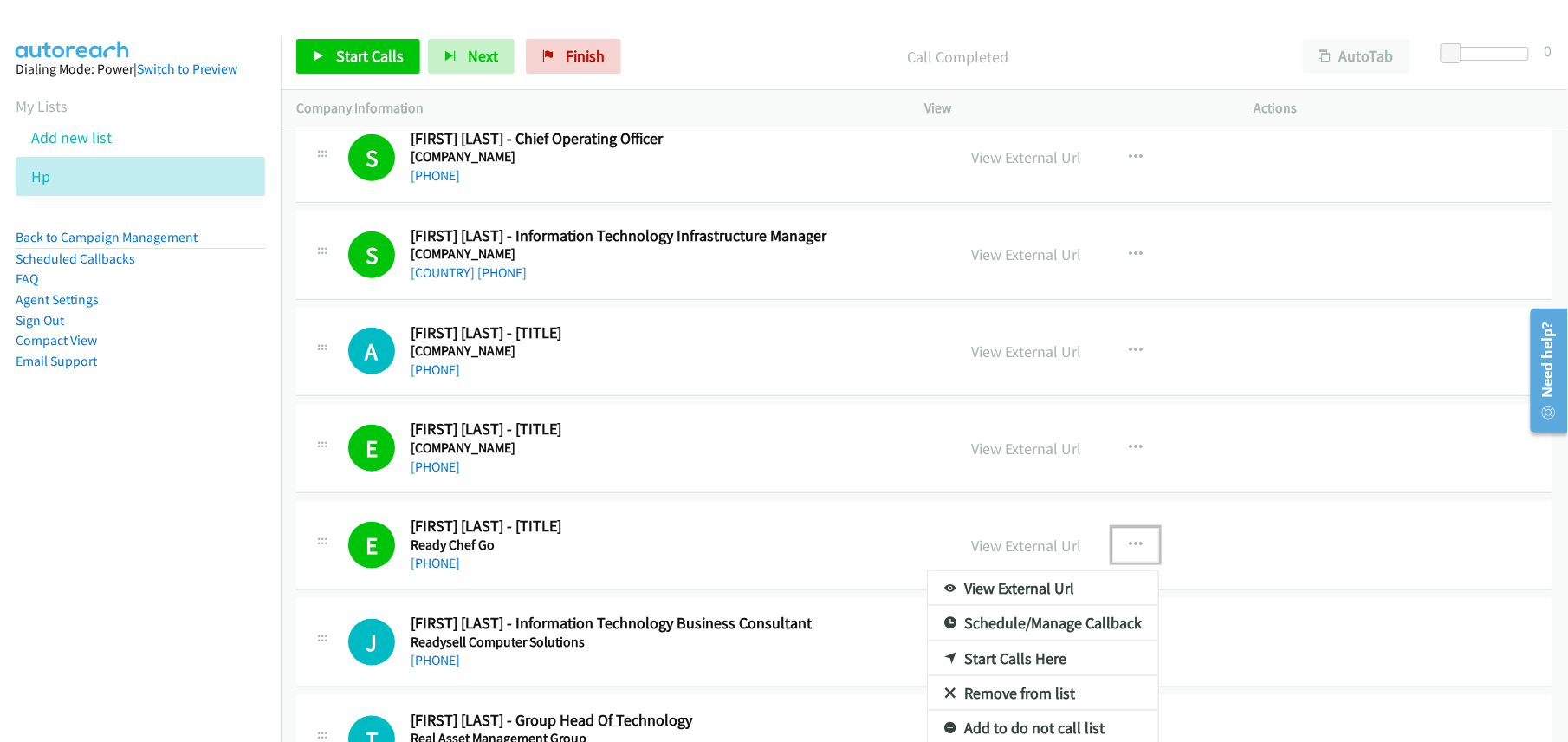 click at bounding box center (784, 371) 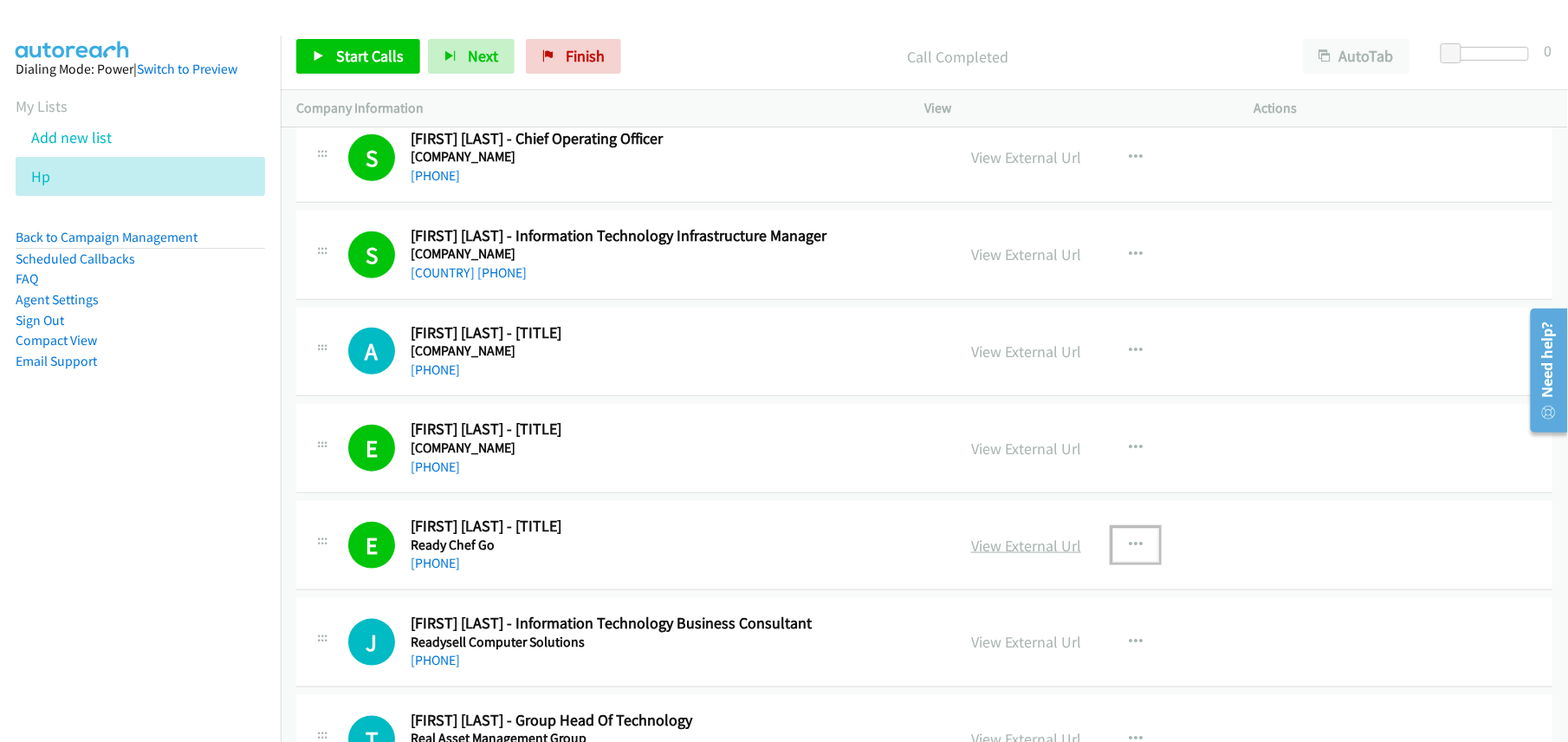 click on "View External Url" at bounding box center (1026, 545) 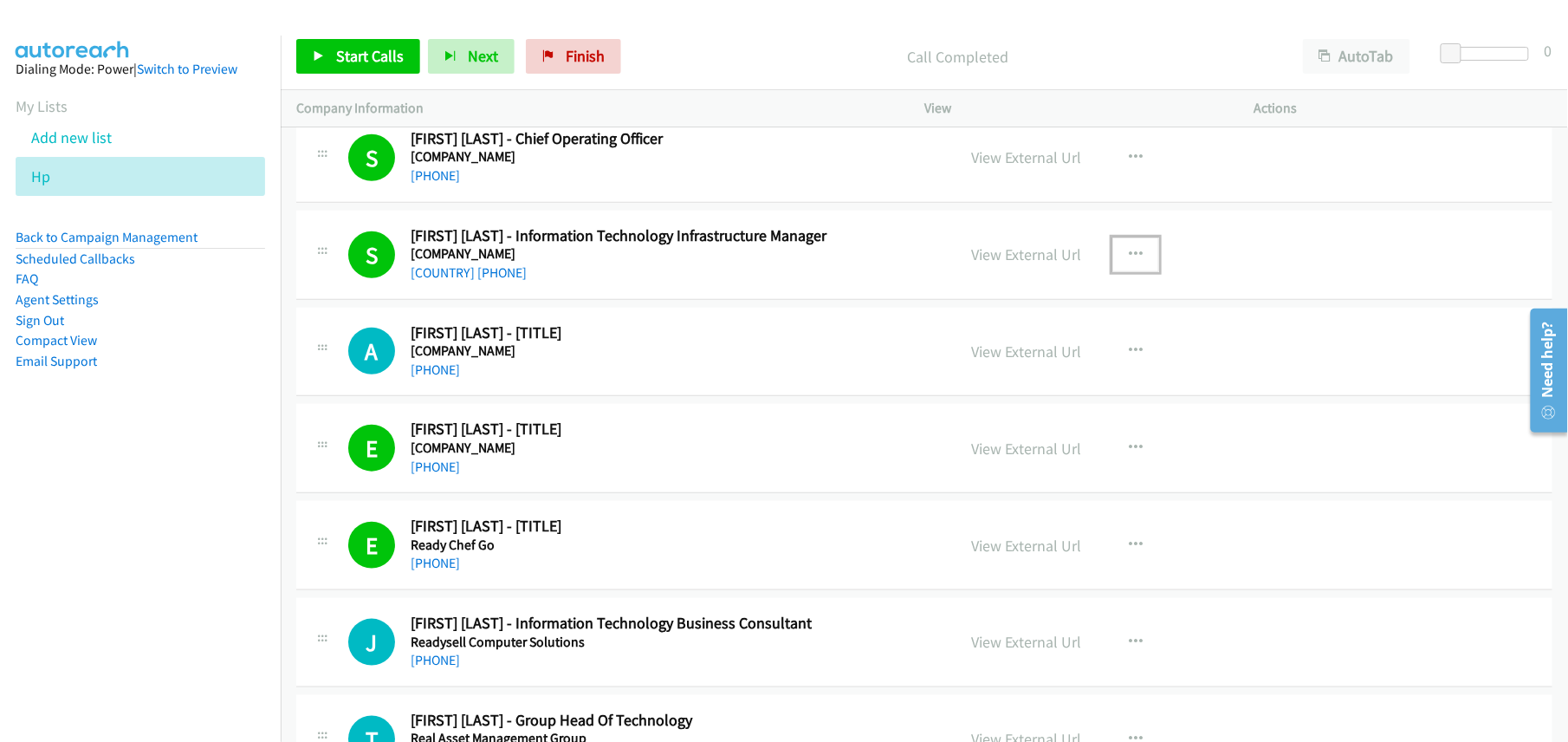 click at bounding box center (1136, 255) 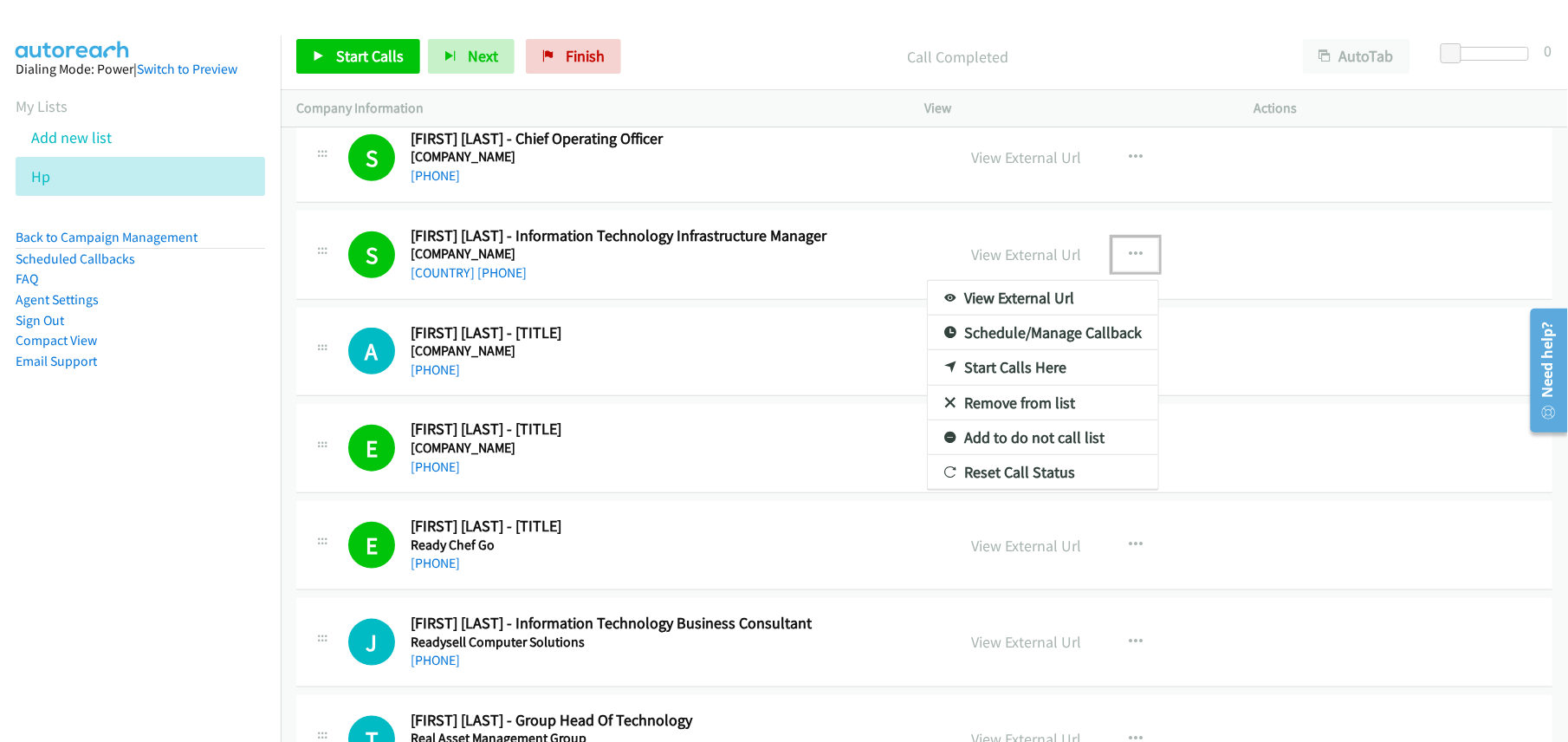 click on "Start Calls Here" at bounding box center (1043, 368) 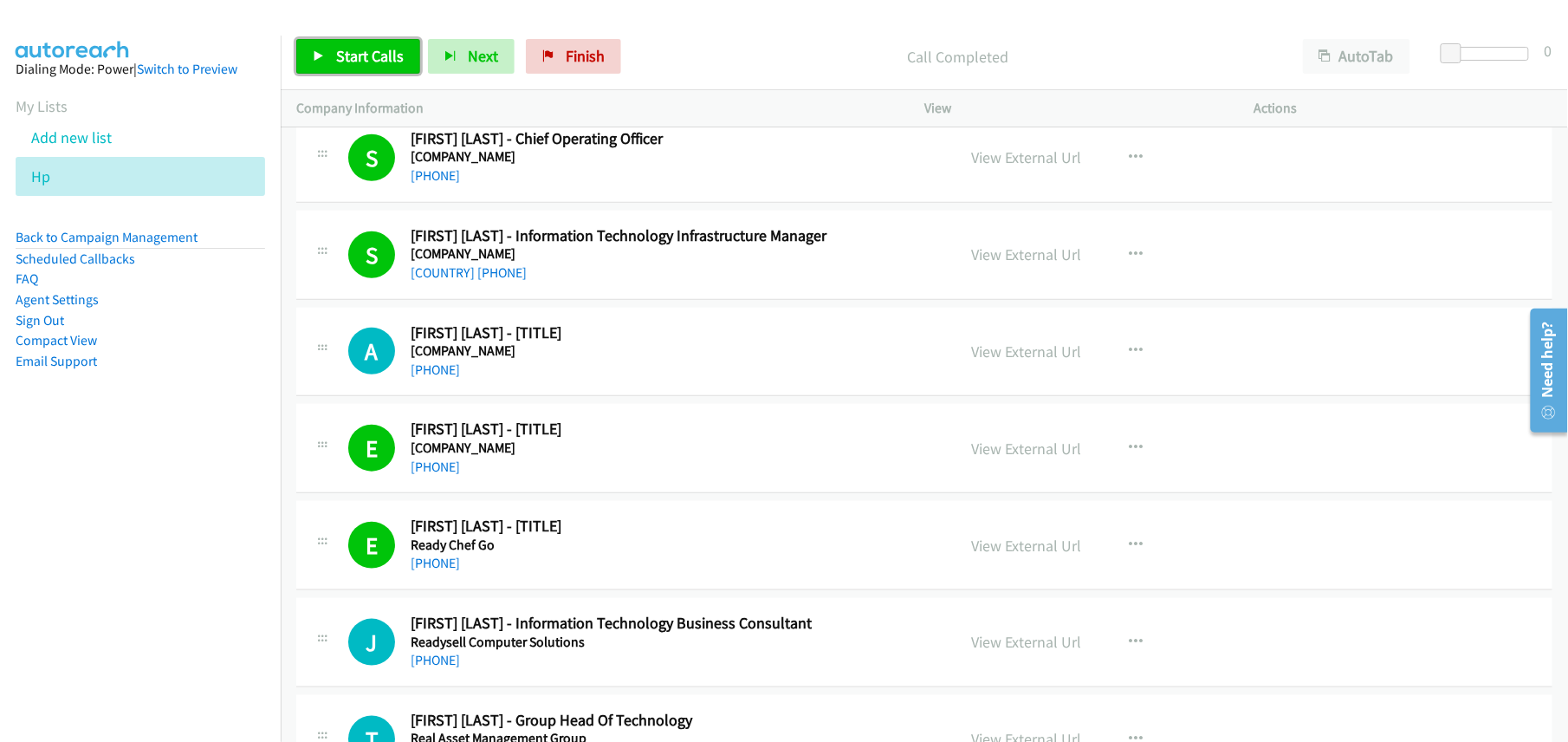 click on "Start Calls" at bounding box center (370, 55) 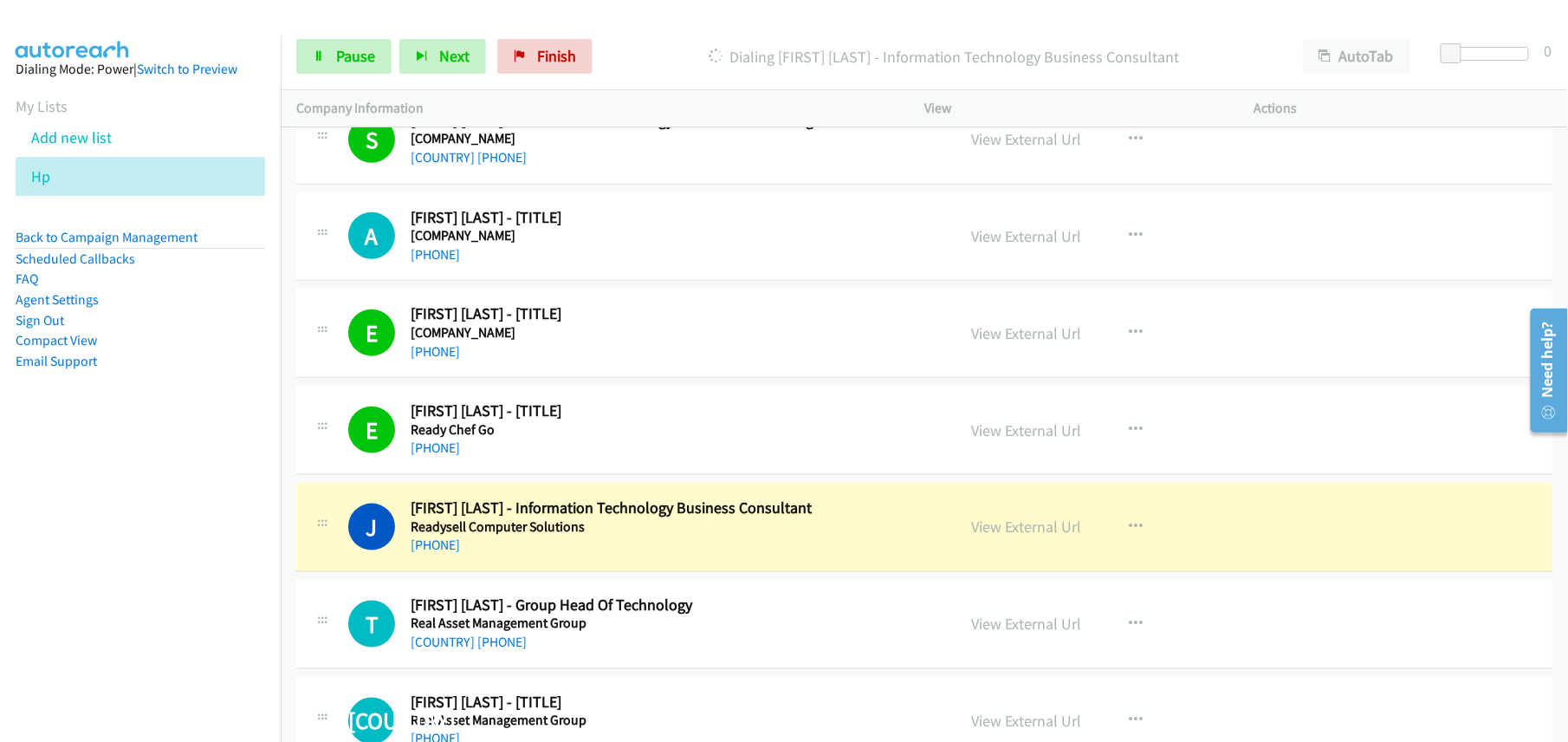 scroll, scrollTop: 693, scrollLeft: 0, axis: vertical 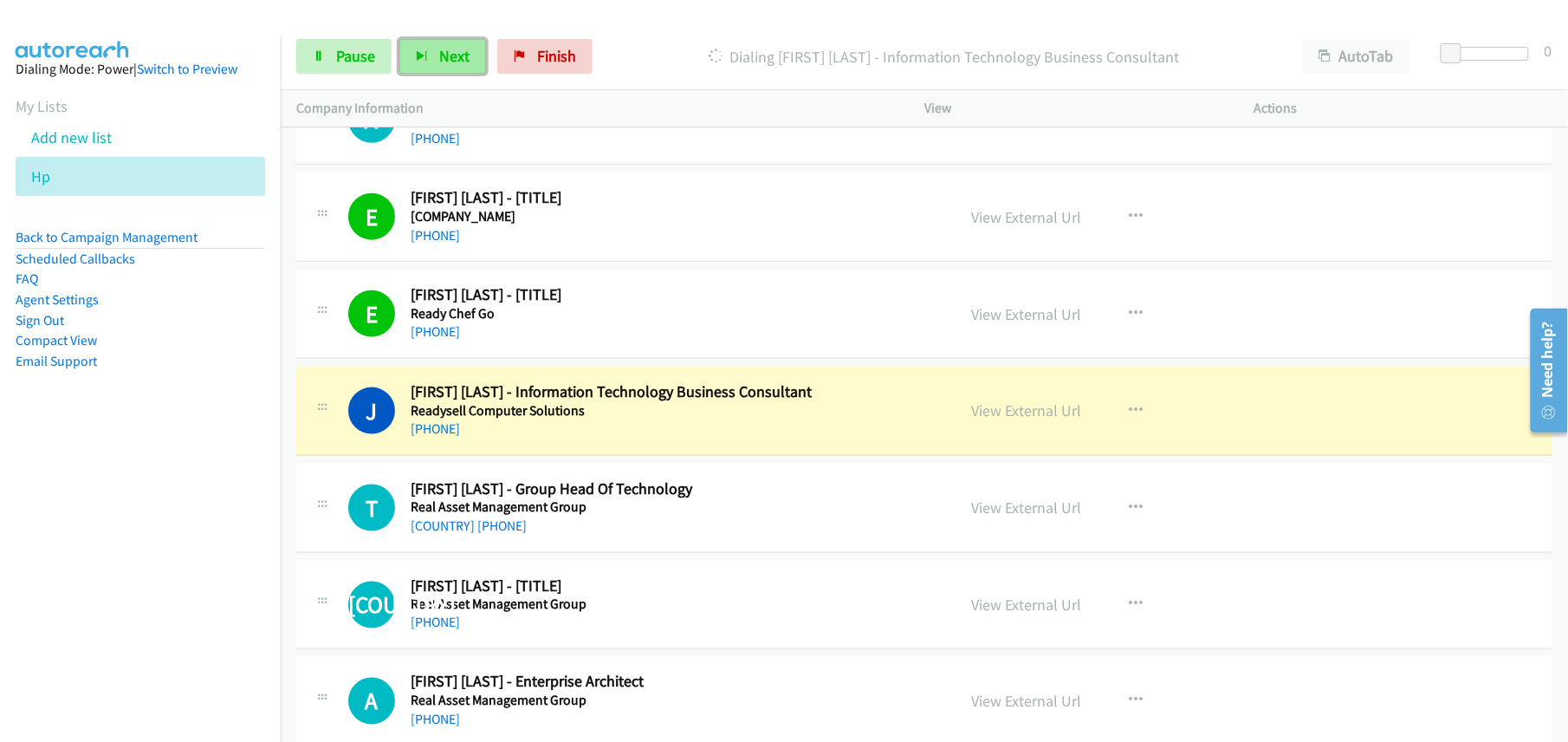 click at bounding box center [422, 57] 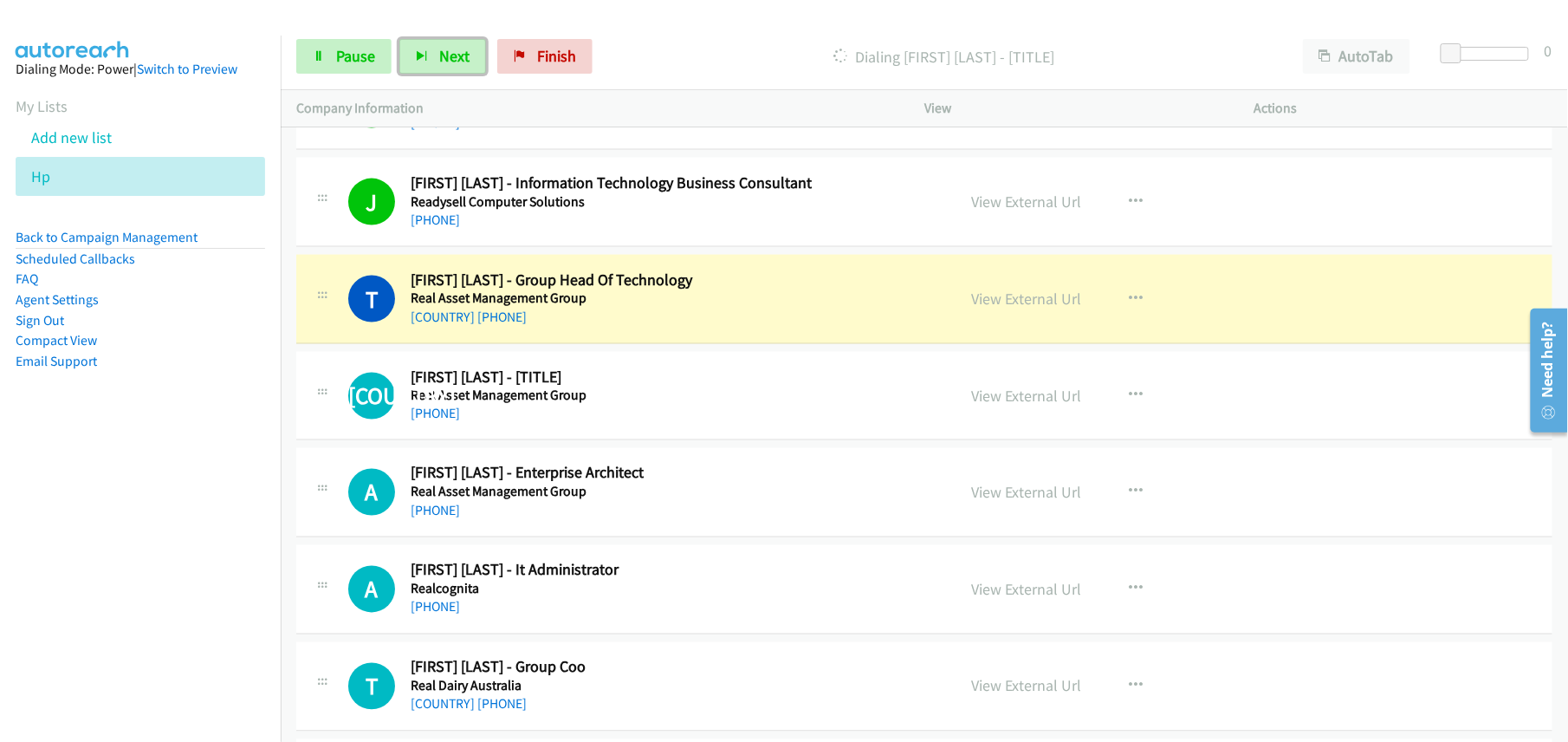 scroll, scrollTop: 924, scrollLeft: 0, axis: vertical 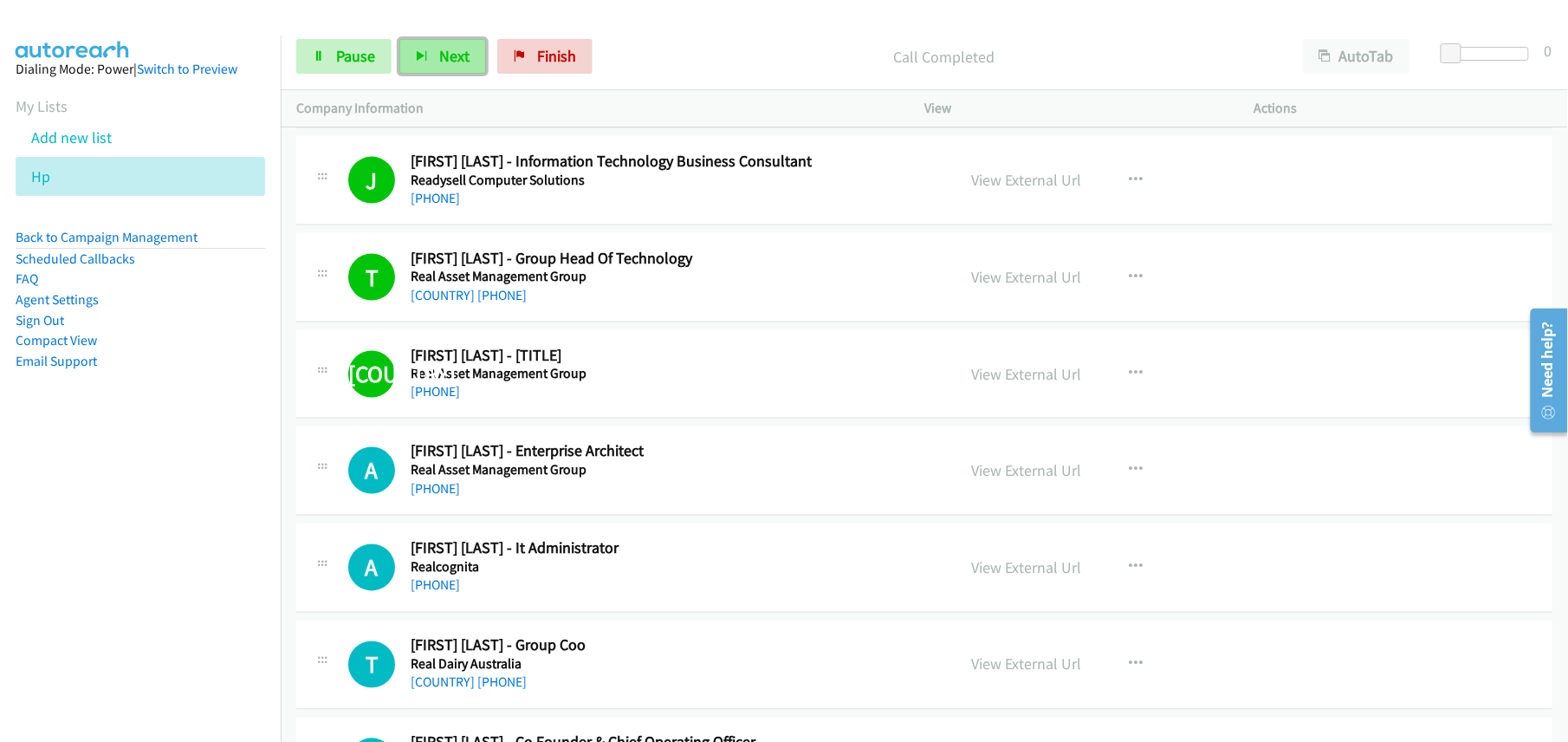 click on "Next" at bounding box center [454, 55] 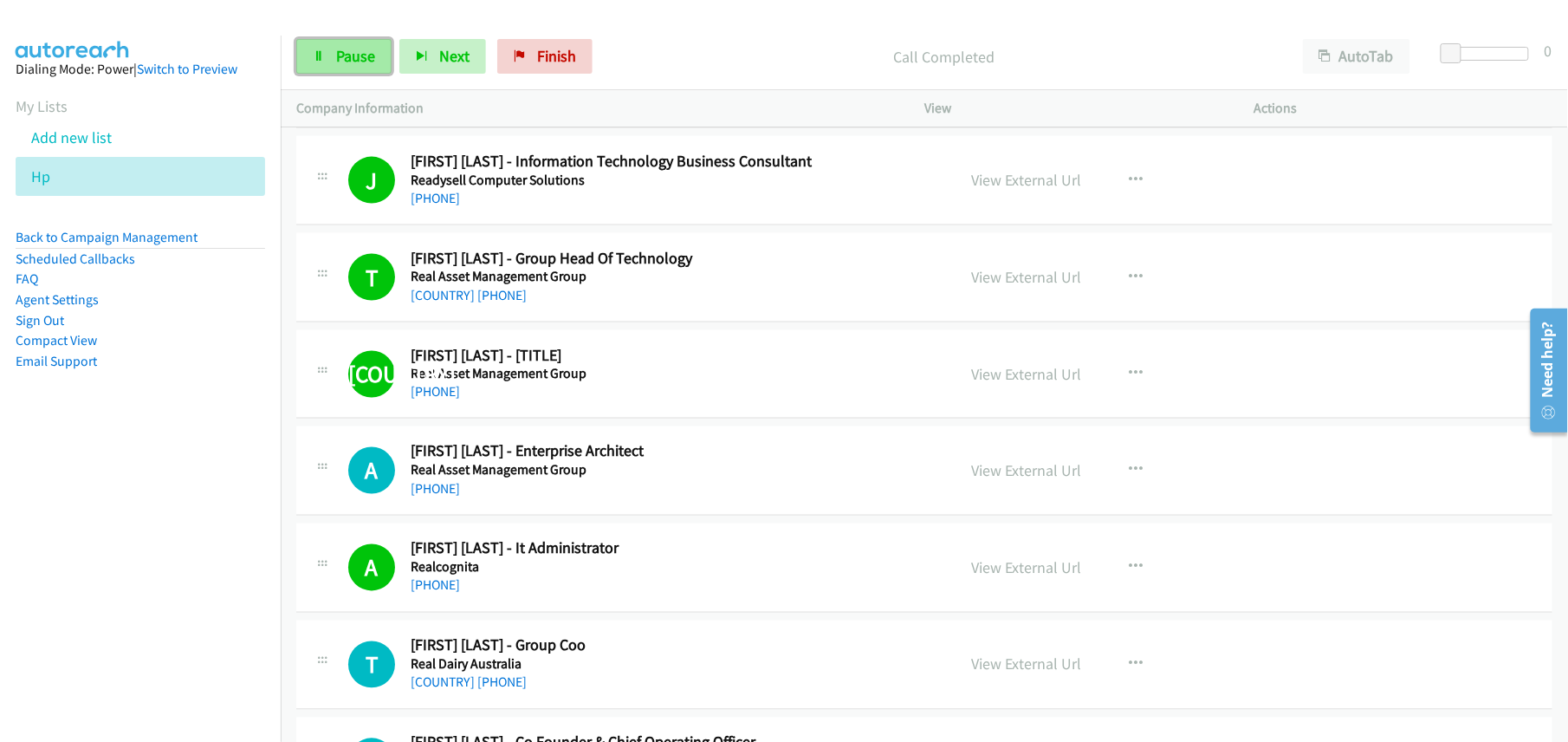 click on "Pause" at bounding box center (355, 55) 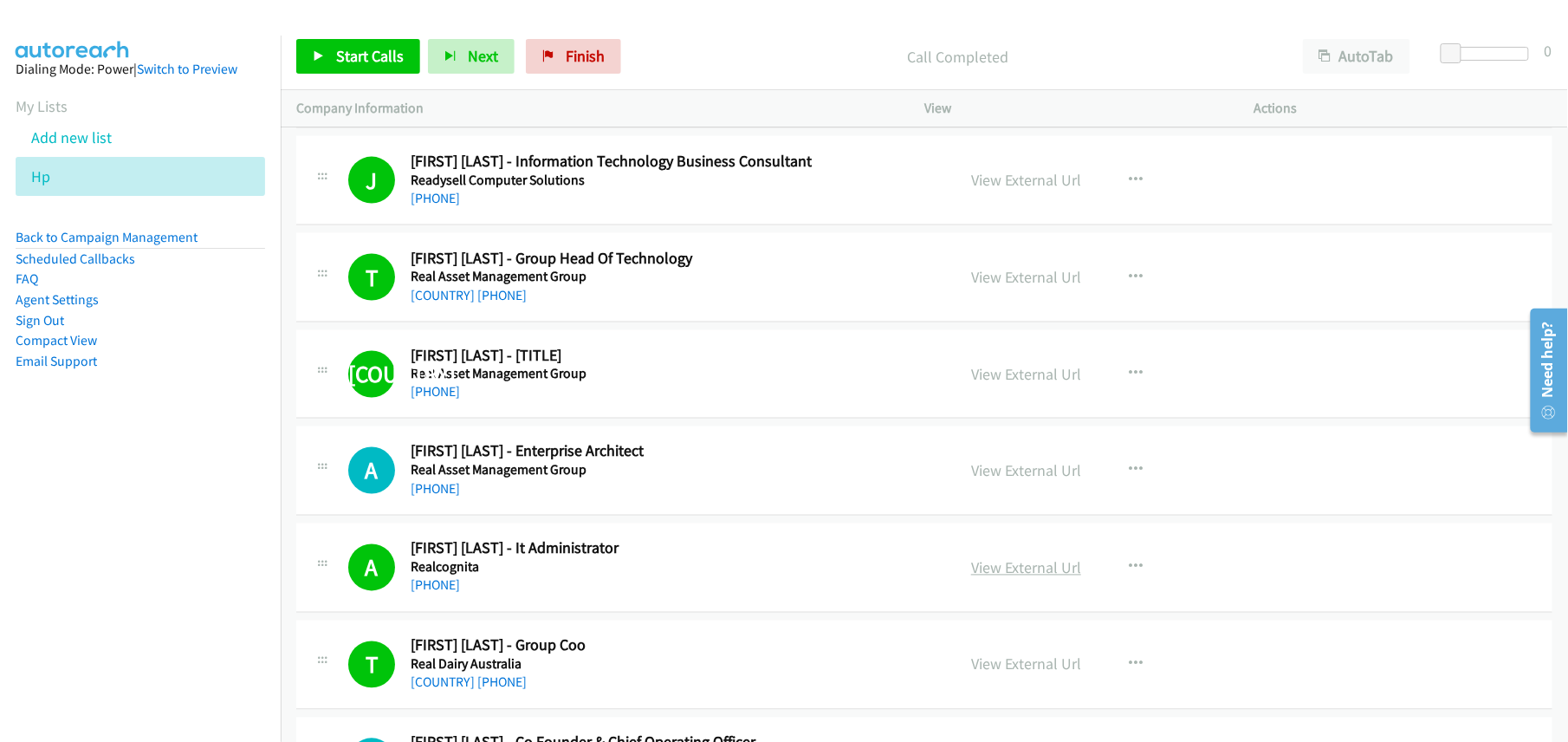 click on "View External Url" at bounding box center [1026, 568] 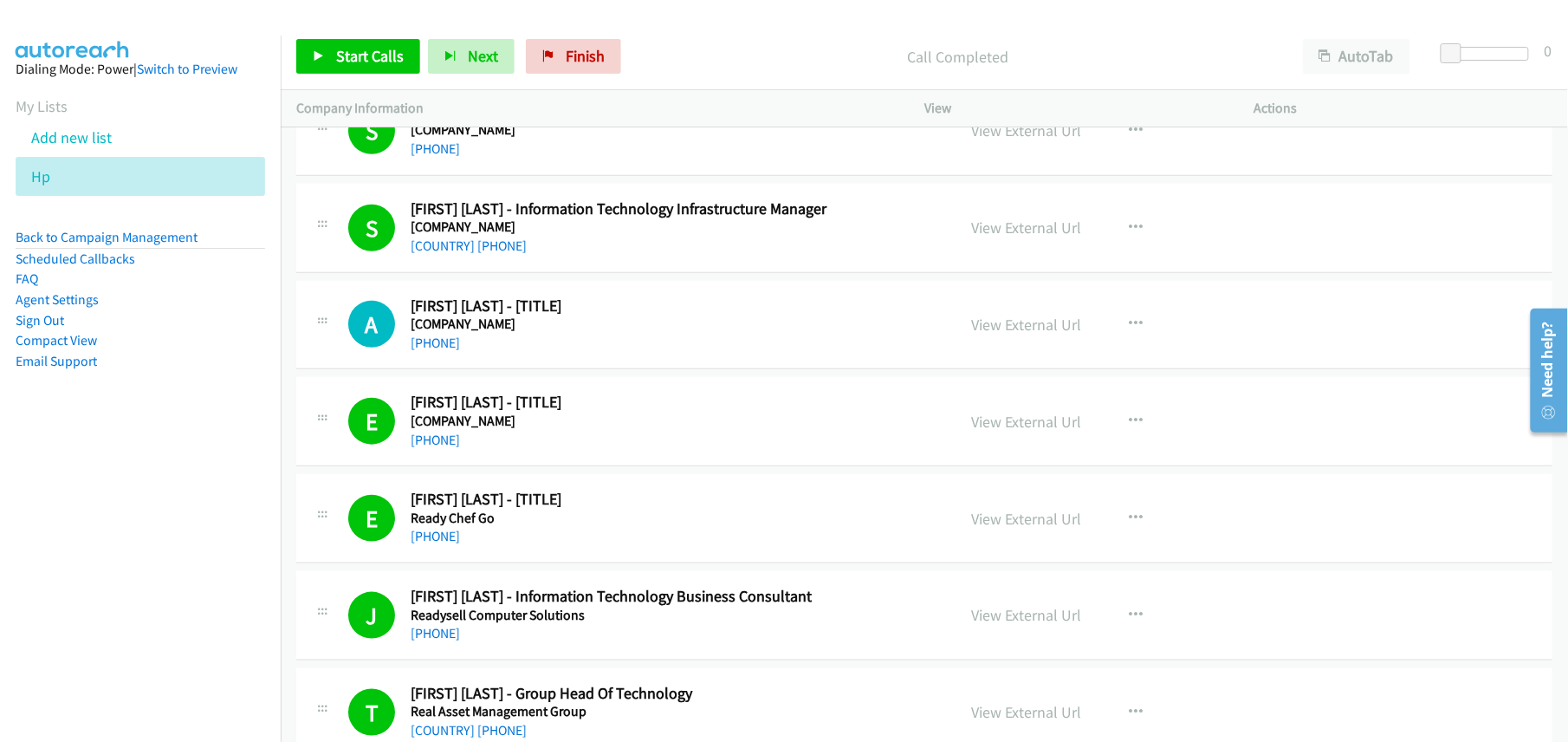 scroll, scrollTop: 462, scrollLeft: 0, axis: vertical 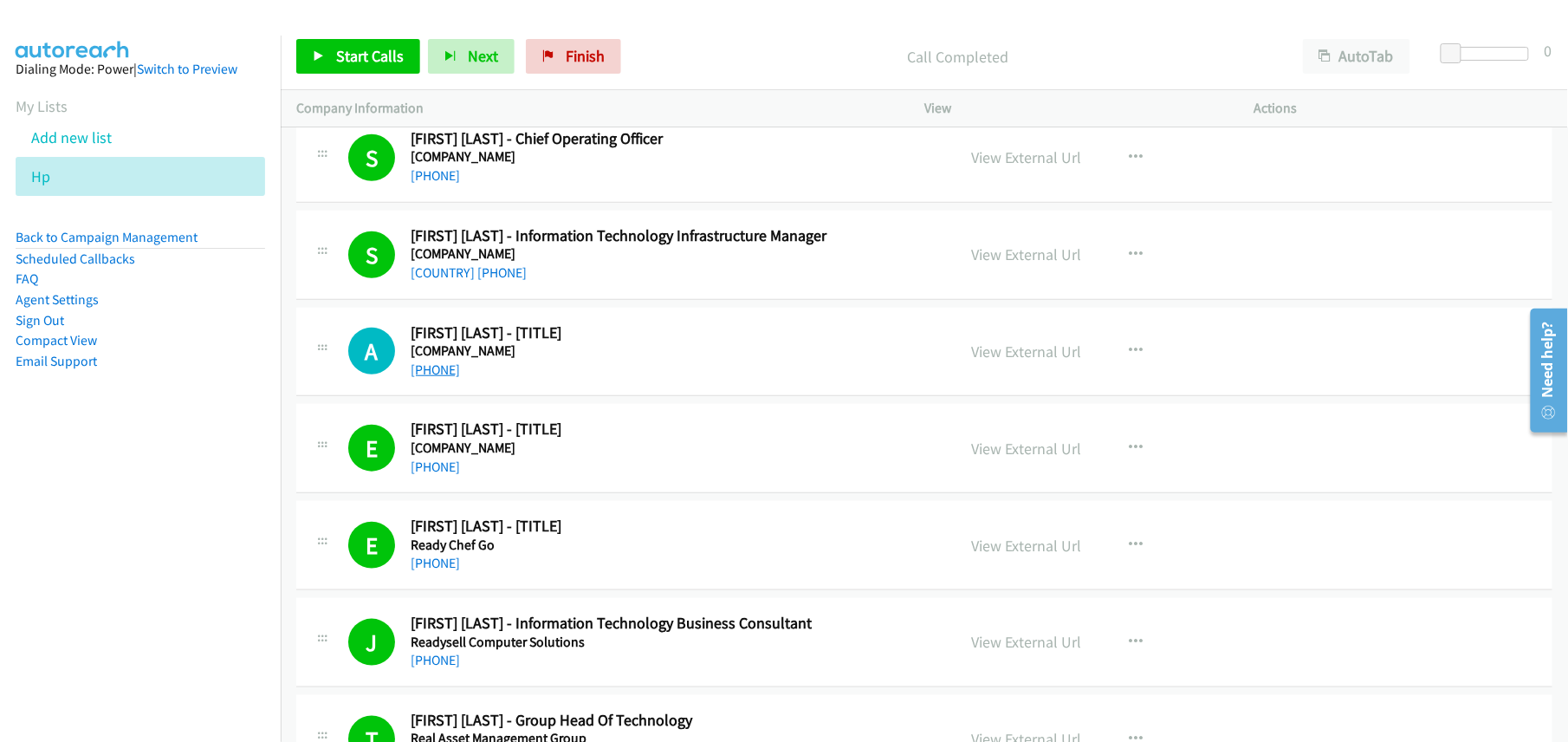click on "[PHONE]" at bounding box center [435, 369] 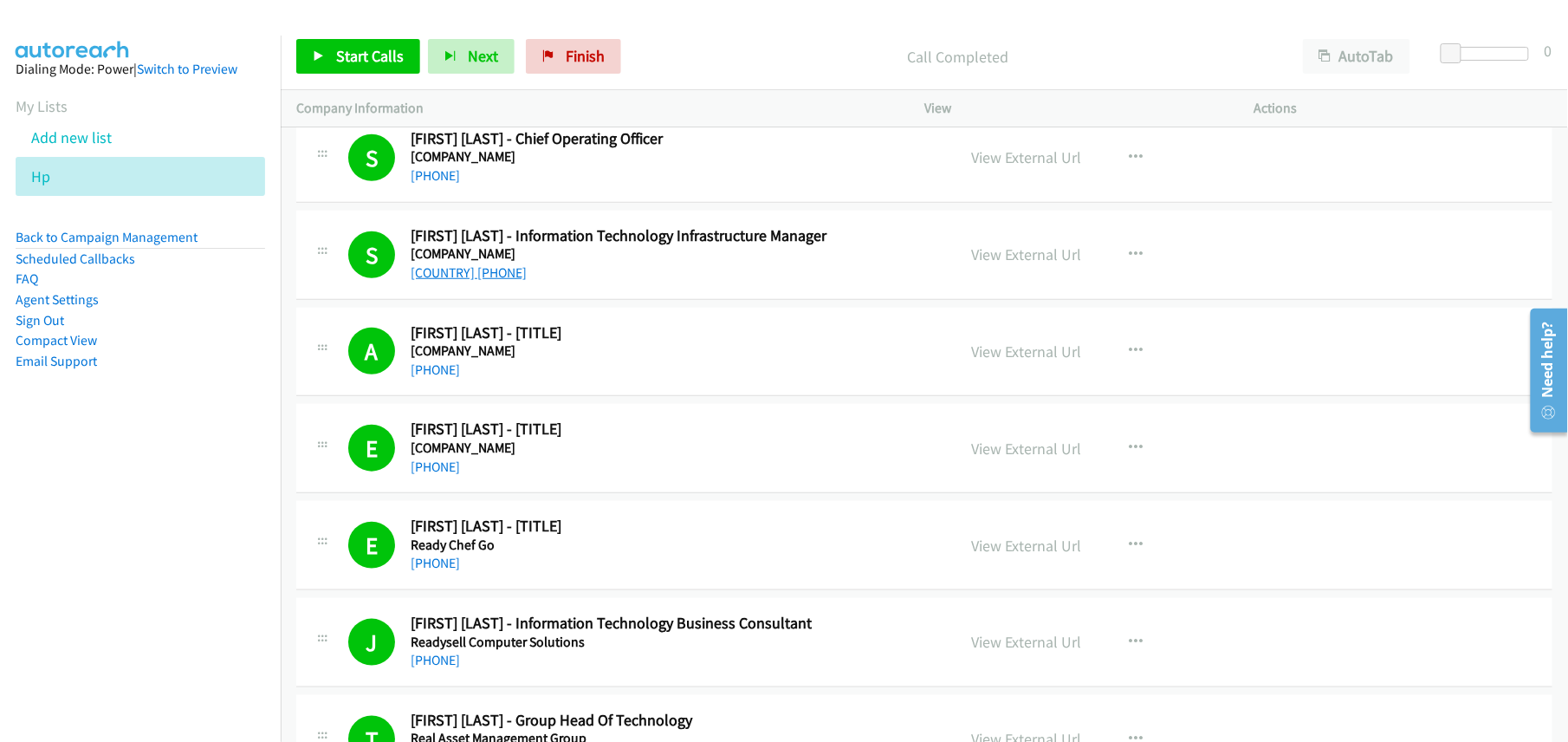 click on "[COUNTRY] [PHONE]" at bounding box center [469, 272] 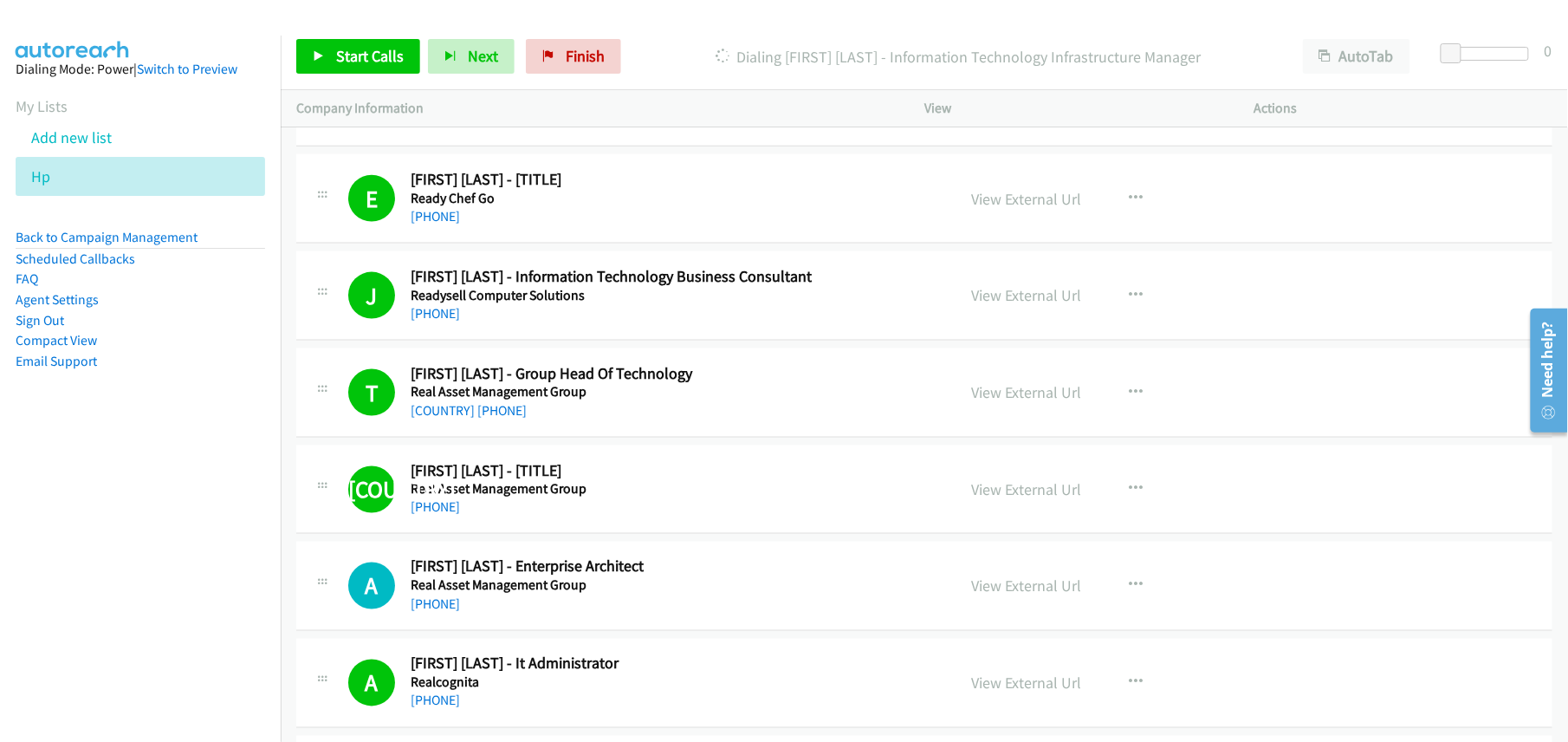 scroll, scrollTop: 924, scrollLeft: 0, axis: vertical 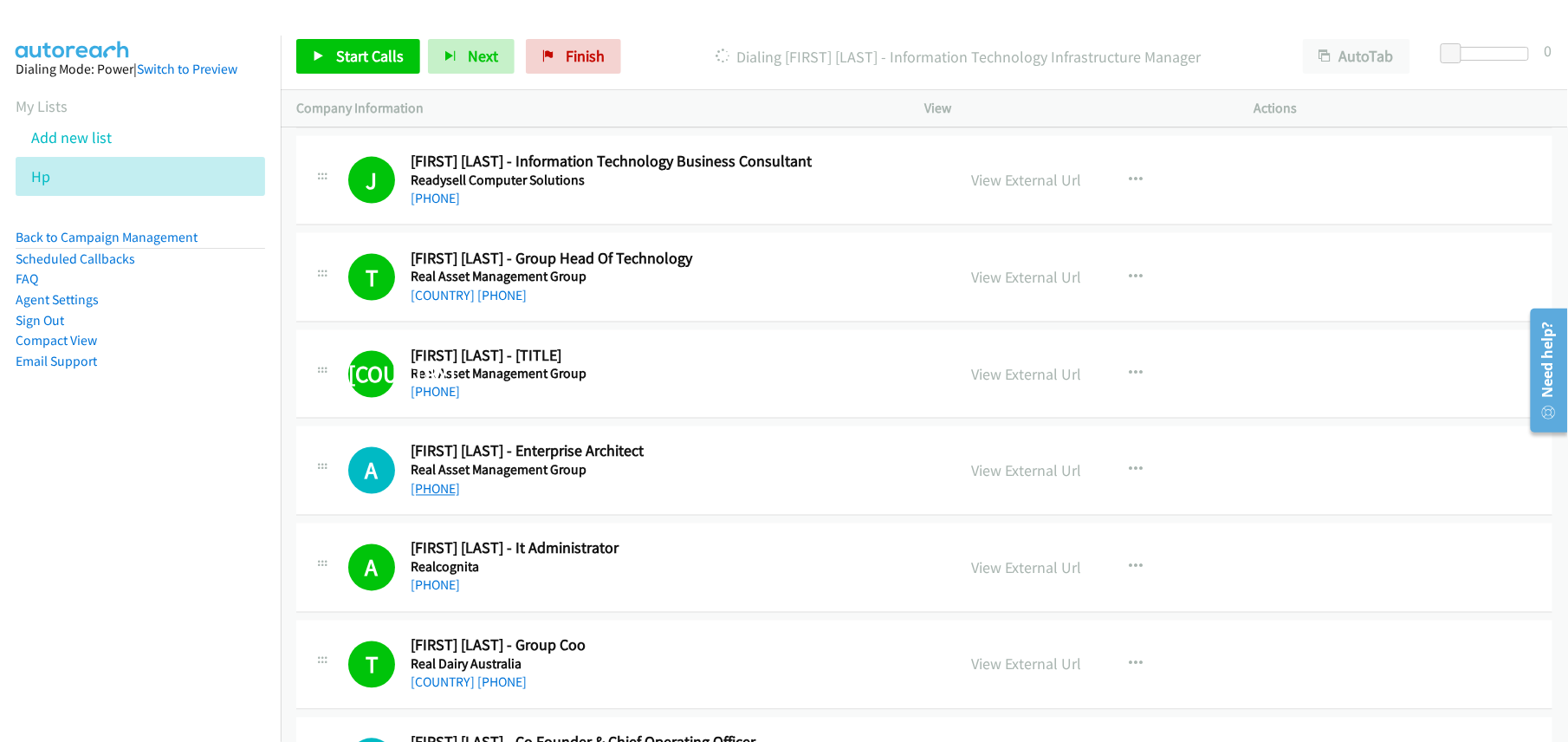 click on "[PHONE]" at bounding box center [435, 489] 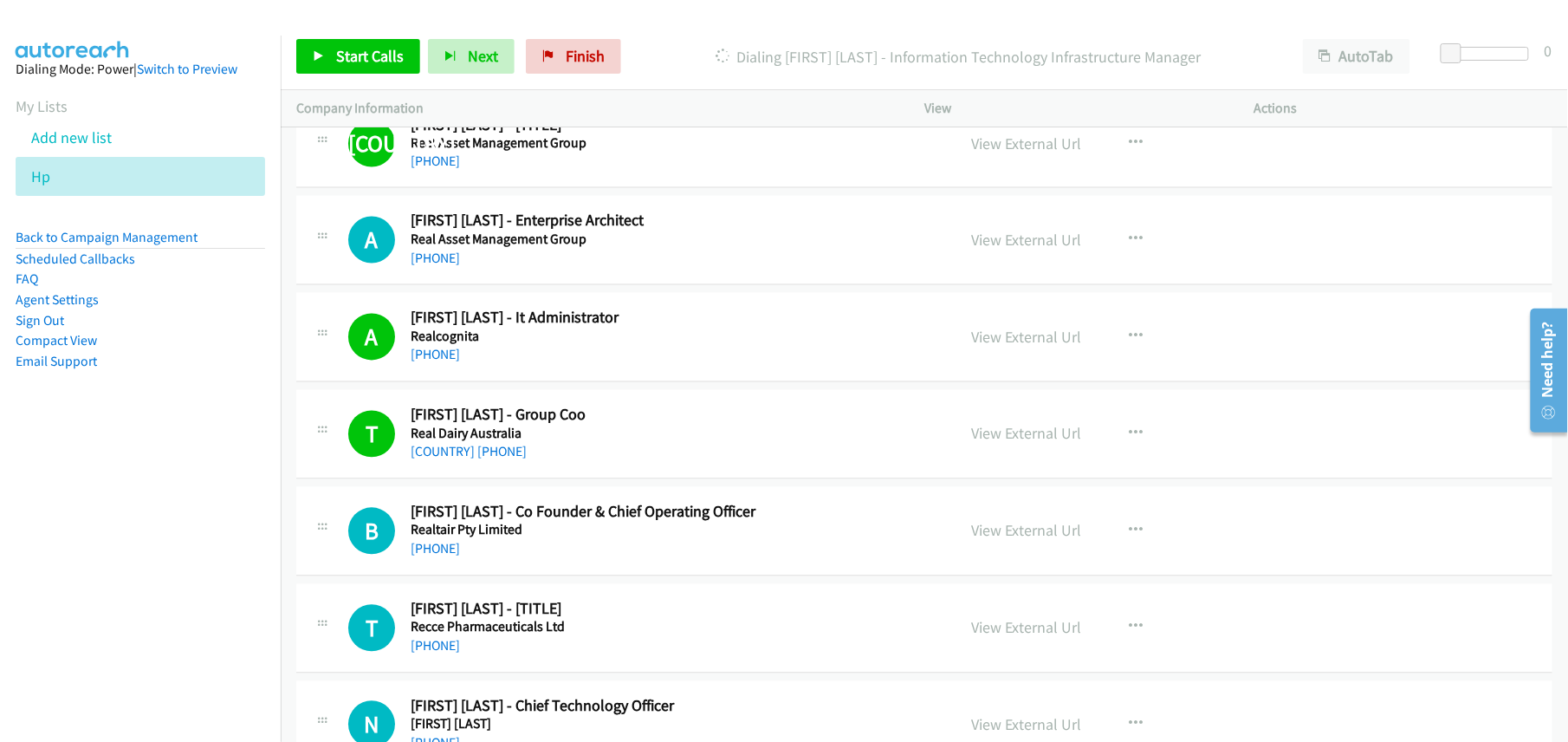 scroll, scrollTop: 1155, scrollLeft: 0, axis: vertical 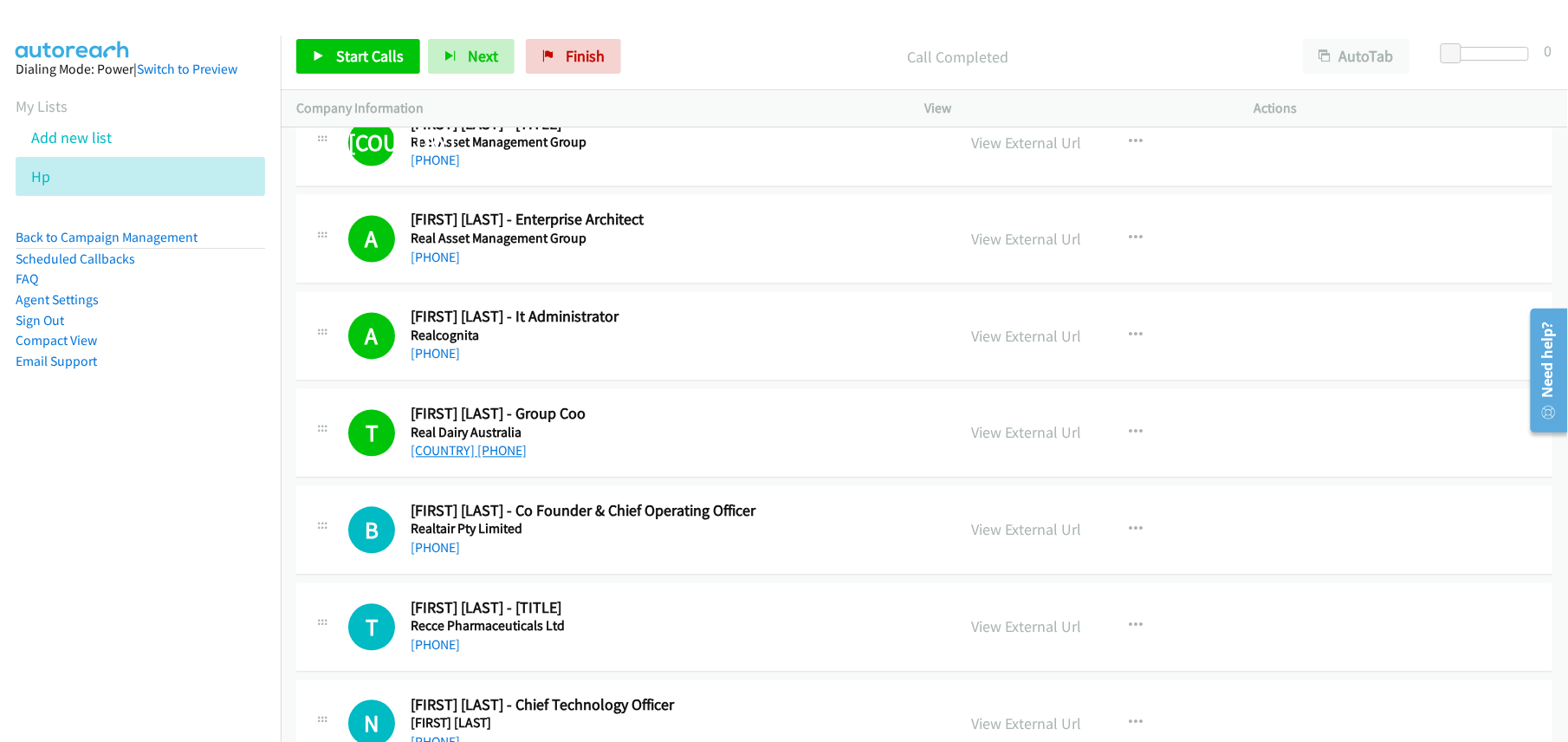 click on "[COUNTRY] [PHONE]" at bounding box center (469, 451) 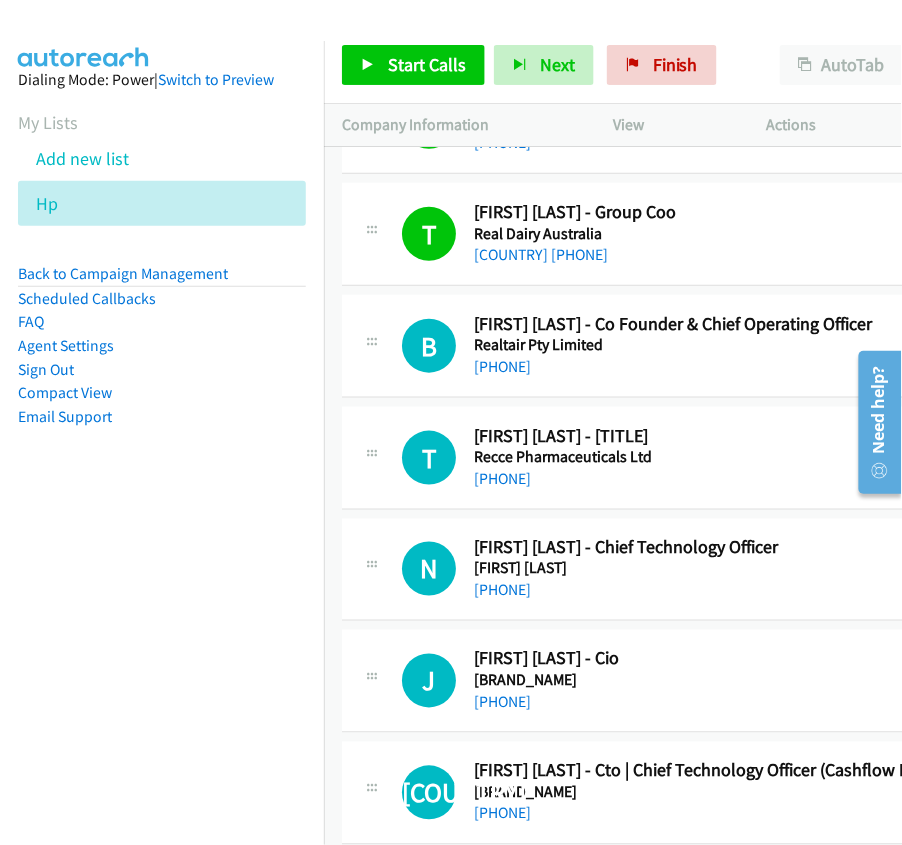 scroll, scrollTop: 1600, scrollLeft: 0, axis: vertical 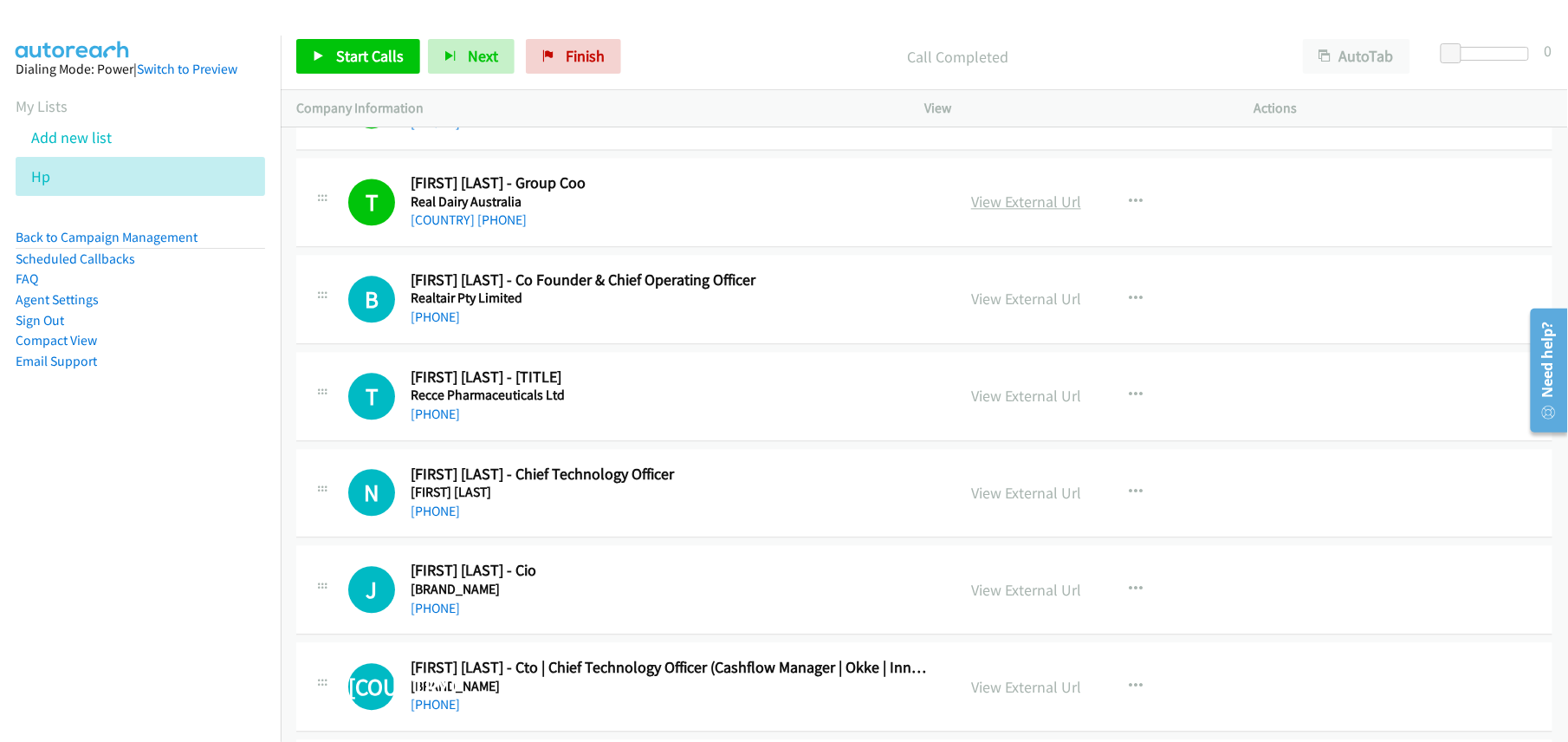 click on "View External Url" at bounding box center (1026, 201) 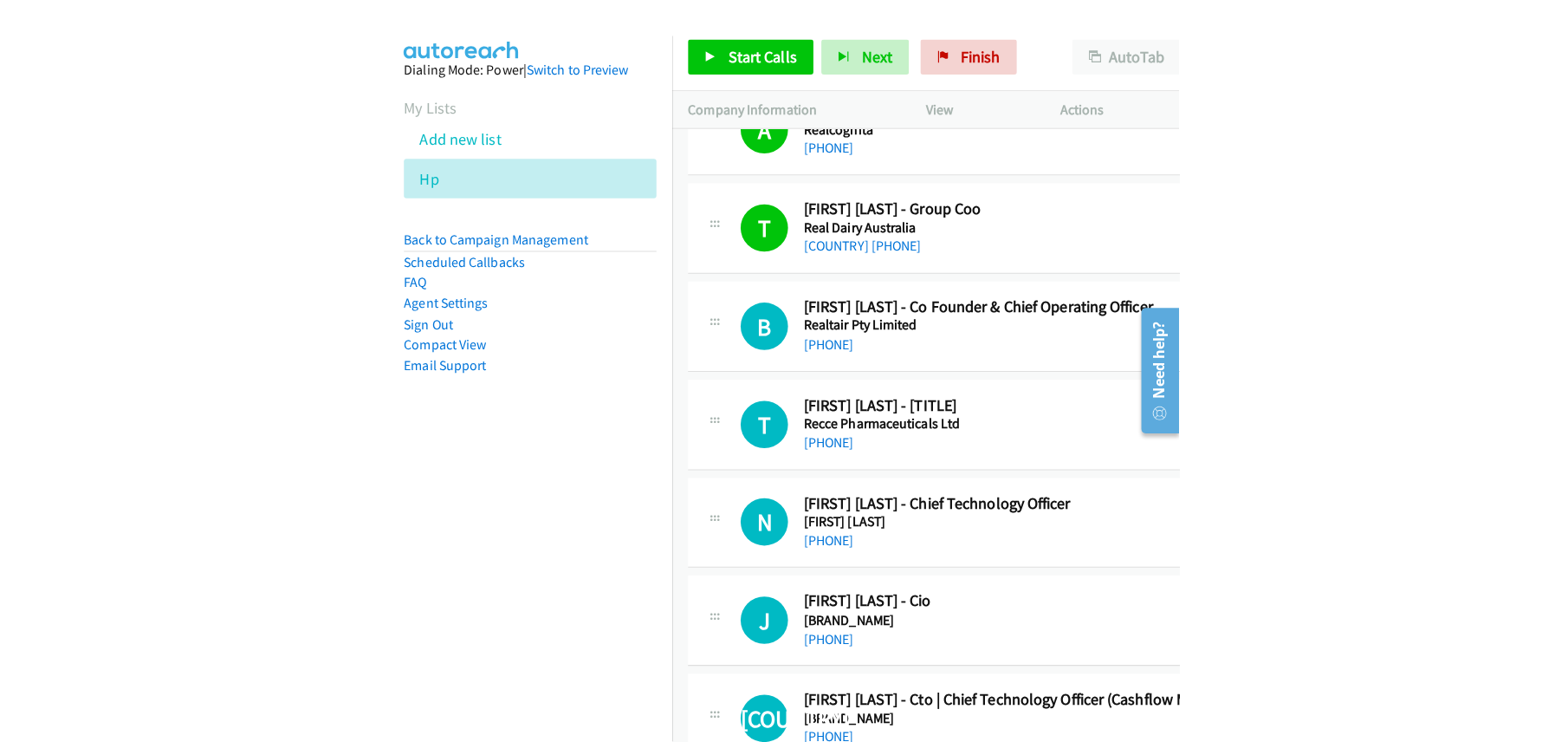 scroll, scrollTop: 1409, scrollLeft: 0, axis: vertical 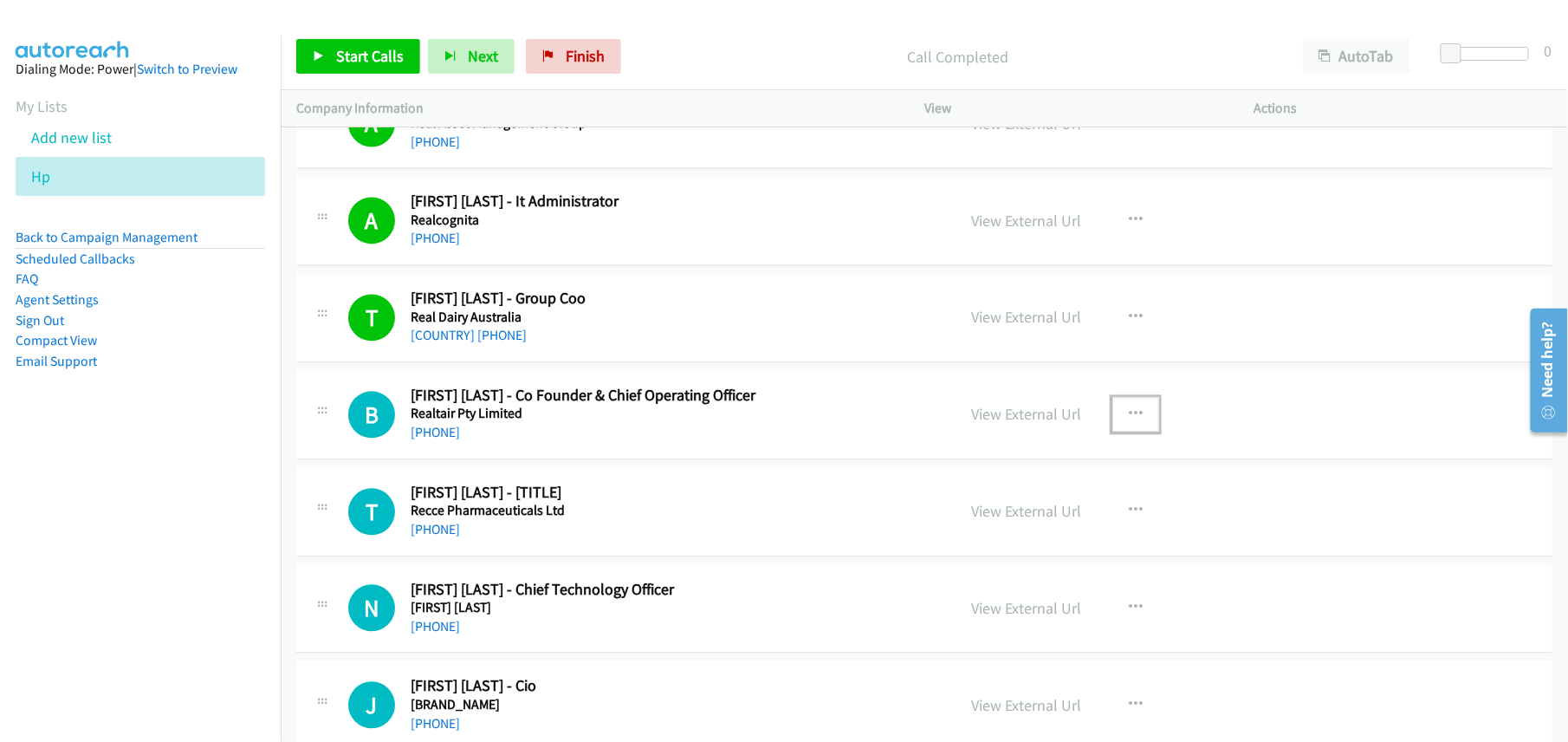 click at bounding box center (1136, 415) 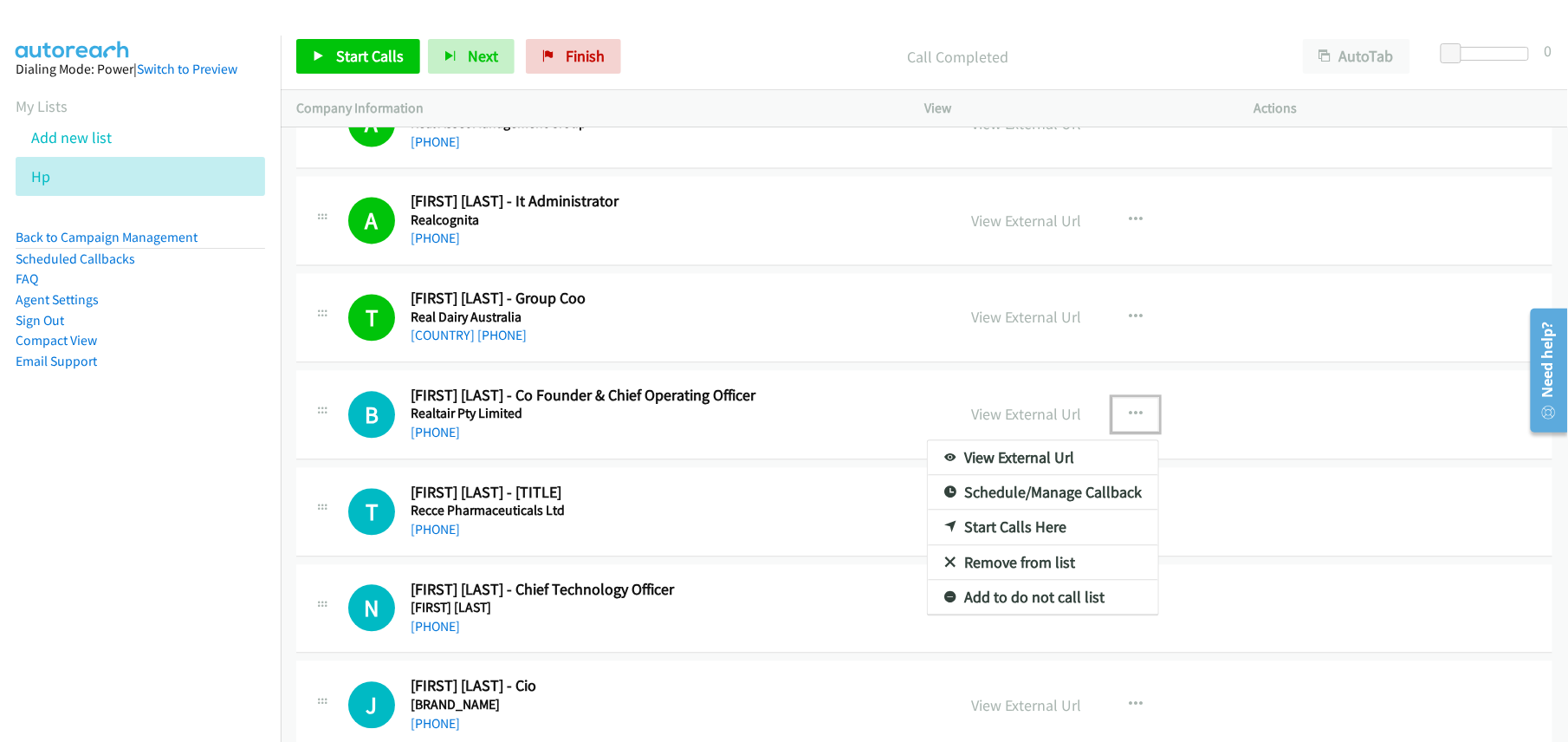 click on "Start Calls Here" at bounding box center [1043, 528] 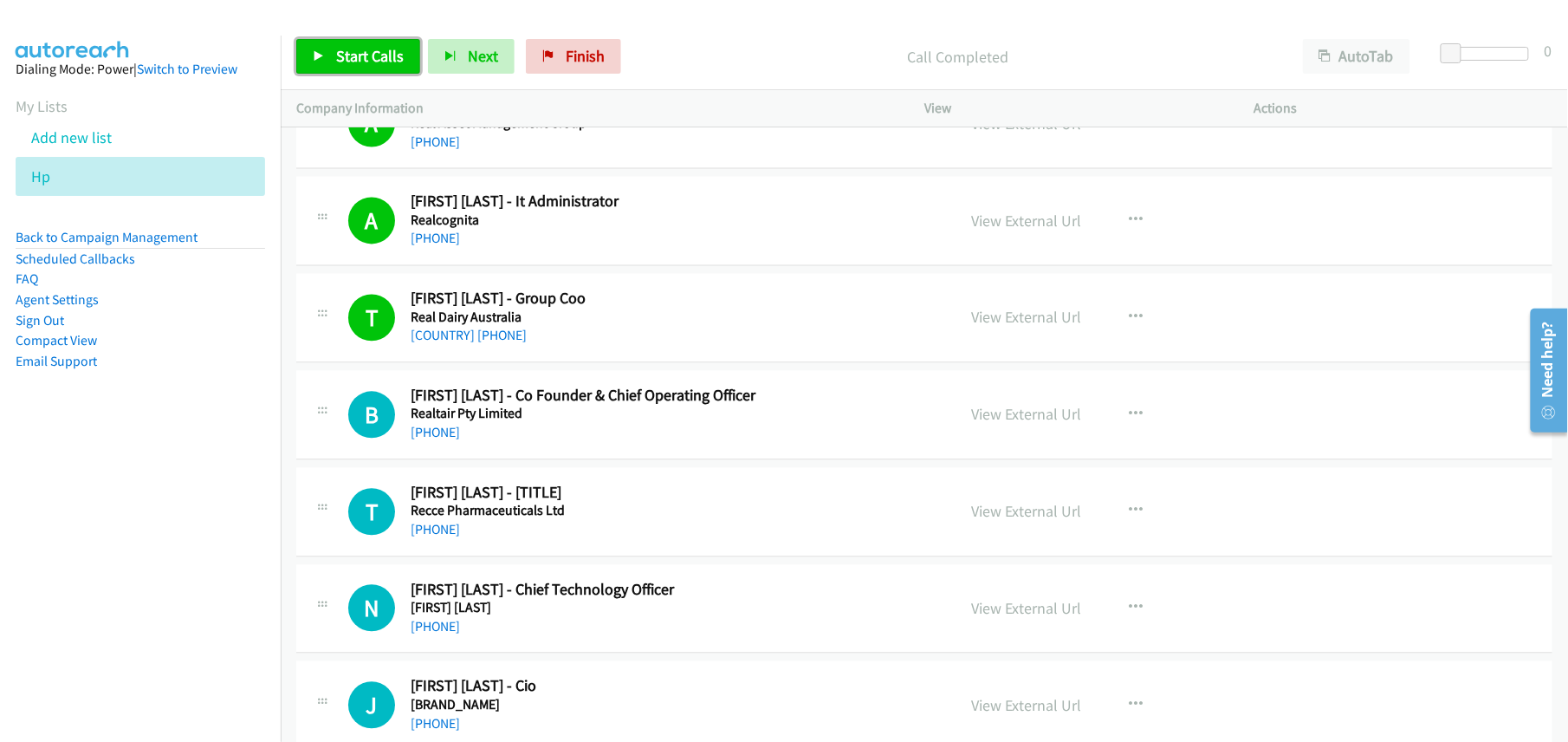 click on "Start Calls" at bounding box center (370, 55) 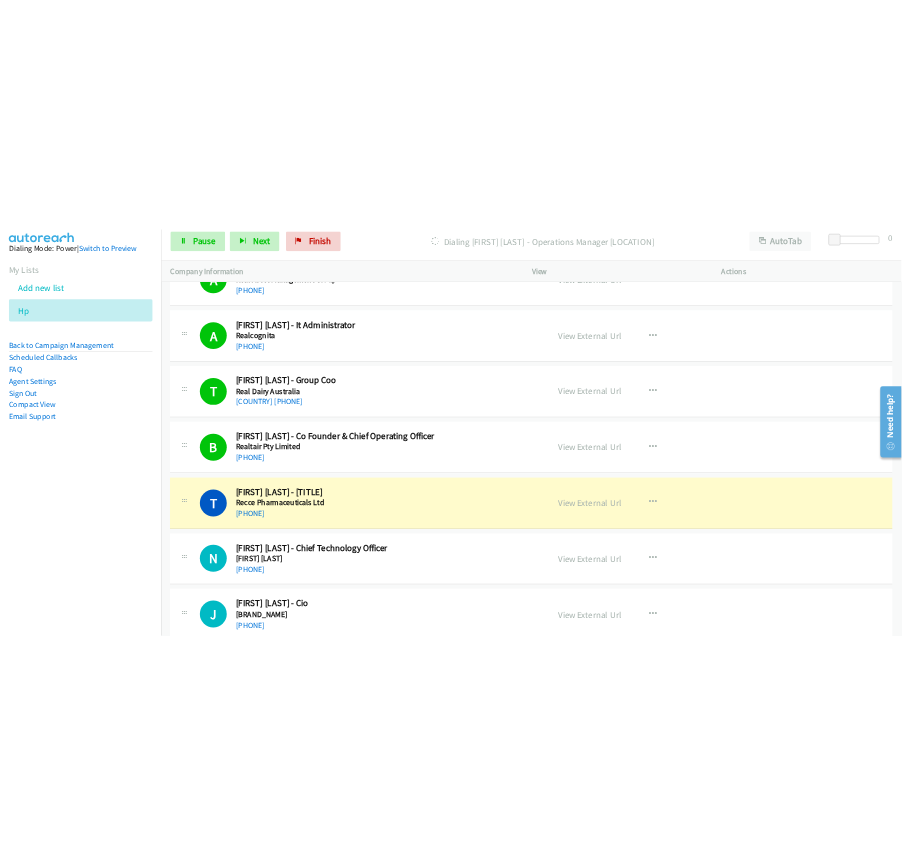 scroll, scrollTop: 1494, scrollLeft: 0, axis: vertical 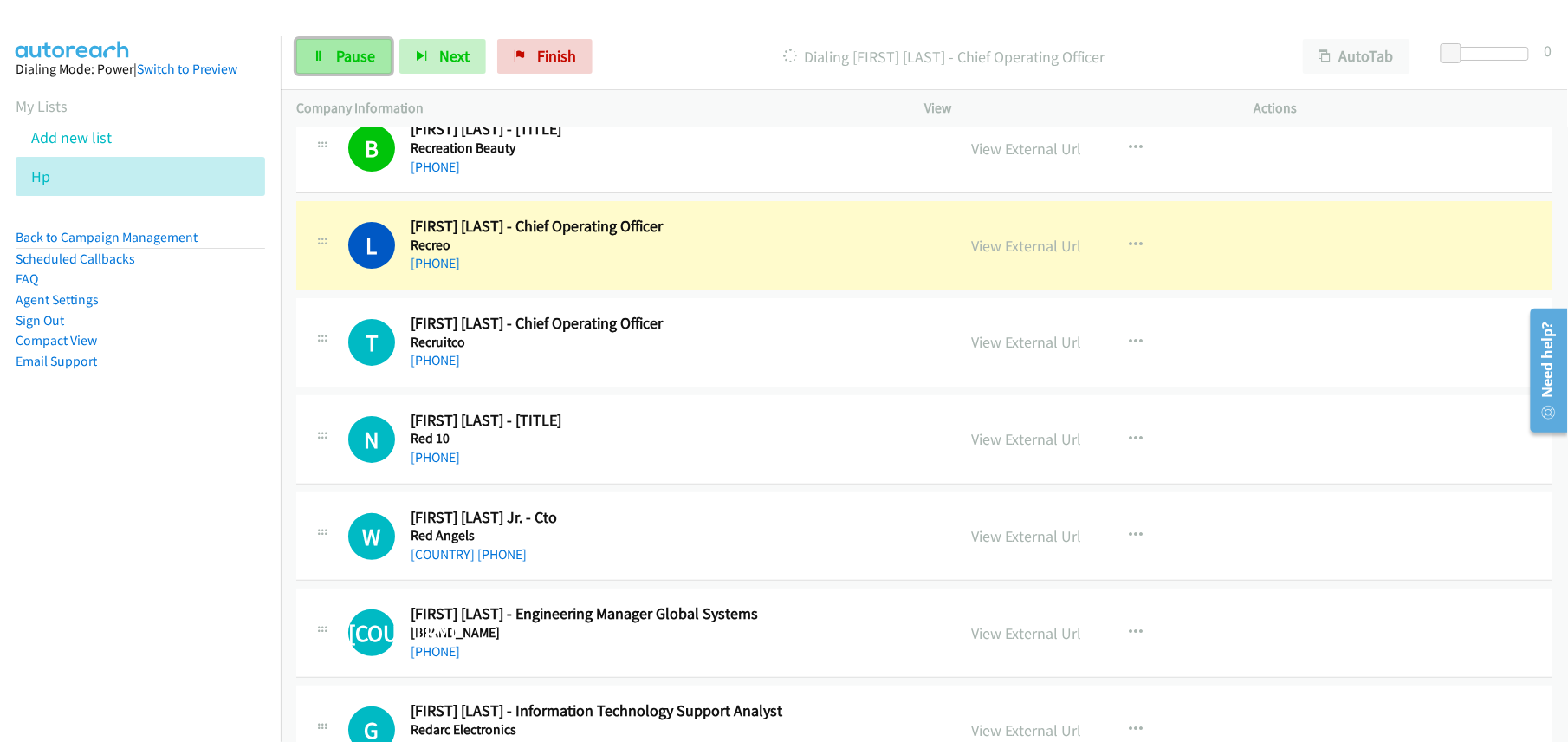 click on "Pause" at bounding box center [355, 55] 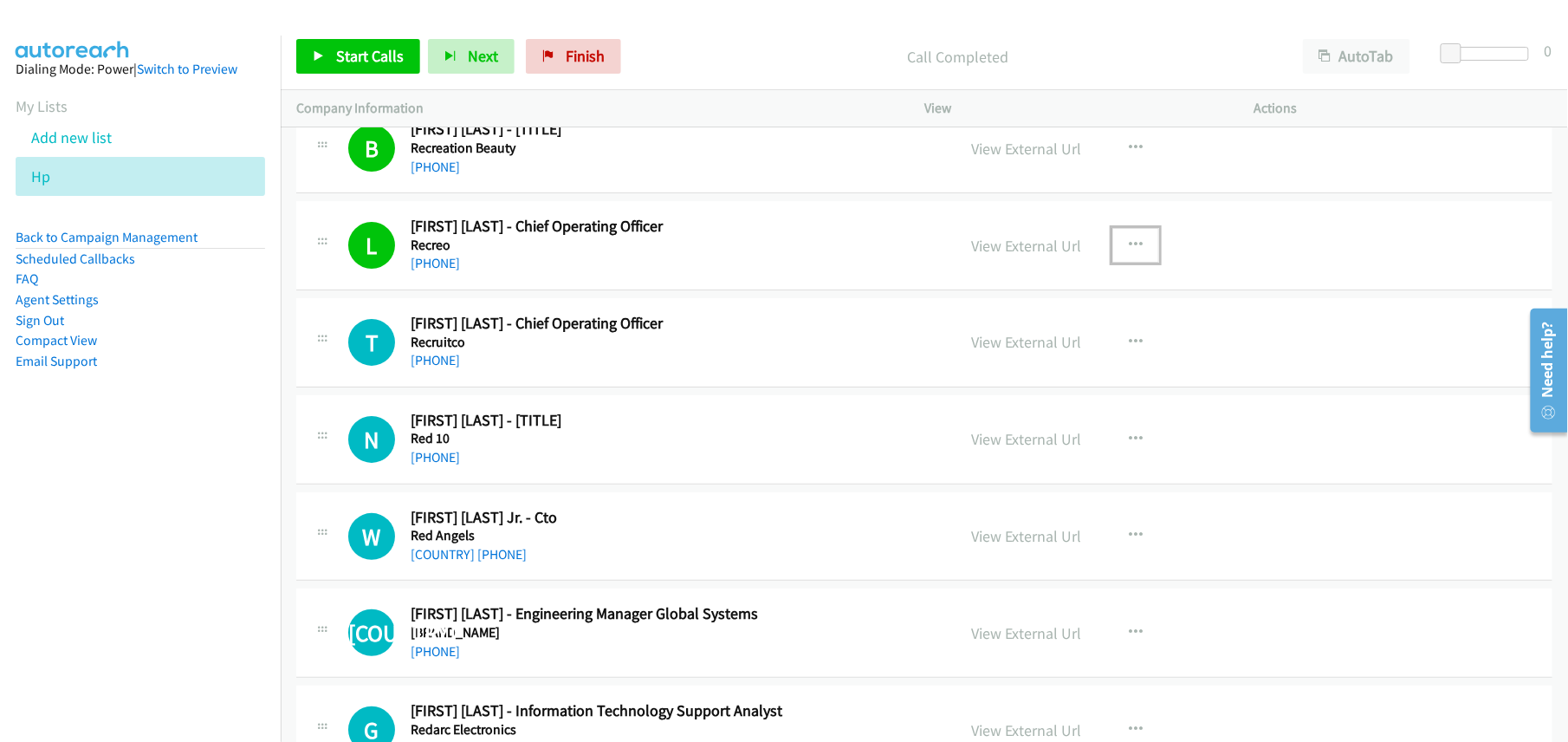 click at bounding box center (1136, 245) 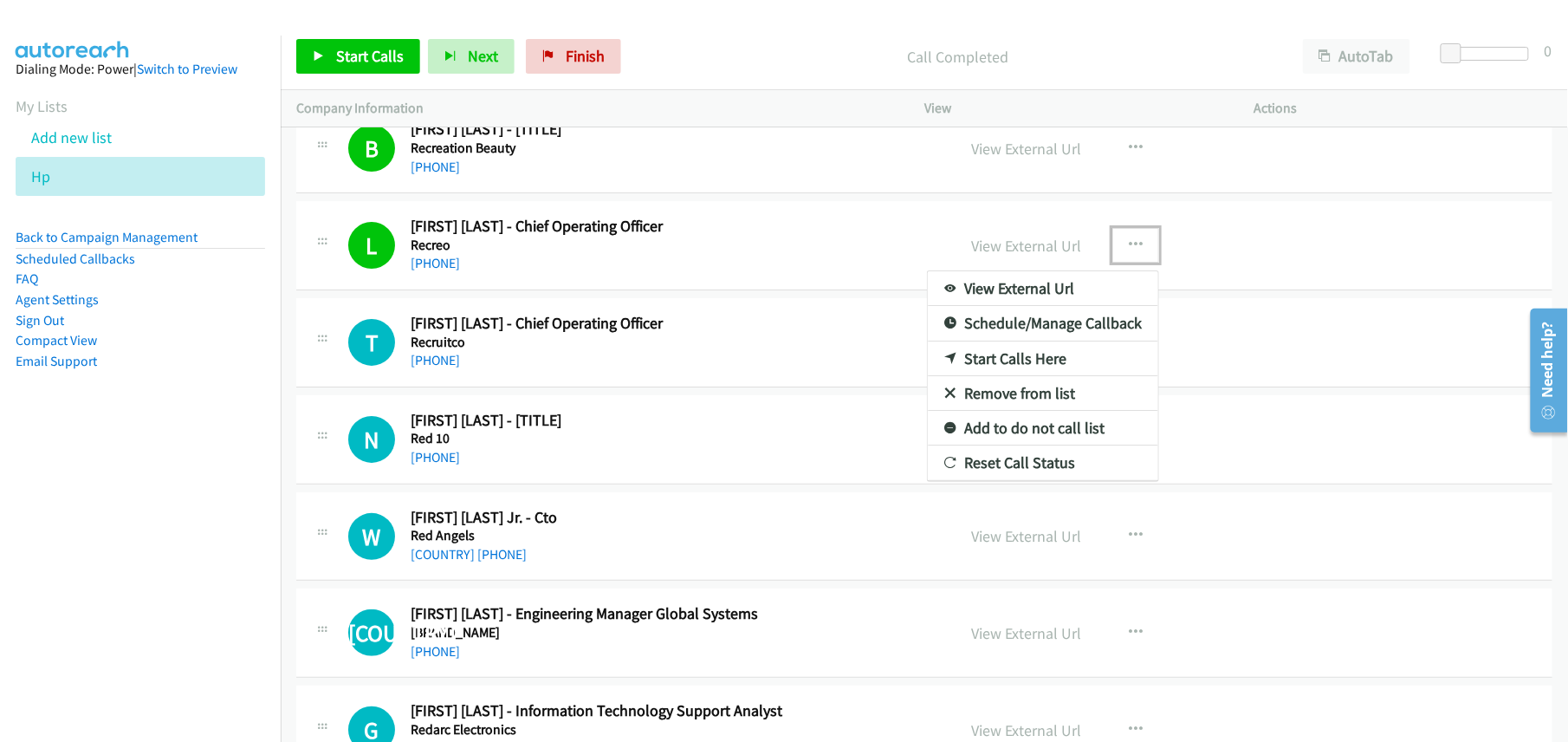 click at bounding box center [784, 371] 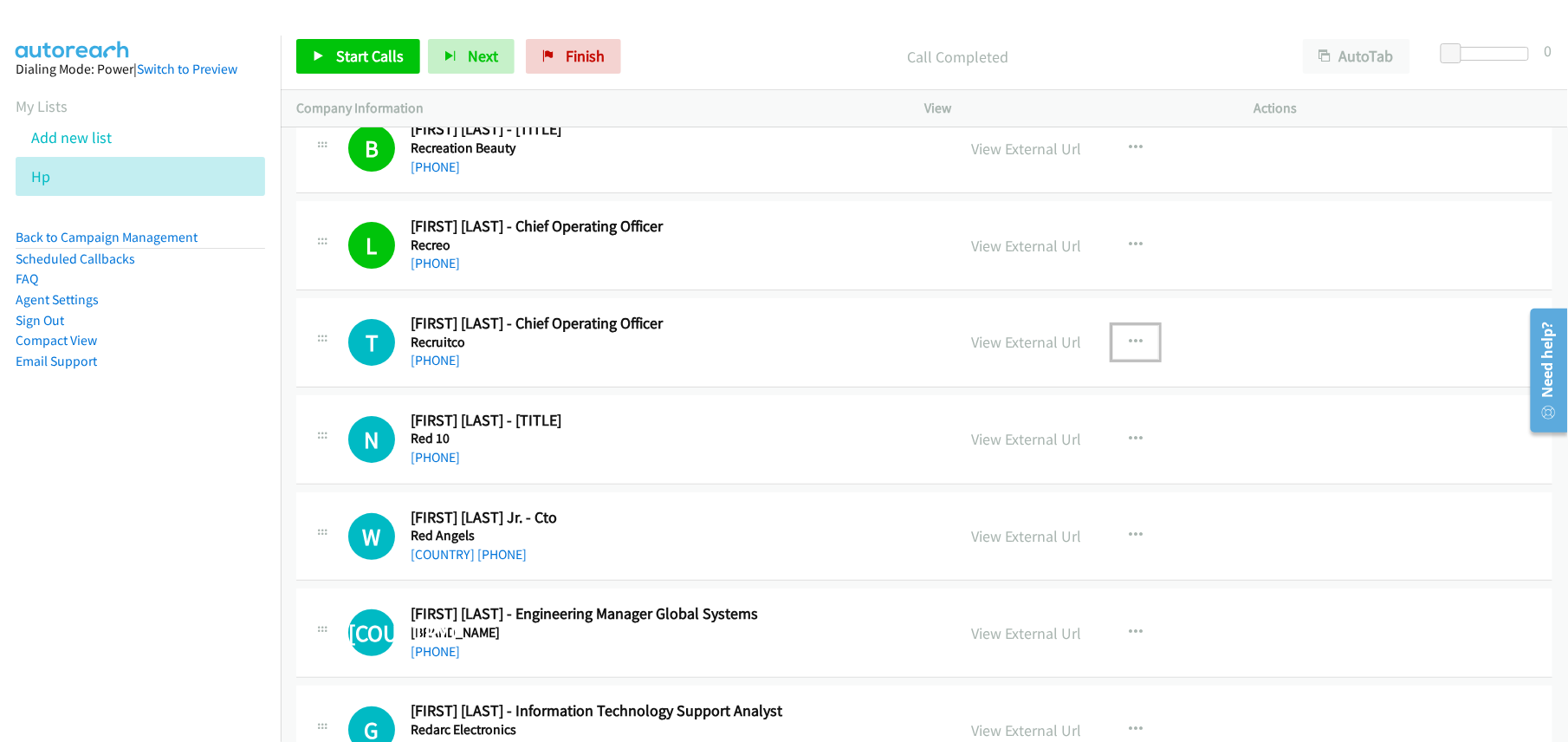 click at bounding box center (1136, 342) 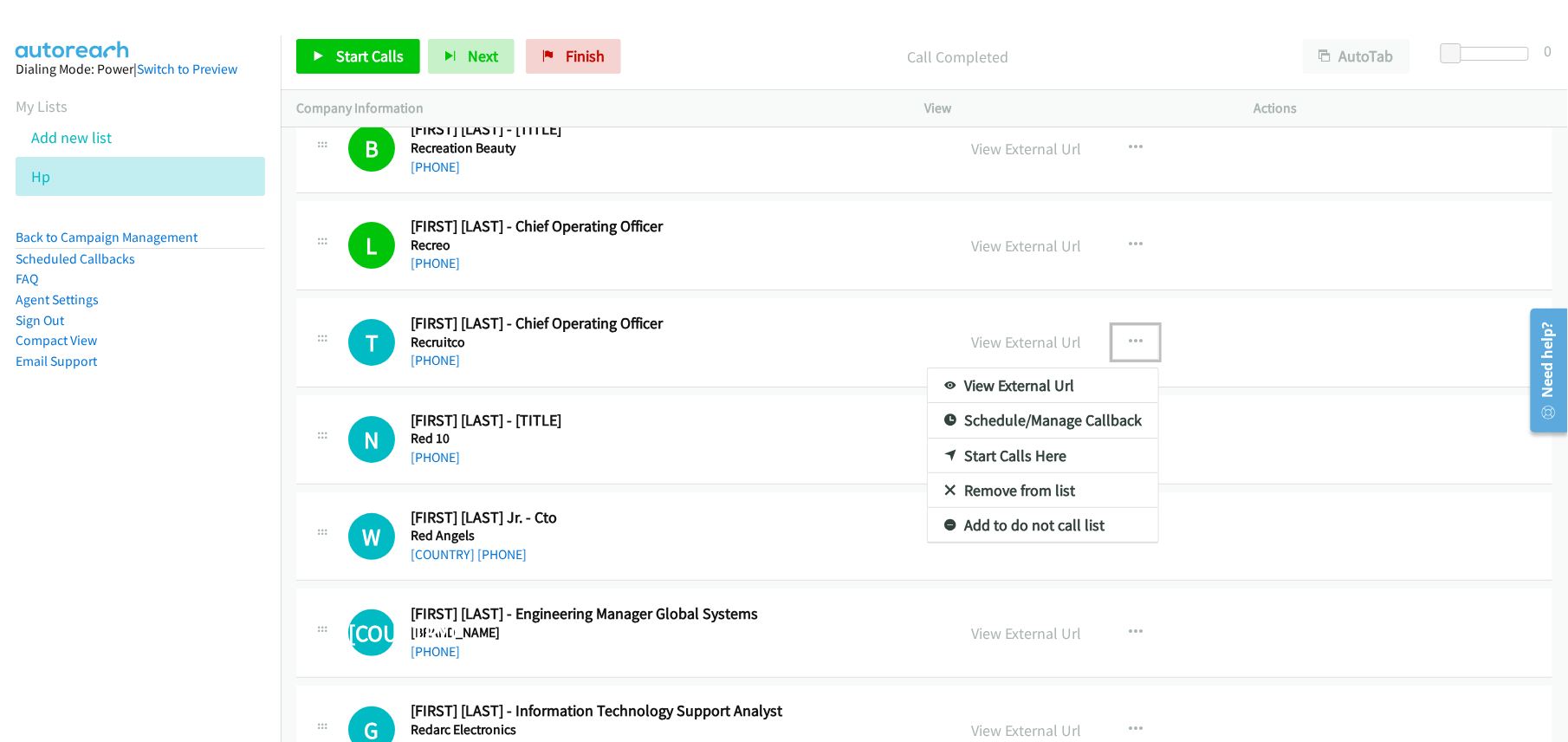 click on "Start Calls Here" at bounding box center (1043, 456) 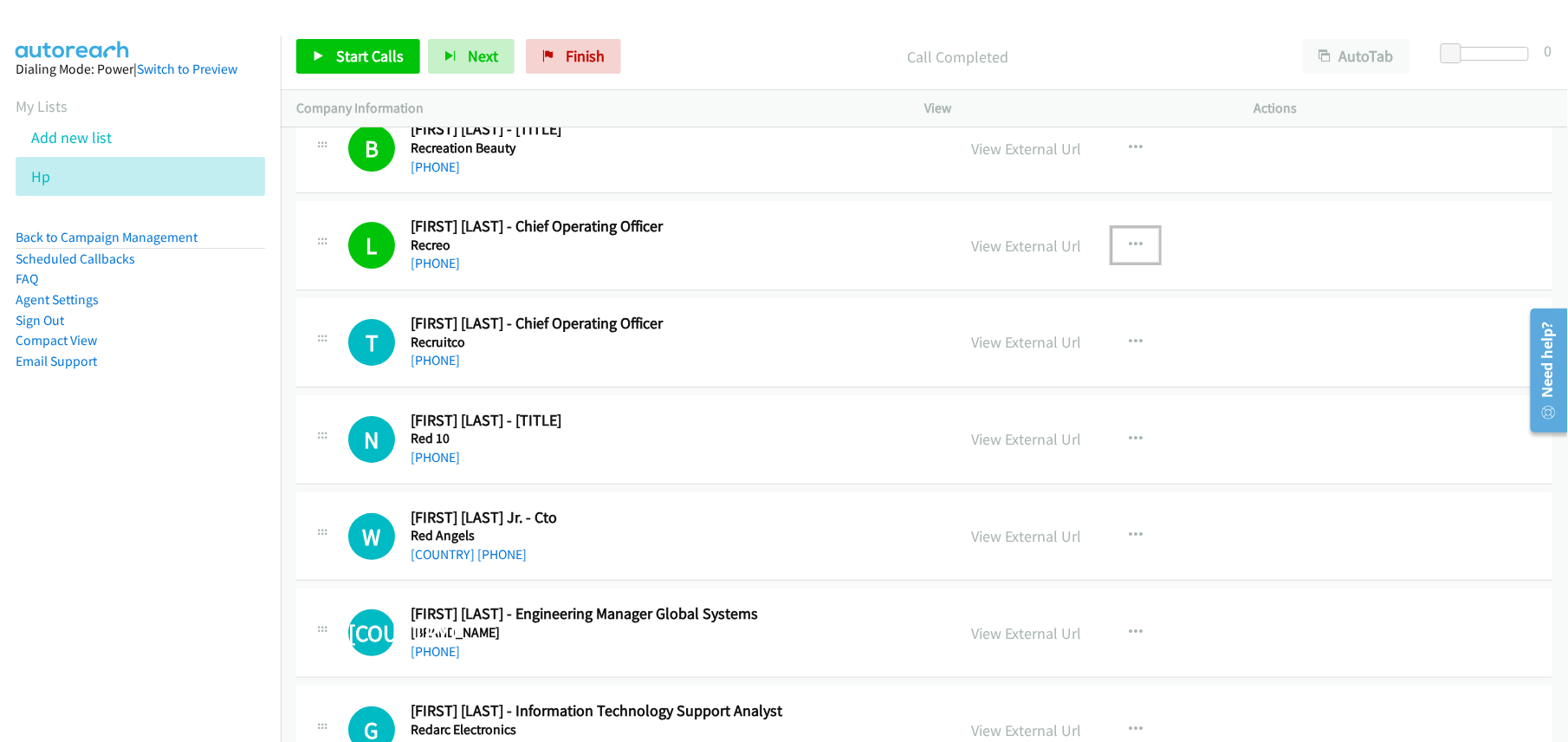 drag, startPoint x: 1123, startPoint y: 251, endPoint x: 1256, endPoint y: 251, distance: 133 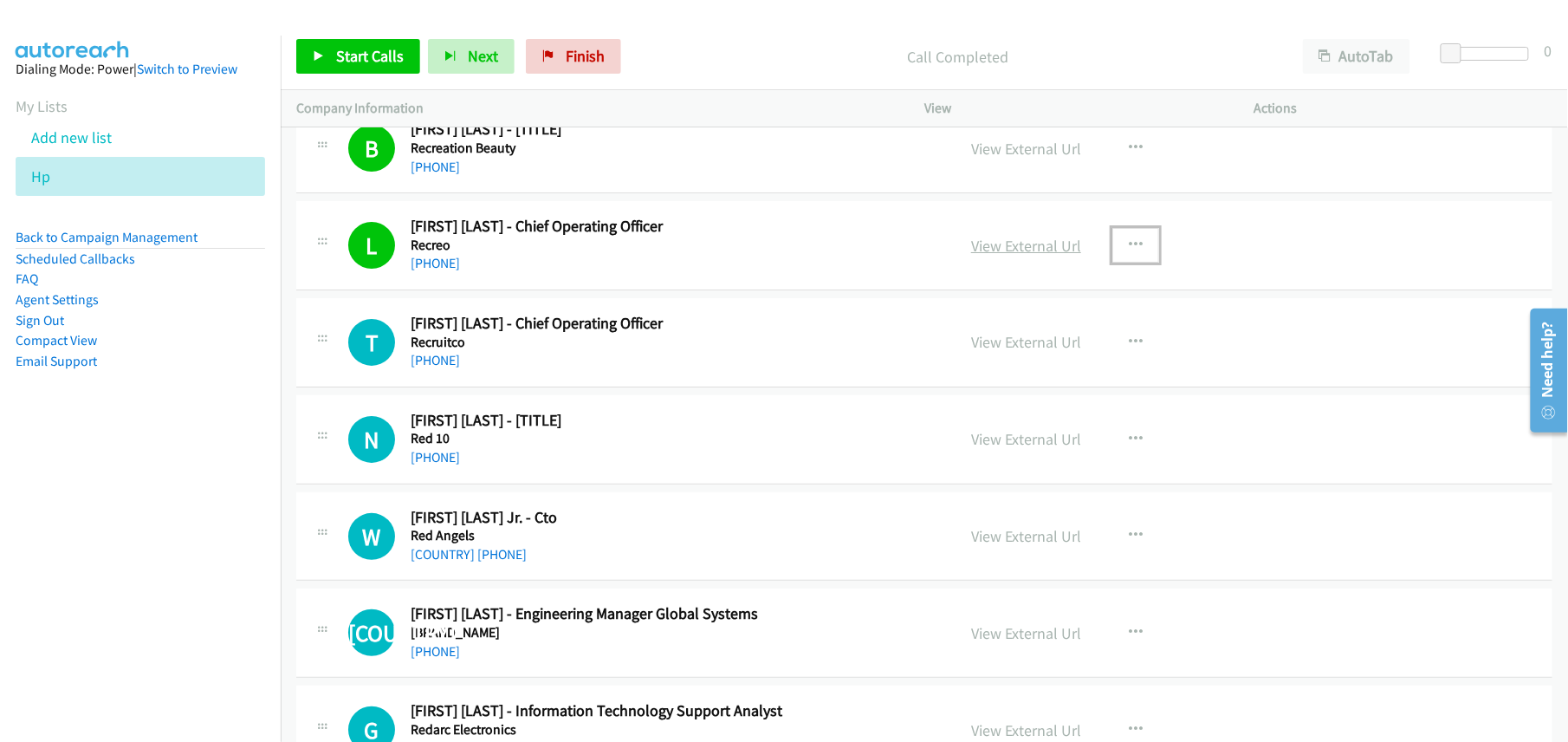 click on "View External Url" at bounding box center [1026, 245] 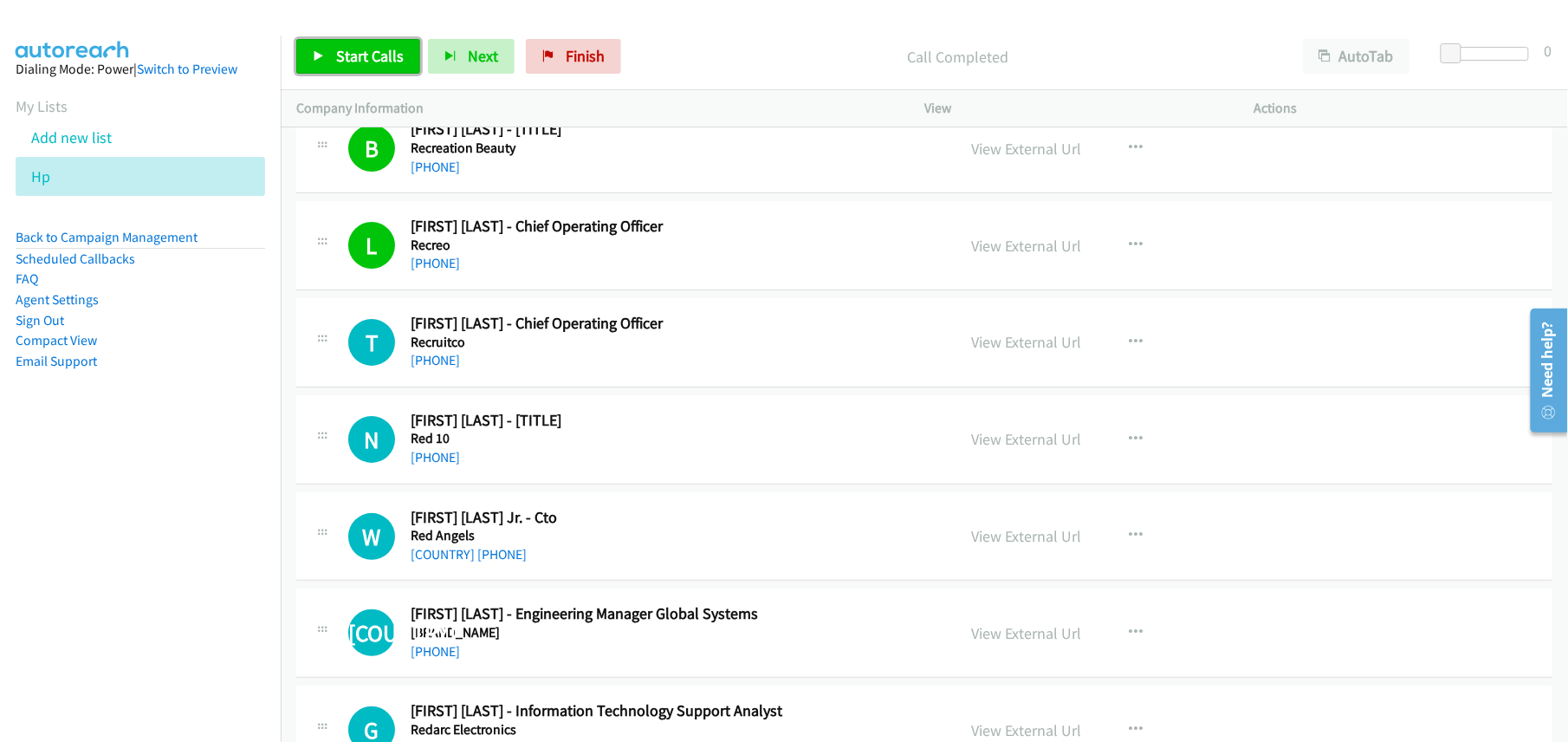 click on "Start Calls" at bounding box center [358, 56] 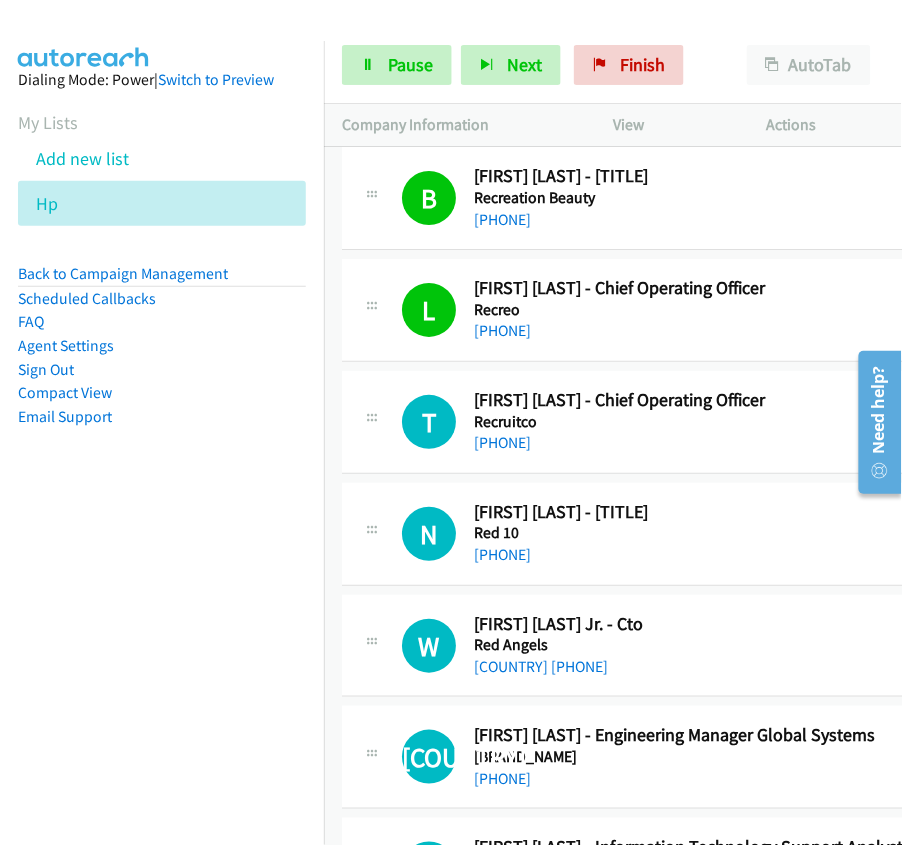 scroll, scrollTop: 2694, scrollLeft: 0, axis: vertical 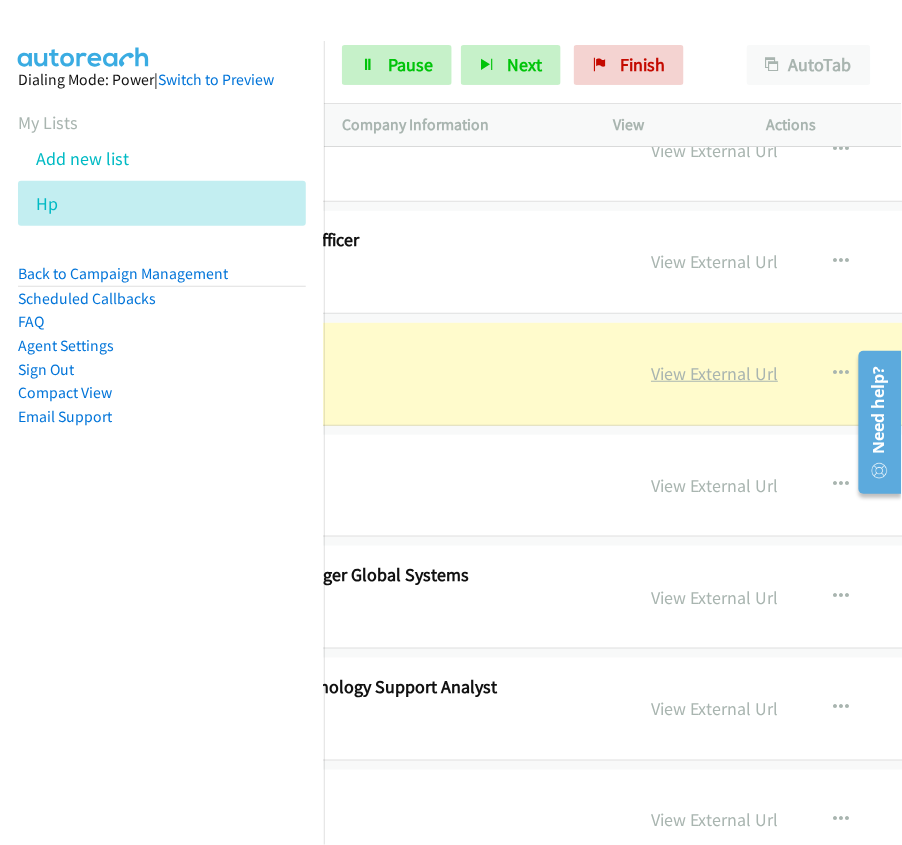 click on "View External Url" at bounding box center [715, 373] 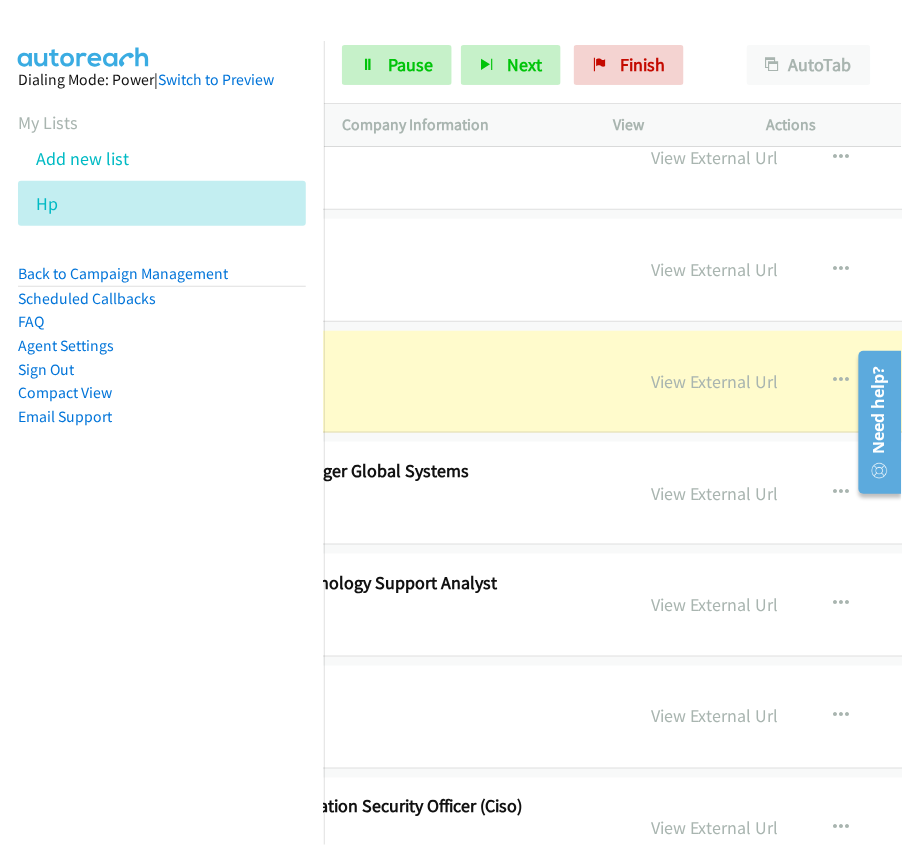 scroll, scrollTop: 2961, scrollLeft: 406, axis: both 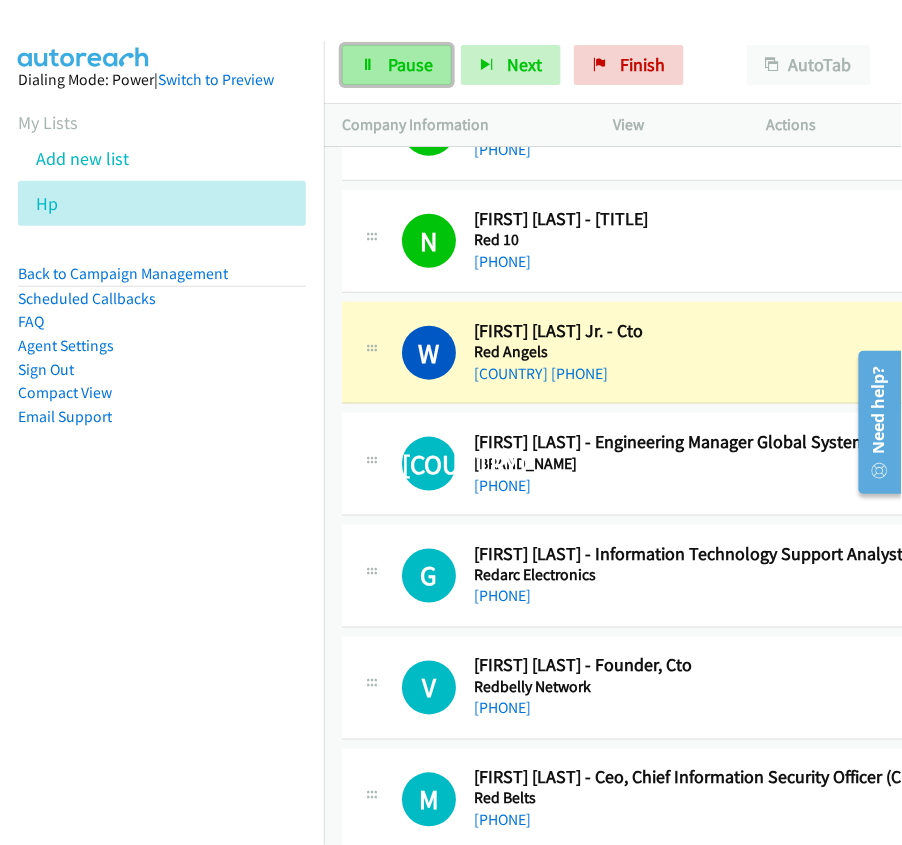 click on "Pause" at bounding box center (410, 64) 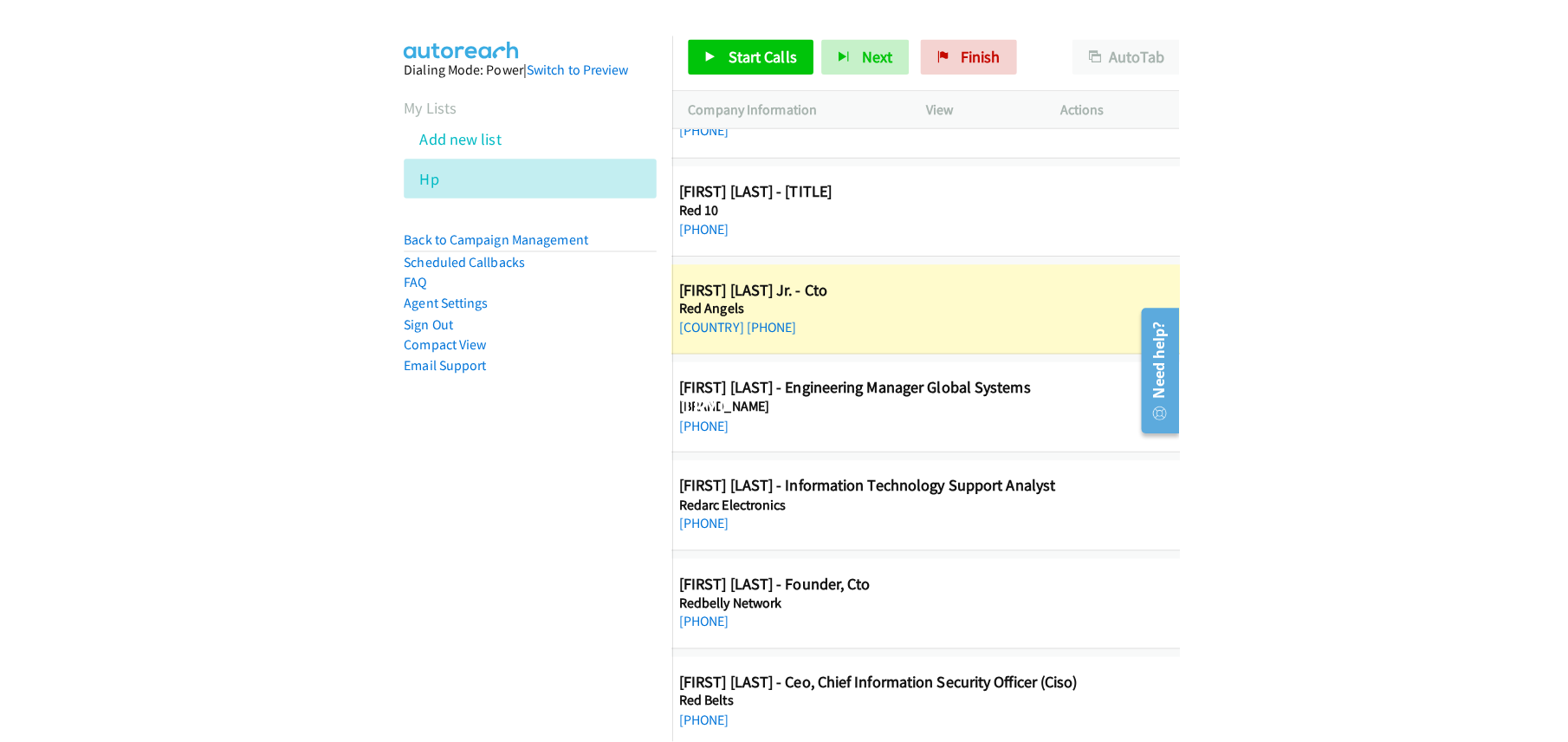 scroll, scrollTop: 2567, scrollLeft: 74, axis: both 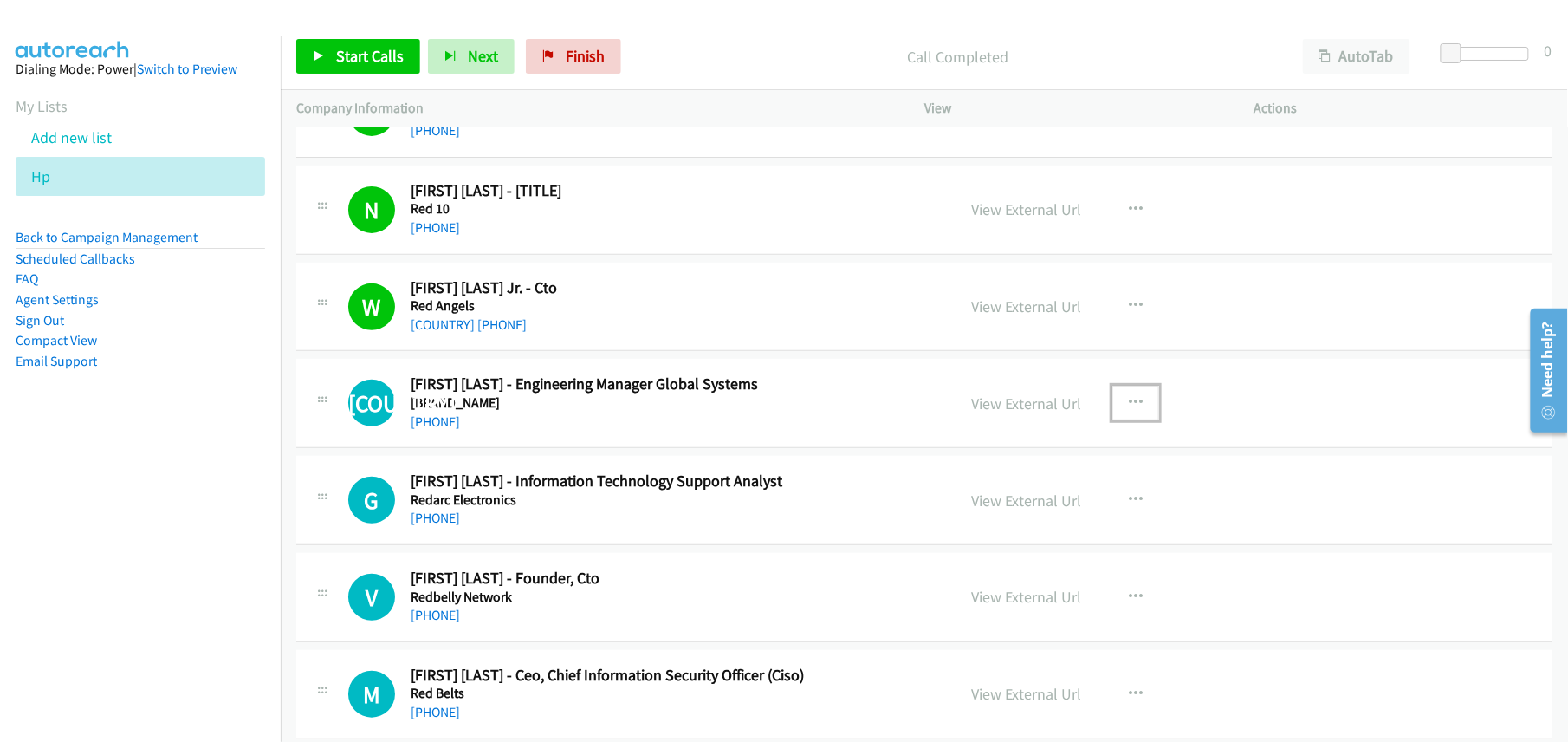 click at bounding box center [1136, 403] 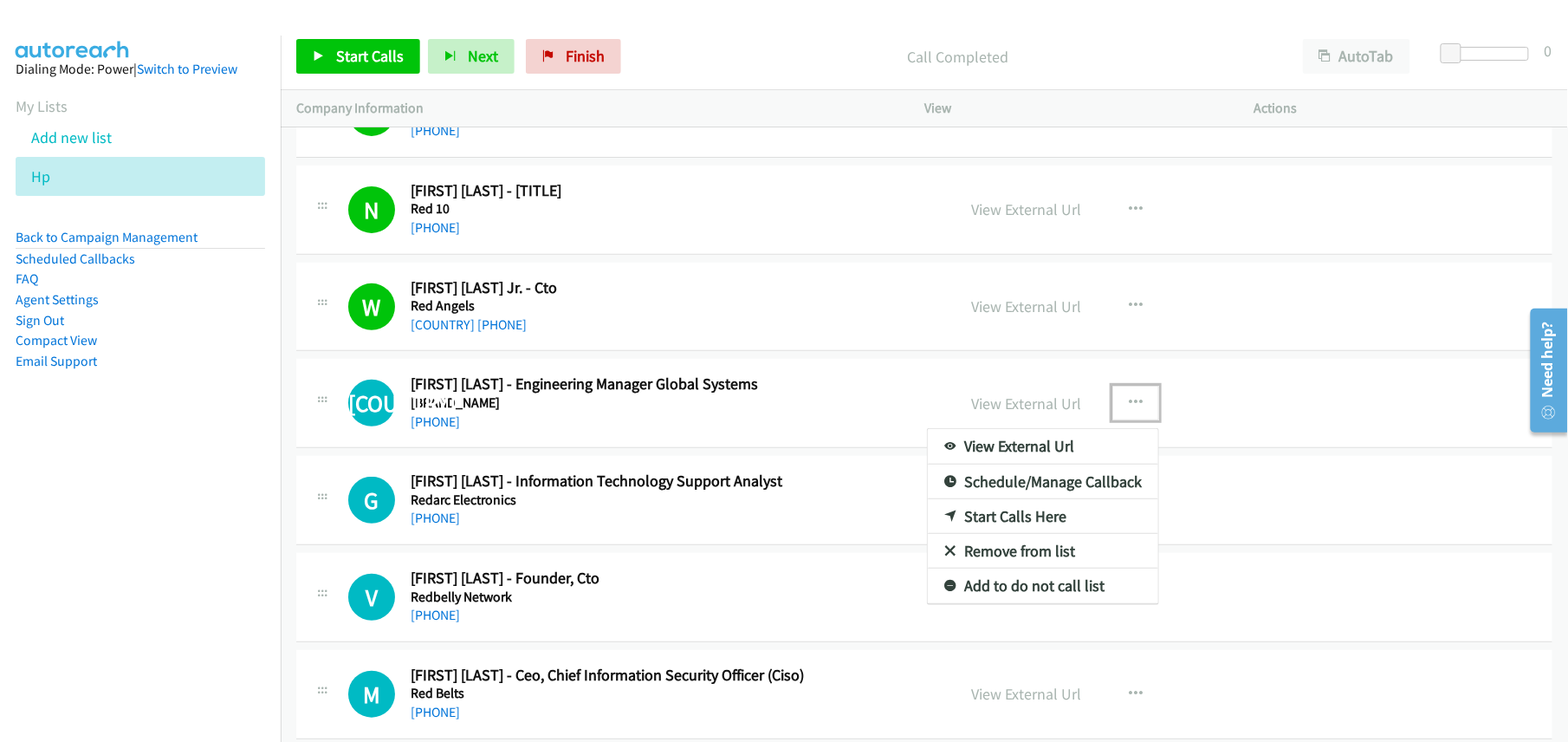 click on "Start Calls Here" at bounding box center (1043, 517) 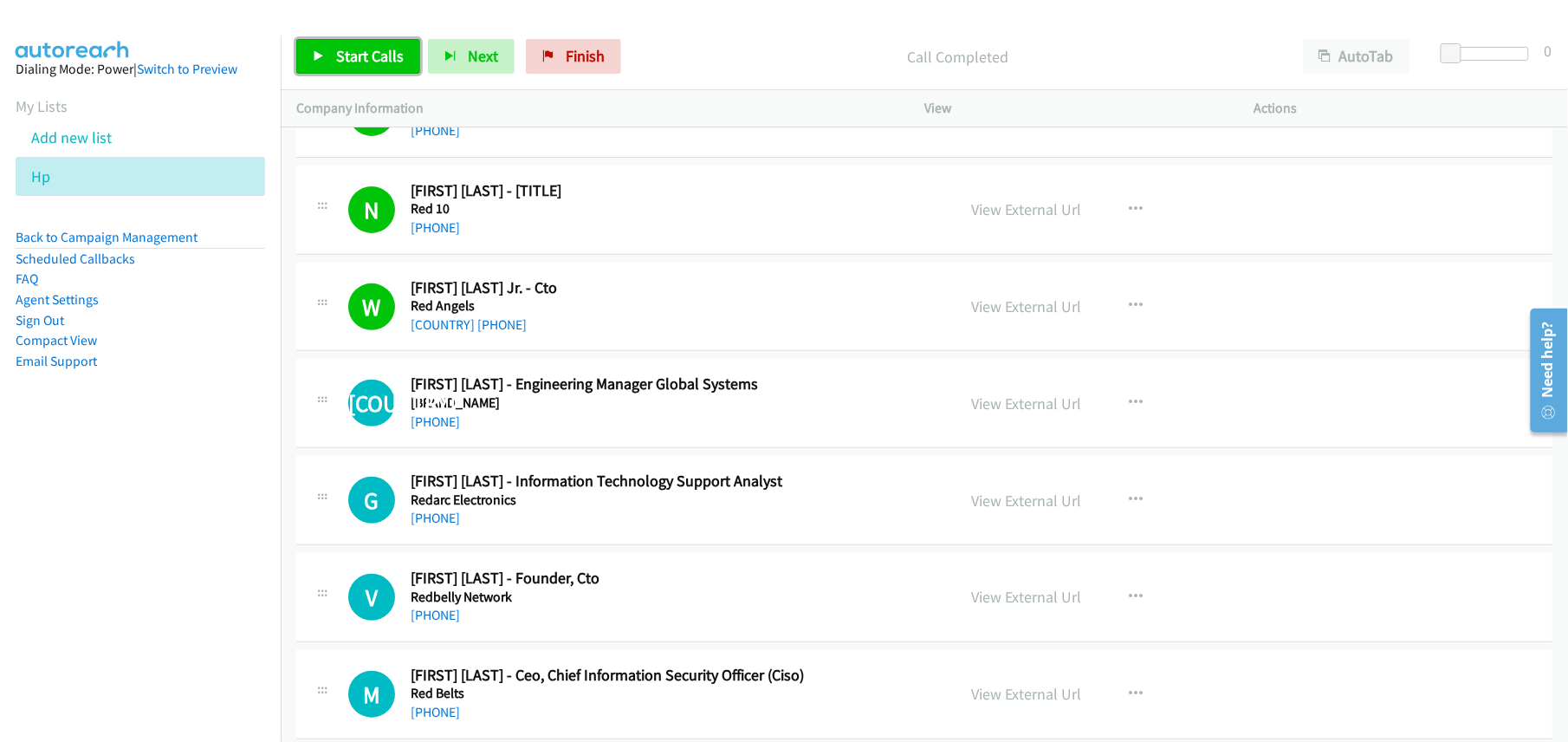 click on "Start Calls" at bounding box center [358, 56] 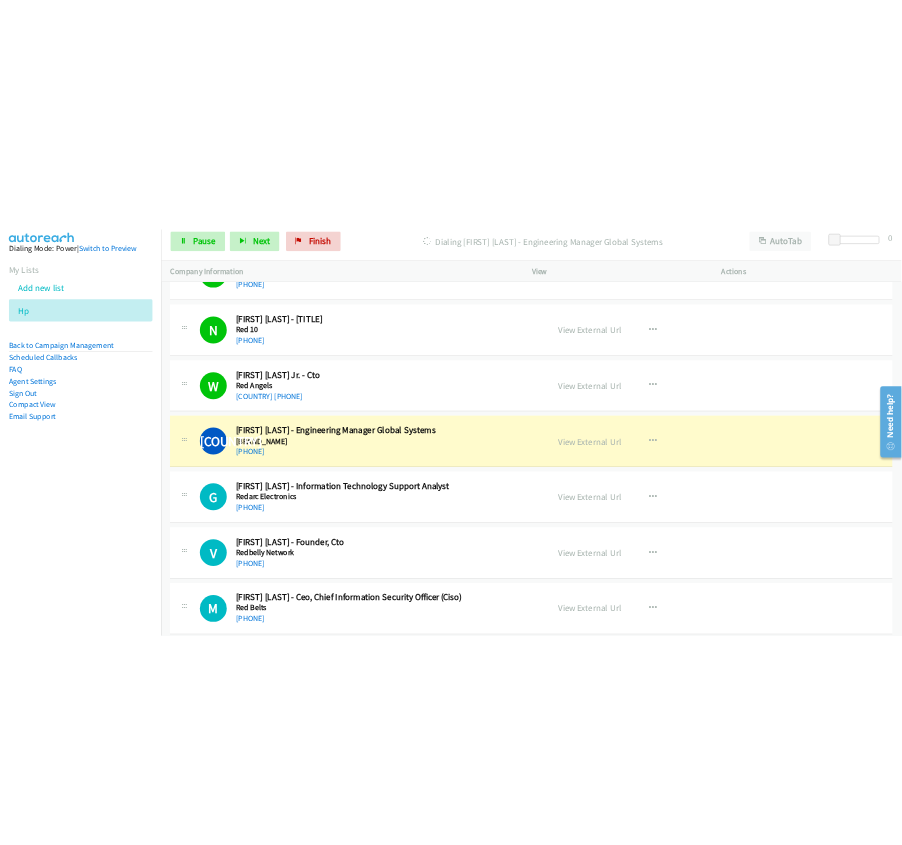 scroll, scrollTop: 2960, scrollLeft: 0, axis: vertical 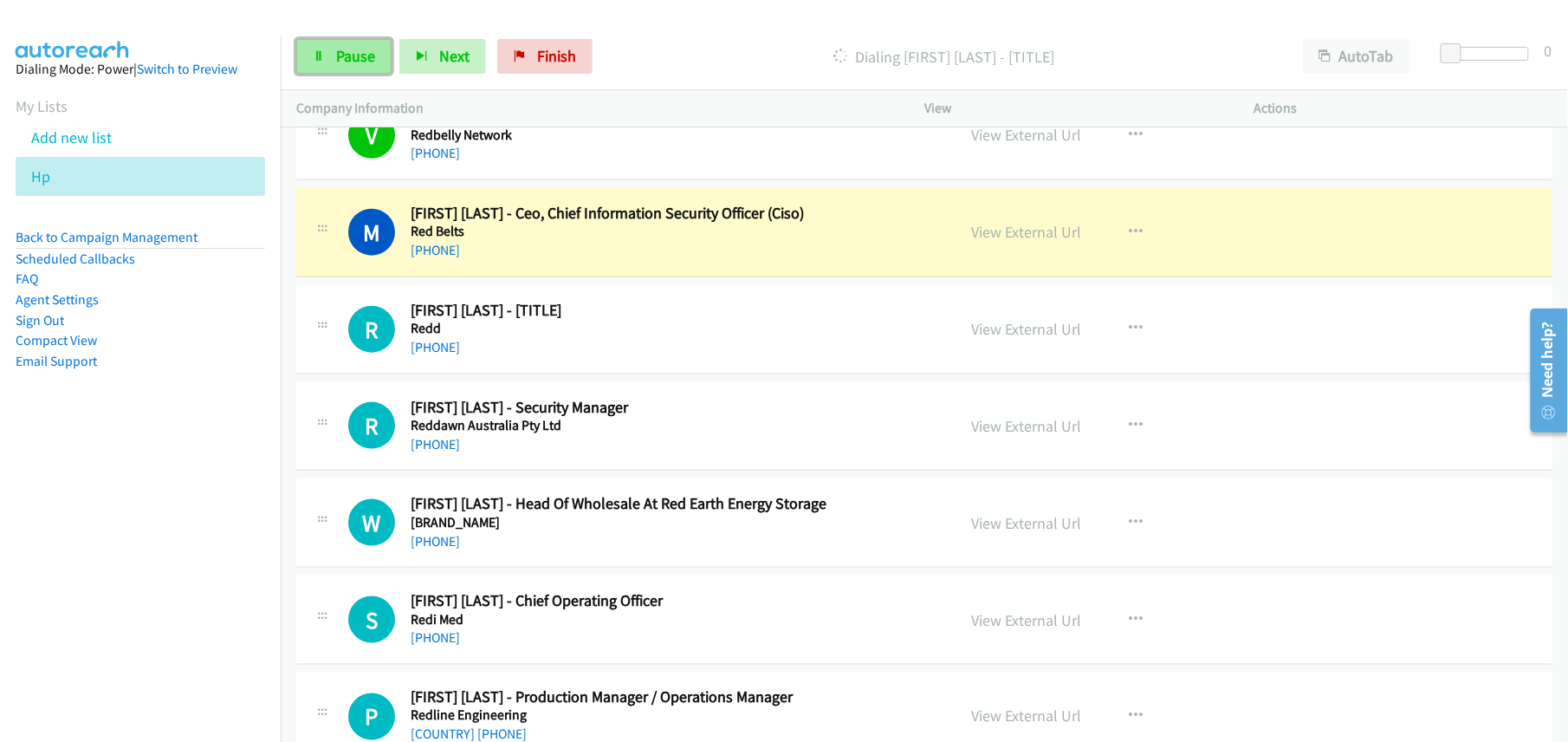 click on "Pause" at bounding box center [355, 55] 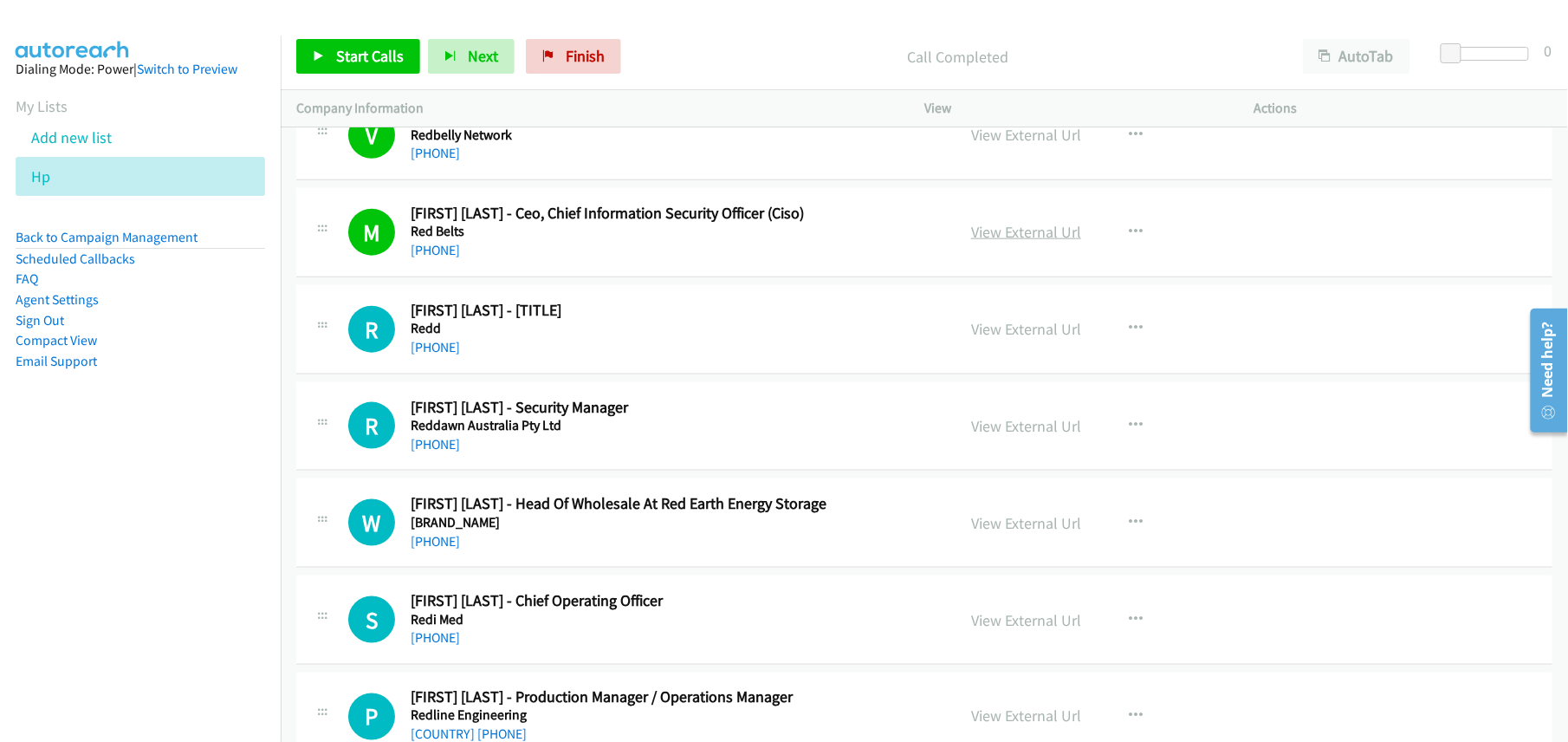 click on "View External Url" at bounding box center [1026, 231] 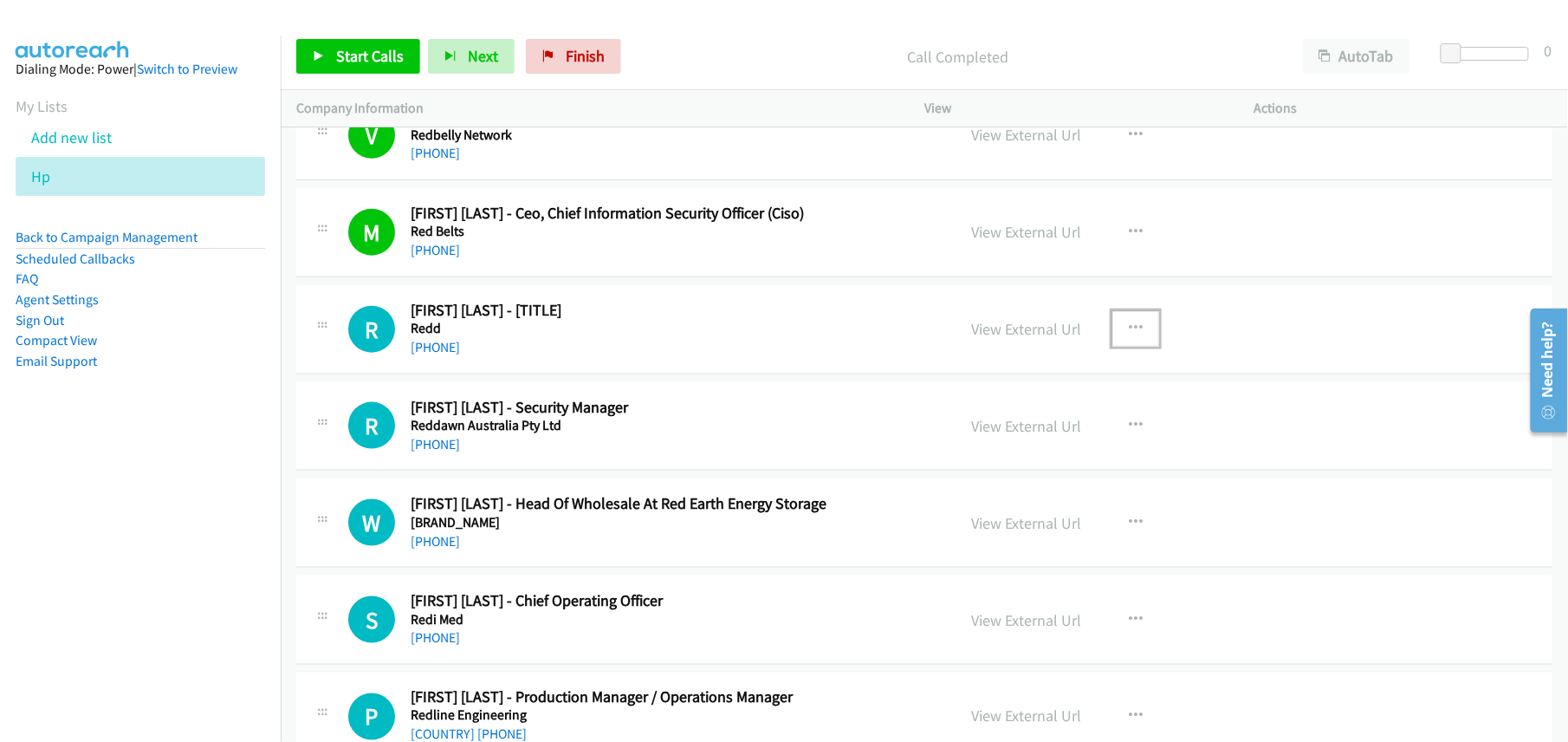 click at bounding box center [1136, 329] 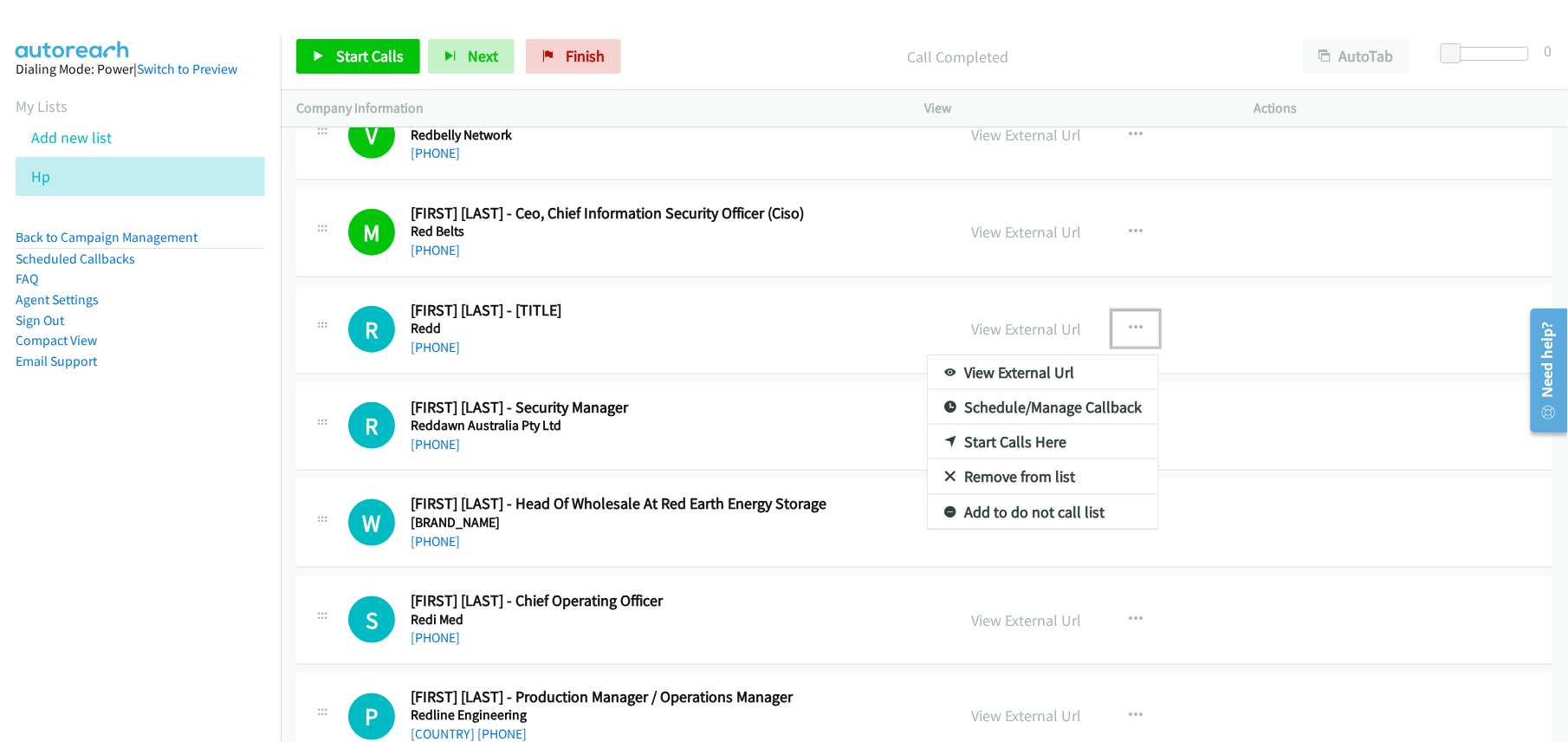 click on "Start Calls Here" at bounding box center [1043, 442] 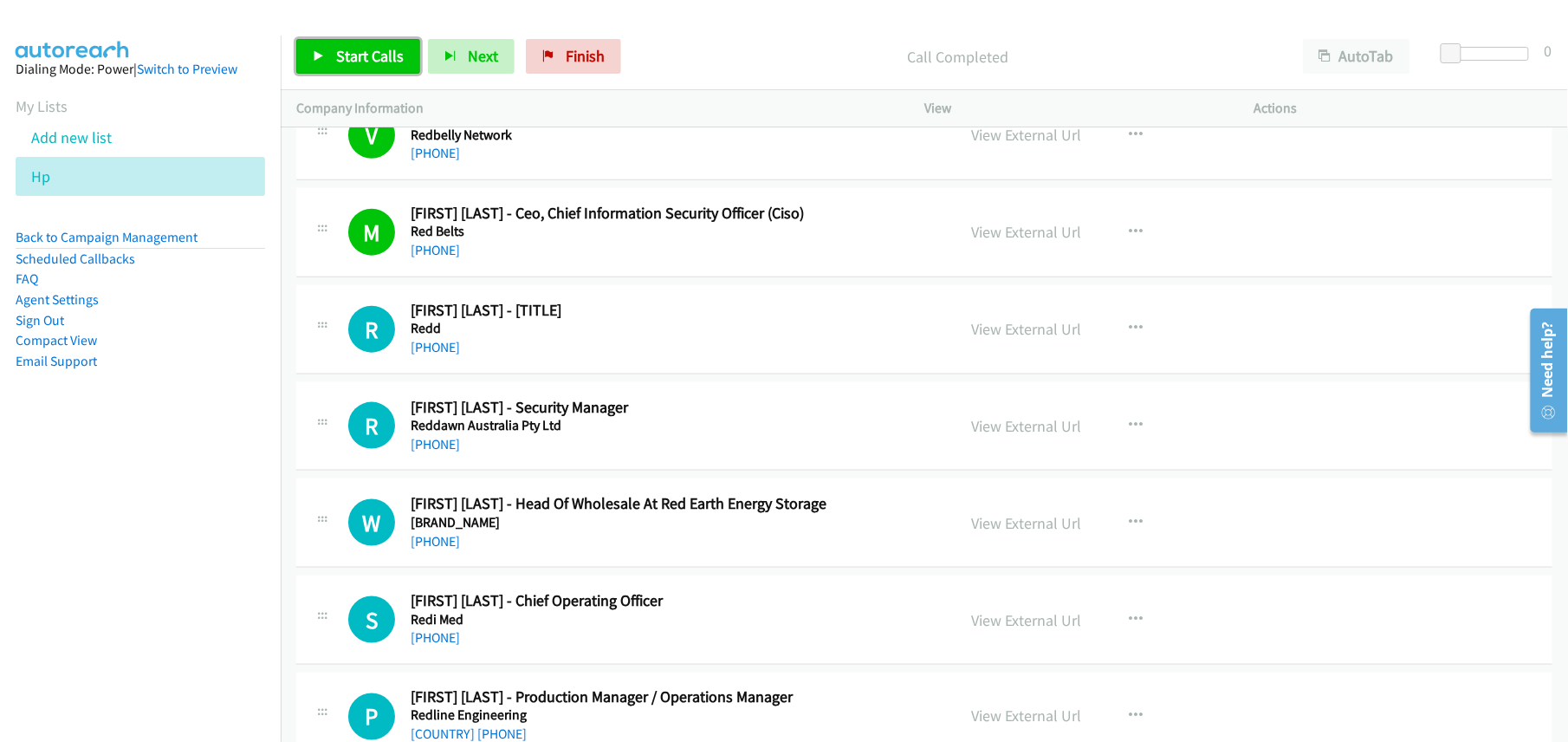 click on "Start Calls" at bounding box center (370, 55) 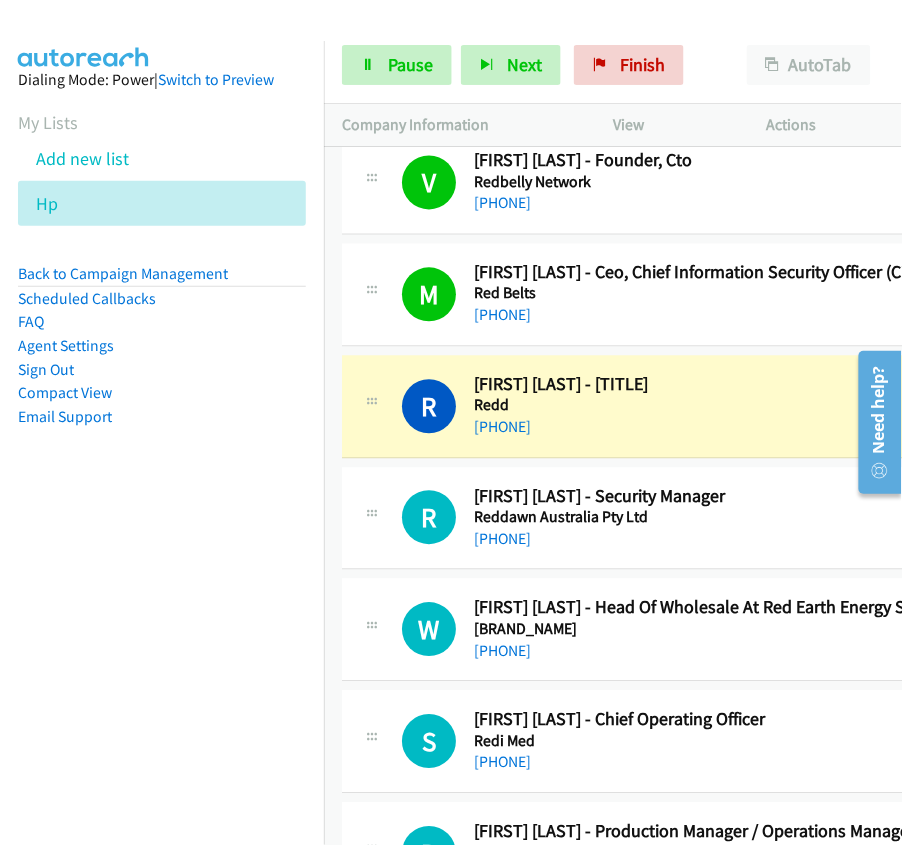 scroll, scrollTop: 3493, scrollLeft: 0, axis: vertical 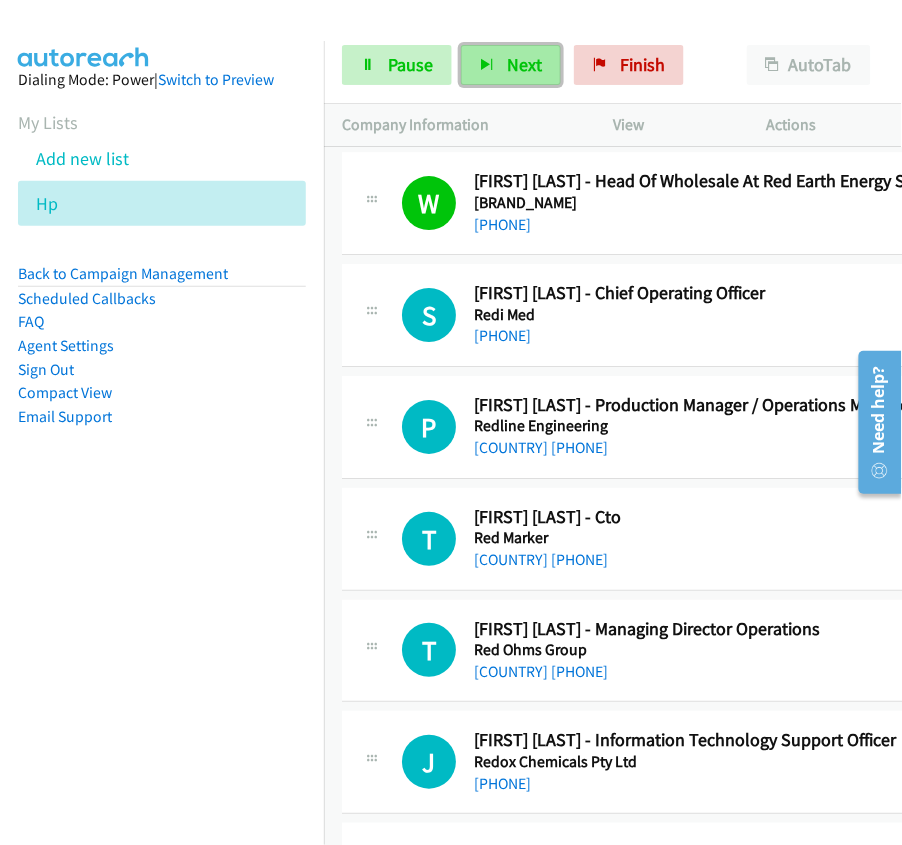 click on "Next" at bounding box center [511, 65] 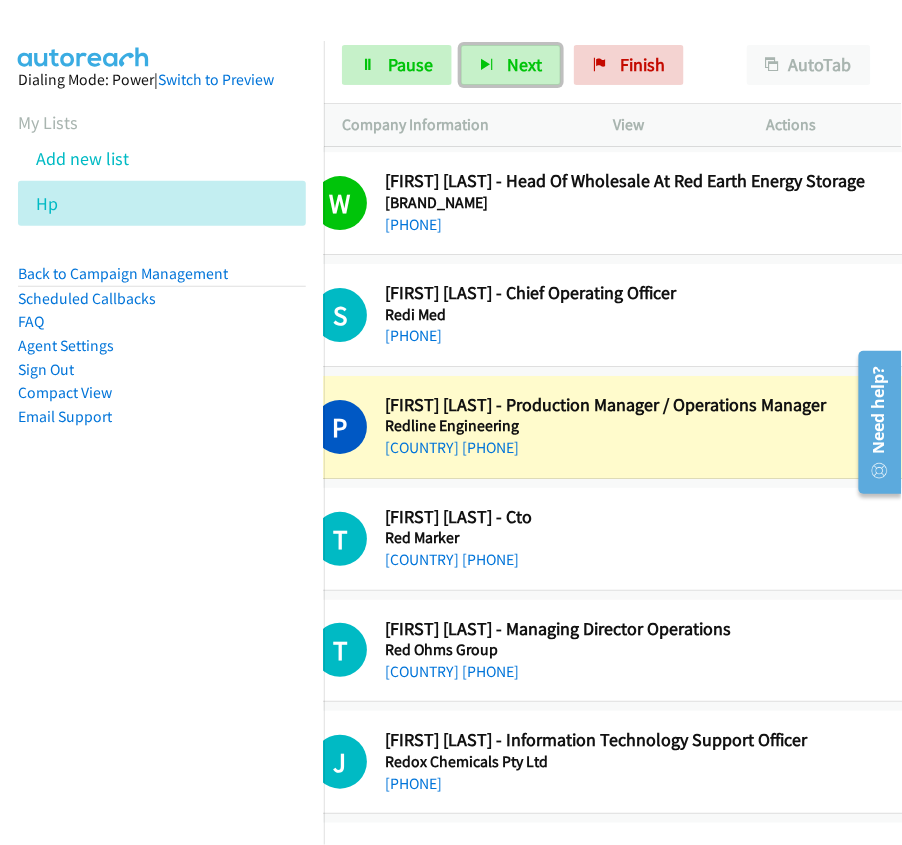 scroll, scrollTop: 3893, scrollLeft: 86, axis: both 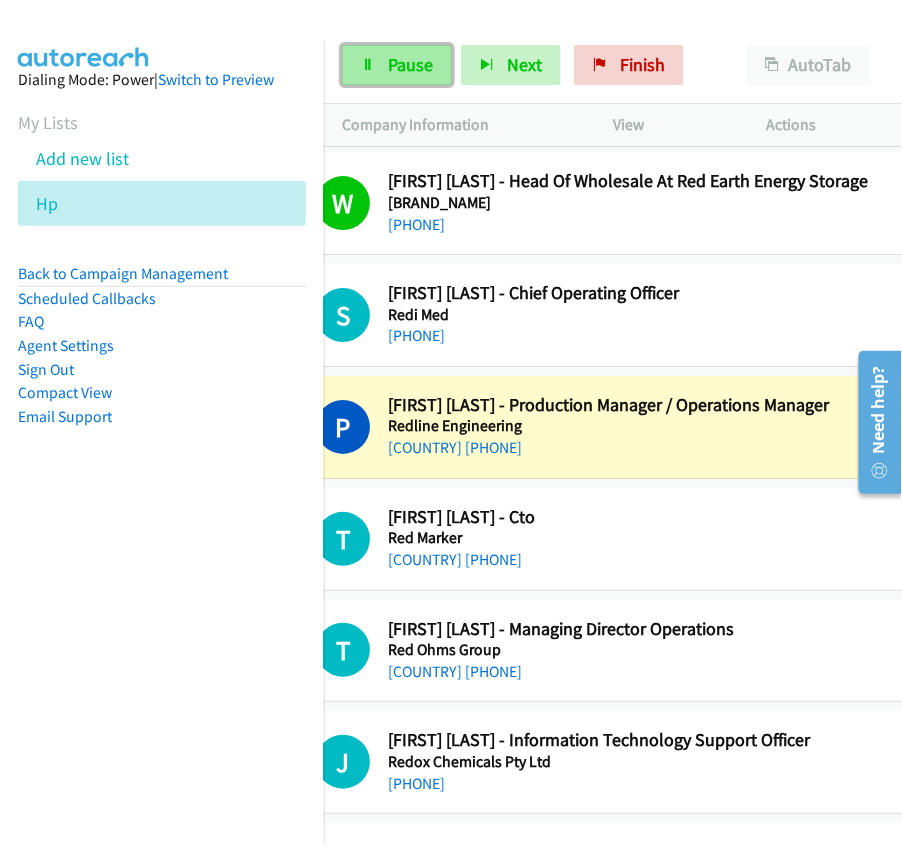 click on "Pause" at bounding box center [410, 64] 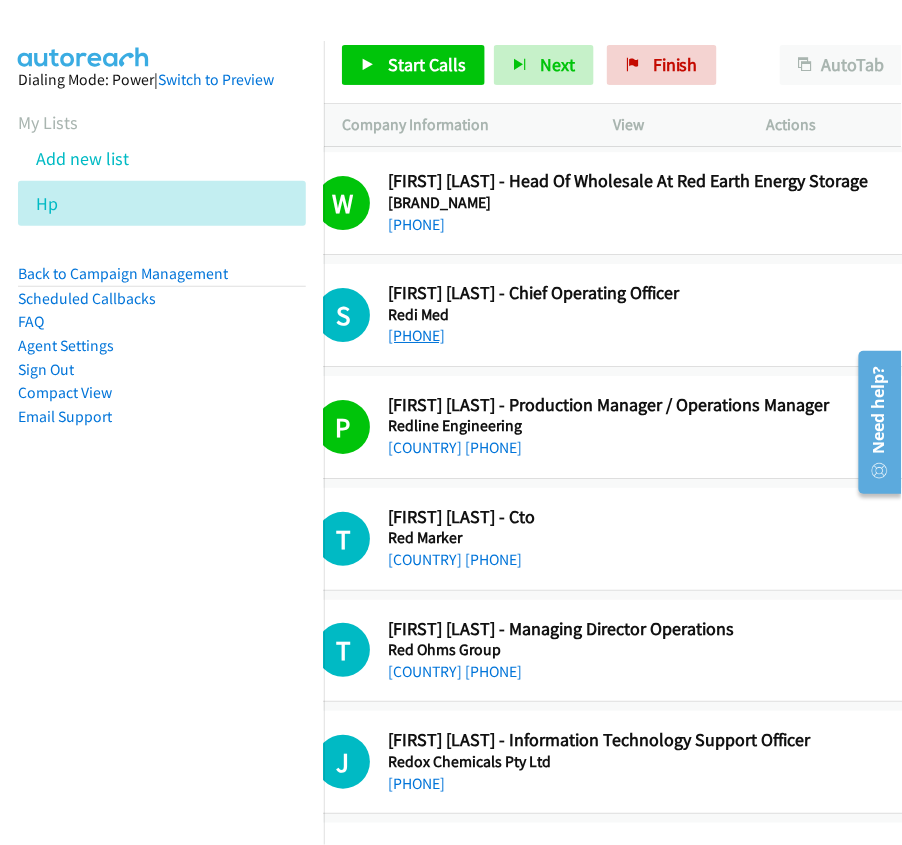 click on "[PHONE]" at bounding box center [416, 335] 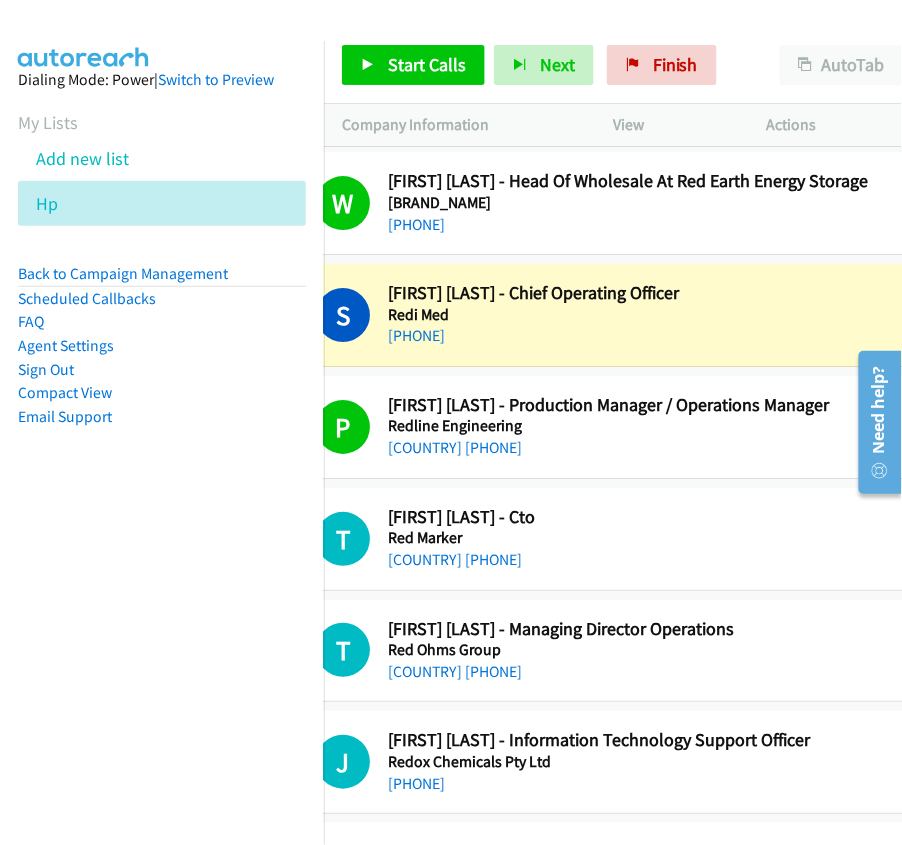 scroll, scrollTop: 4026, scrollLeft: 86, axis: both 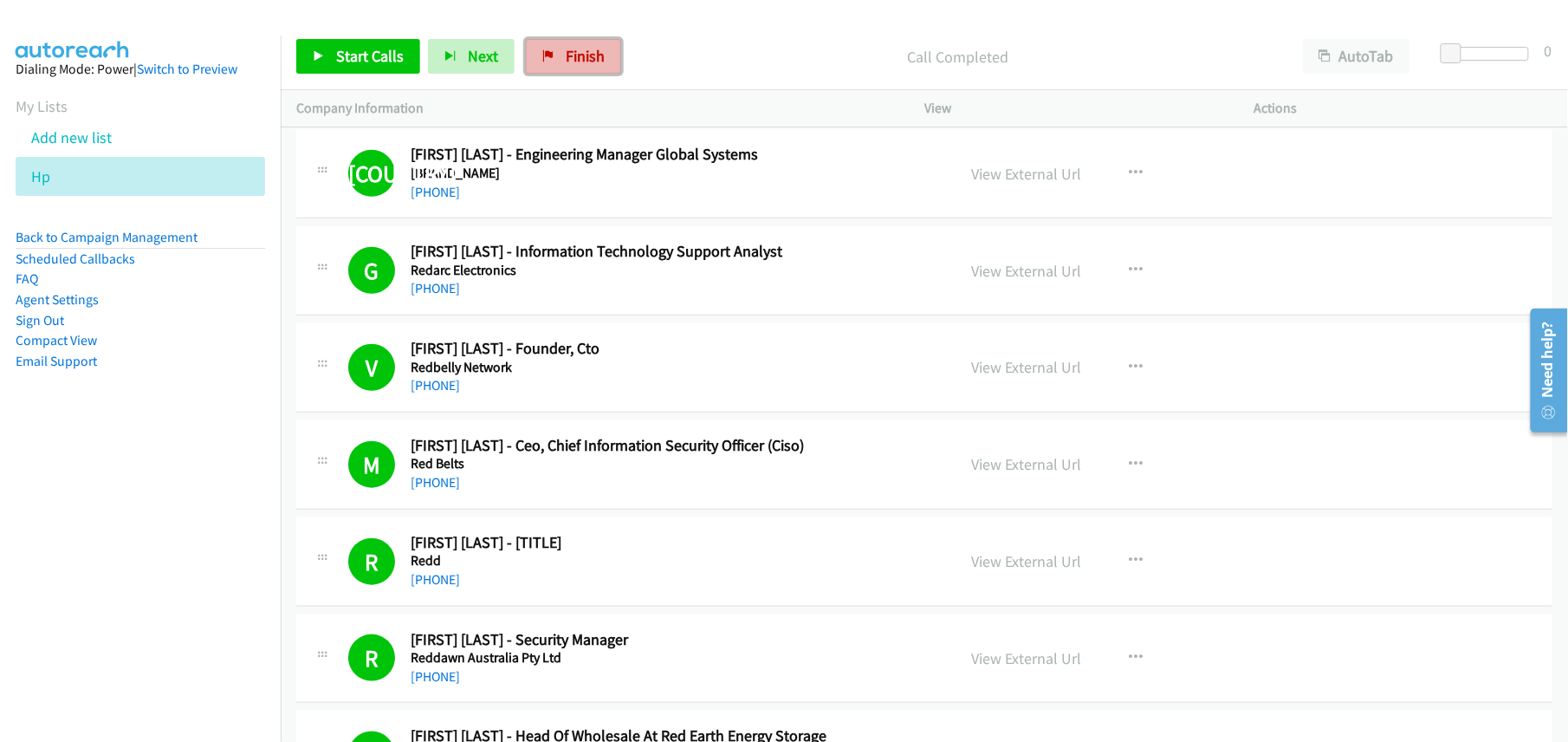 click on "Finish" at bounding box center [585, 55] 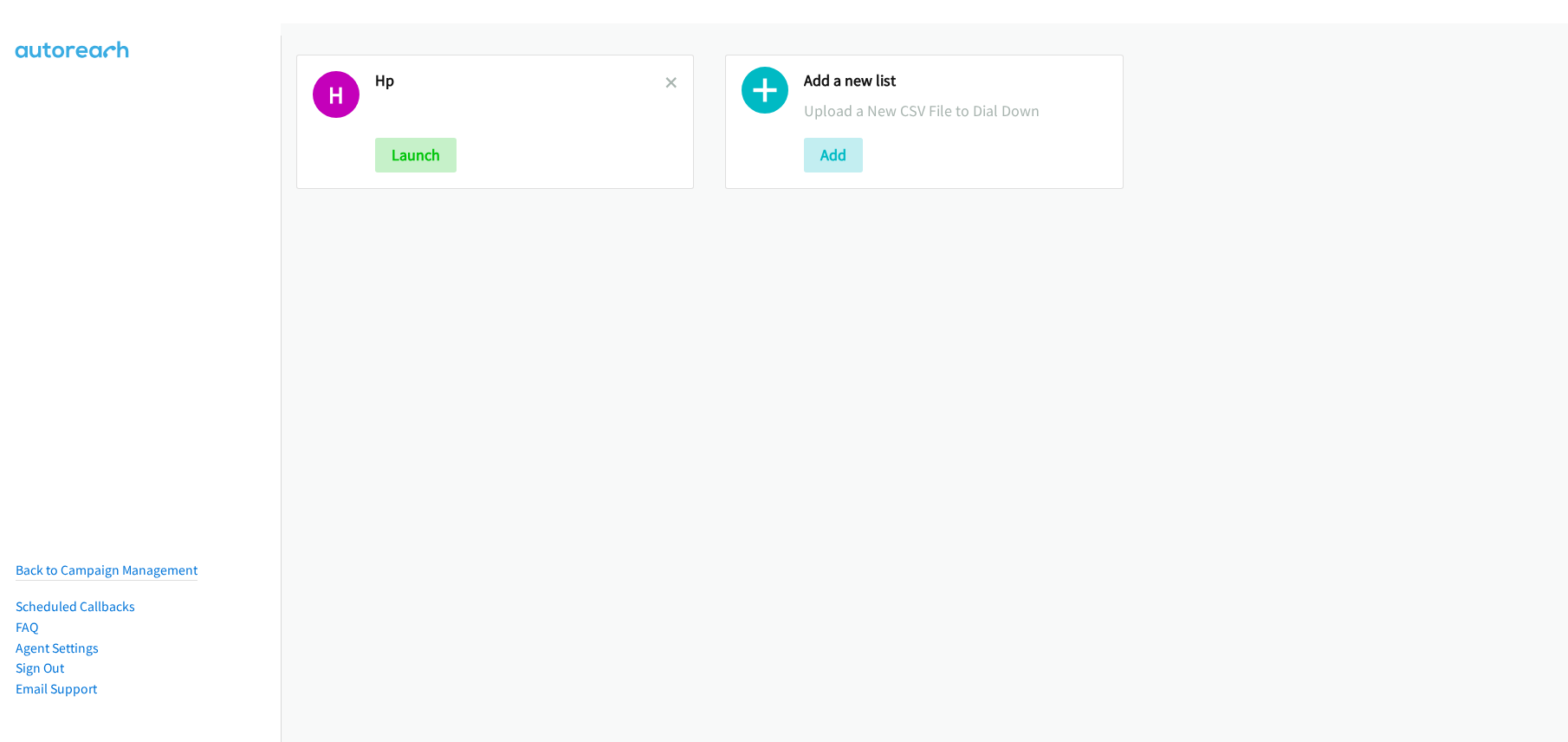 scroll, scrollTop: 0, scrollLeft: 0, axis: both 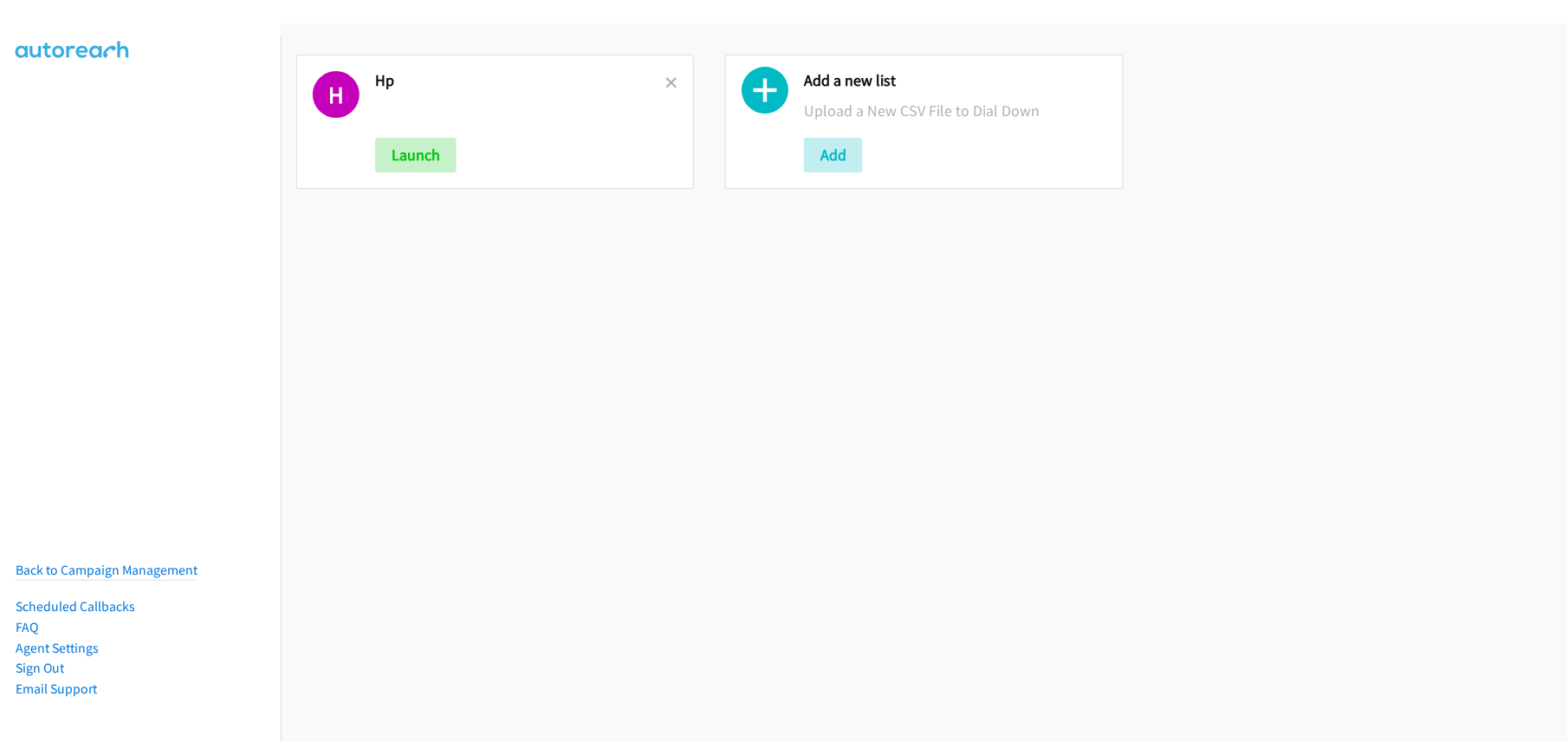 click on "Hp" at bounding box center (520, 81) 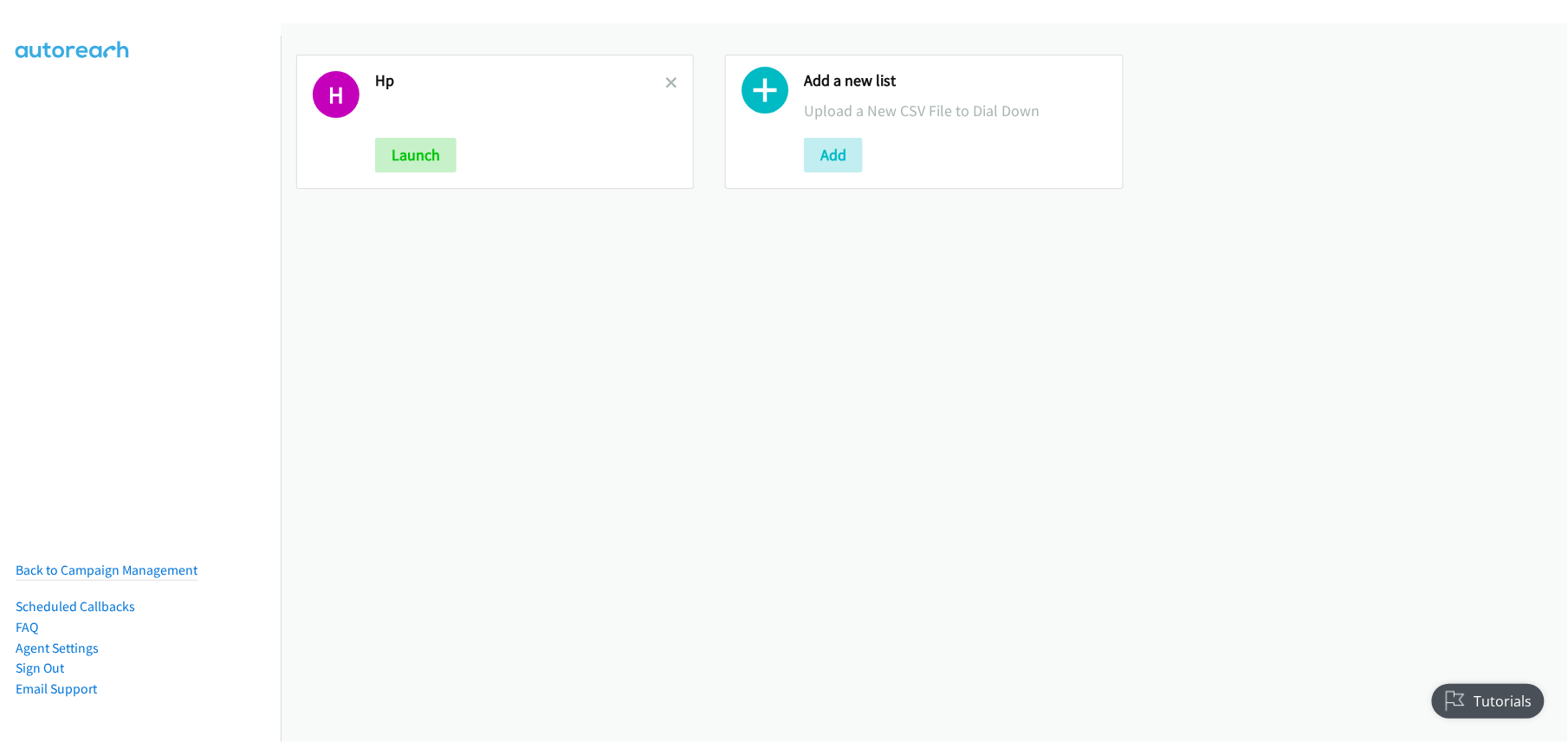 scroll, scrollTop: 0, scrollLeft: 0, axis: both 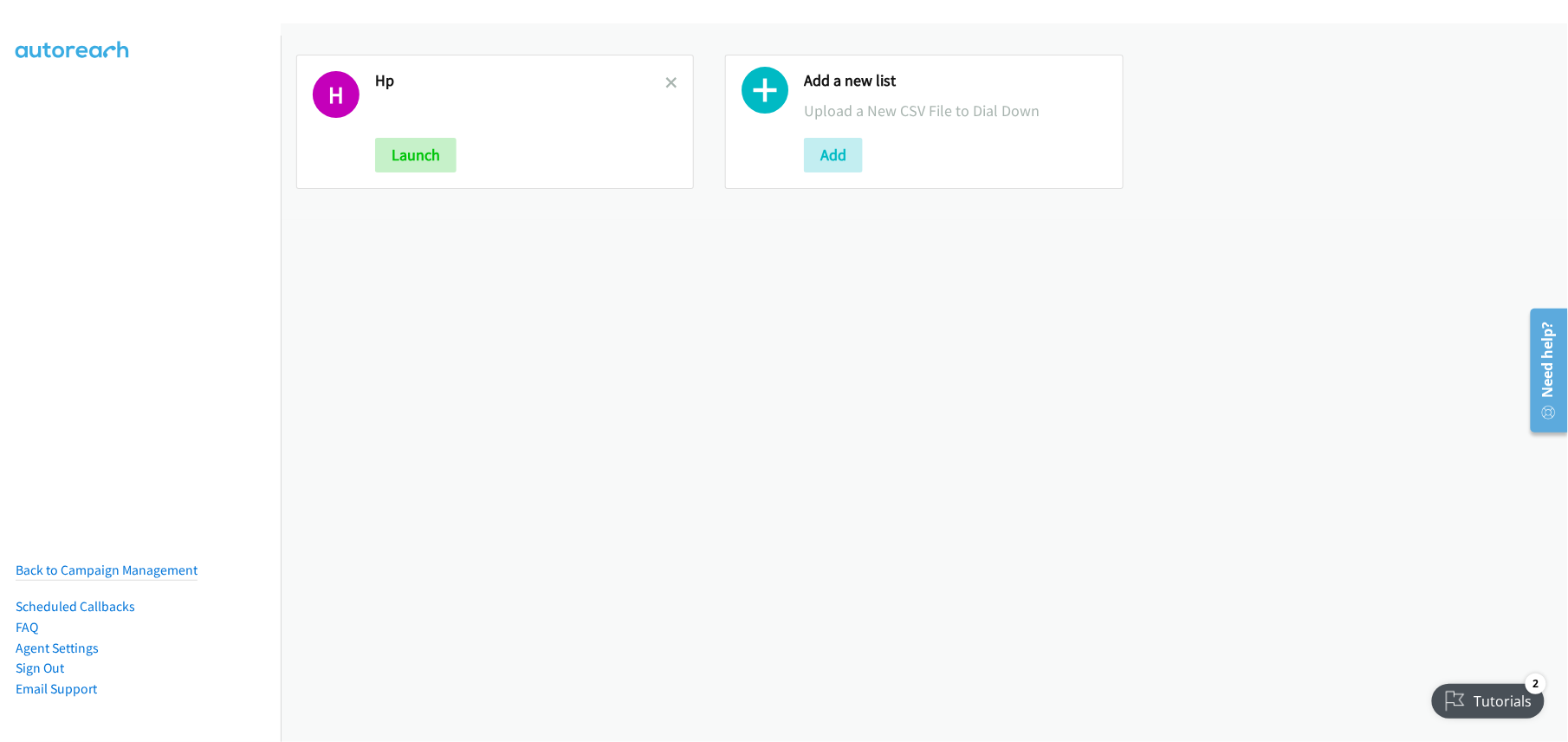 click at bounding box center [671, 82] 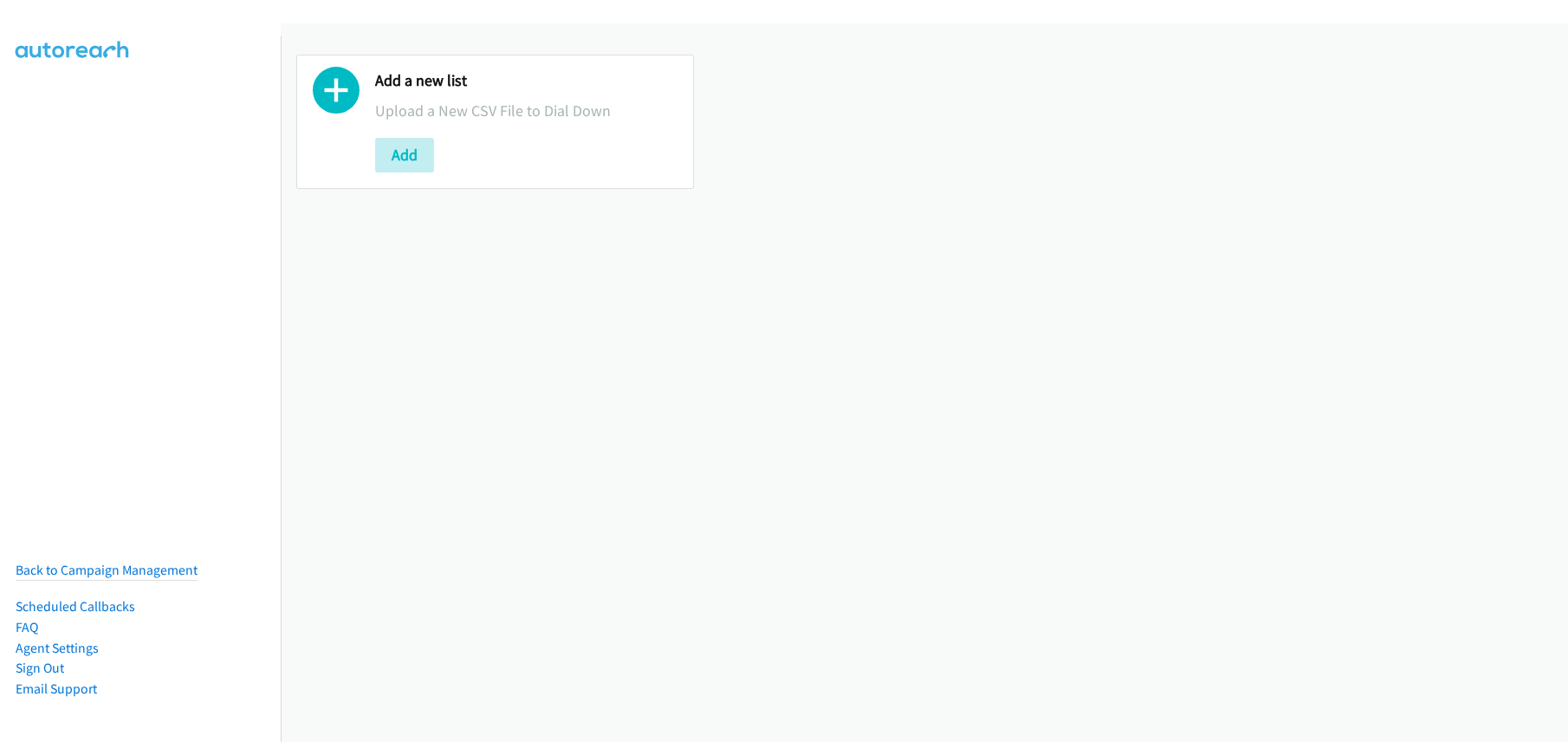 scroll, scrollTop: 0, scrollLeft: 0, axis: both 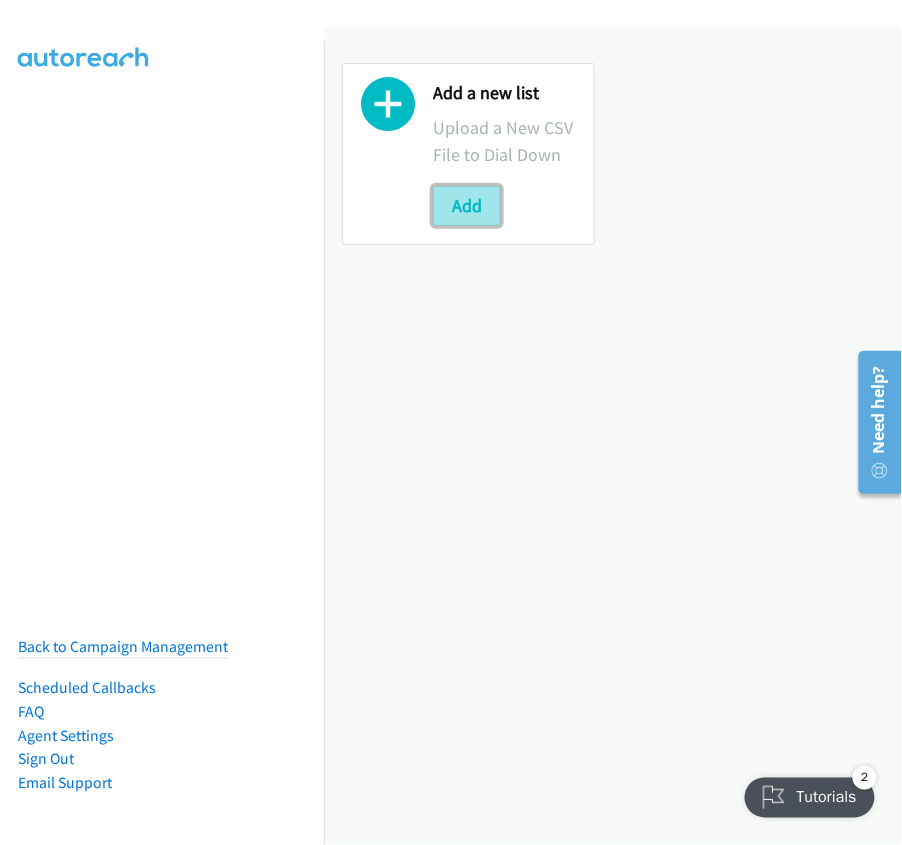 click on "Add" at bounding box center (467, 206) 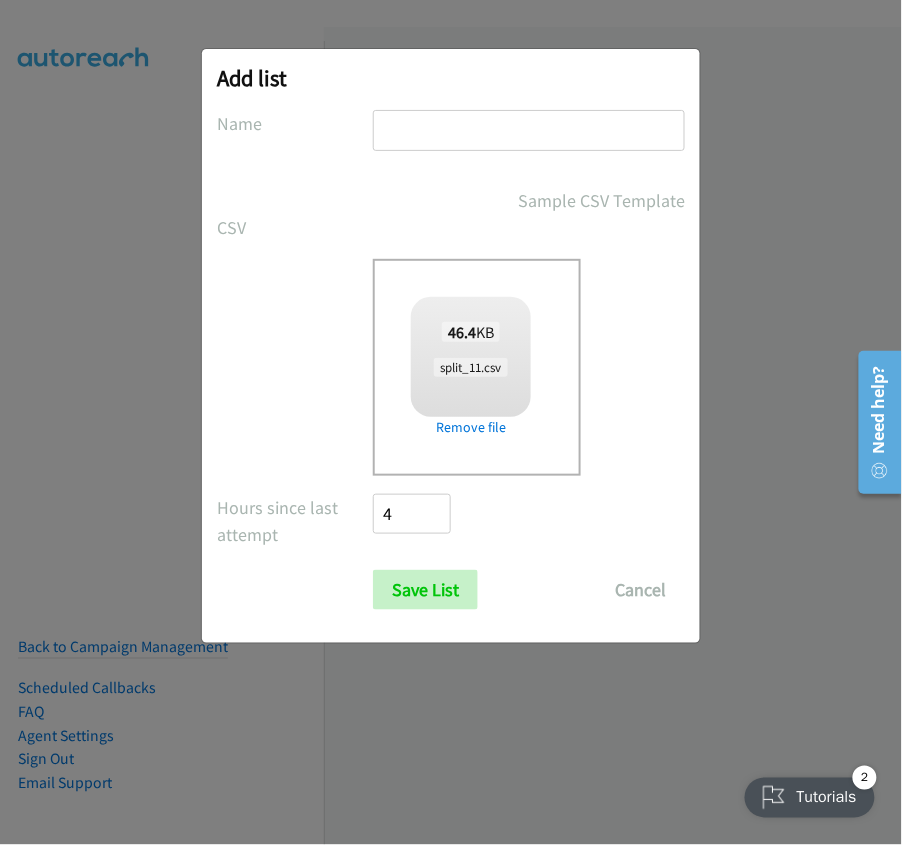 click at bounding box center [529, 130] 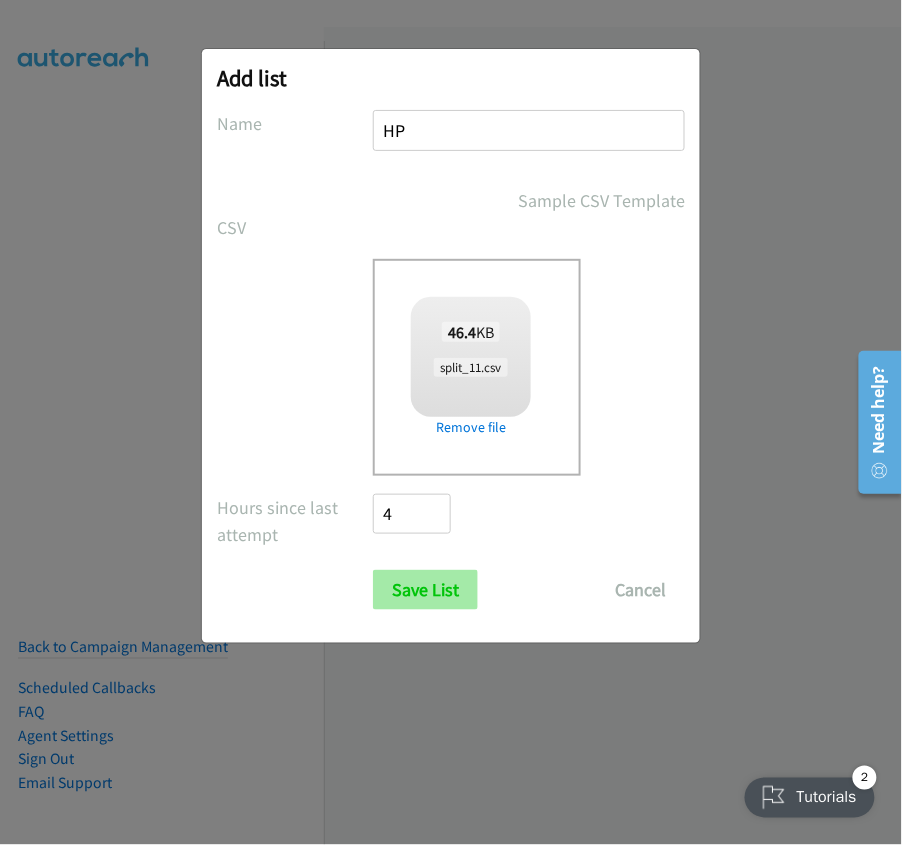 type on "HP" 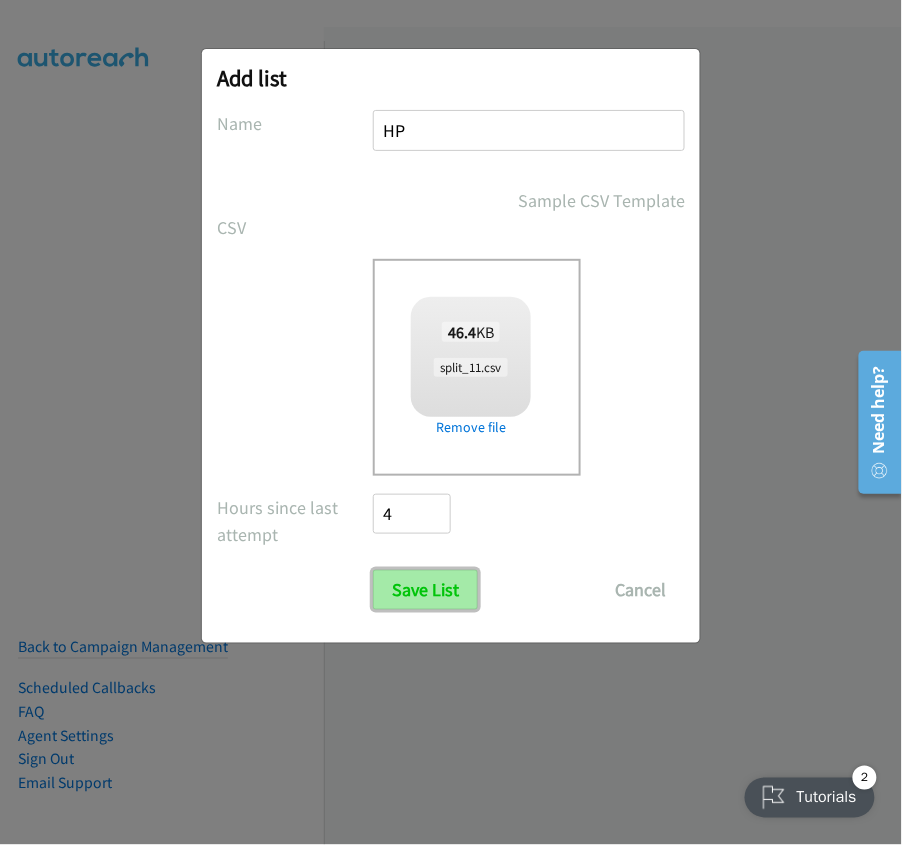 click on "Save List" at bounding box center (425, 590) 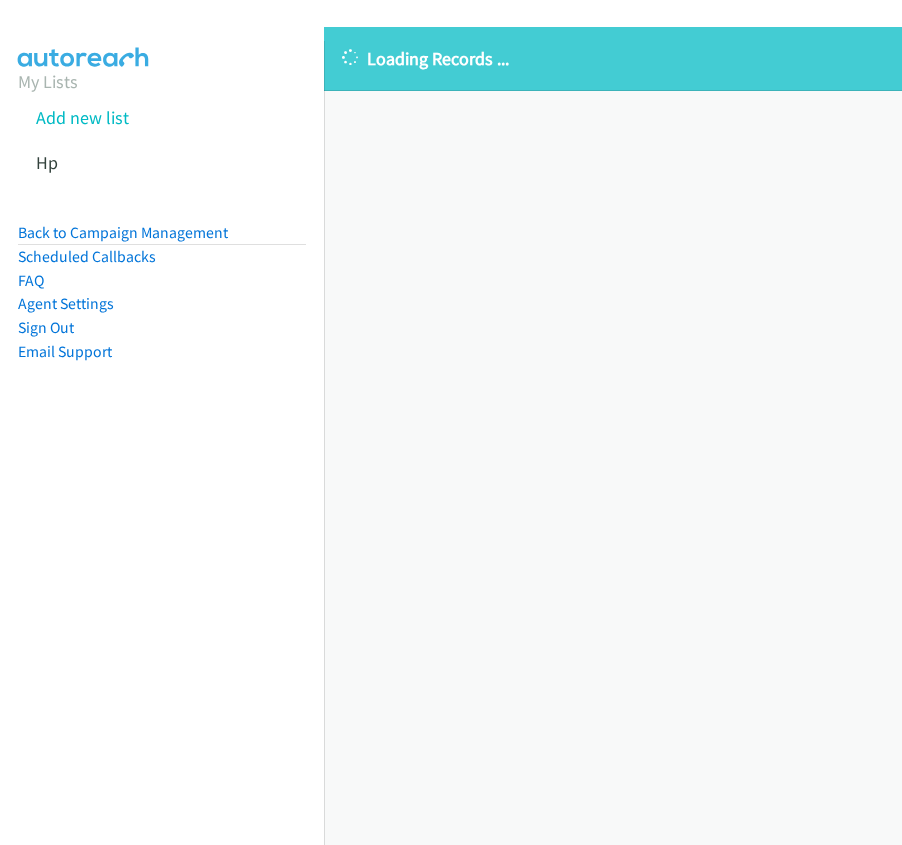scroll, scrollTop: 0, scrollLeft: 0, axis: both 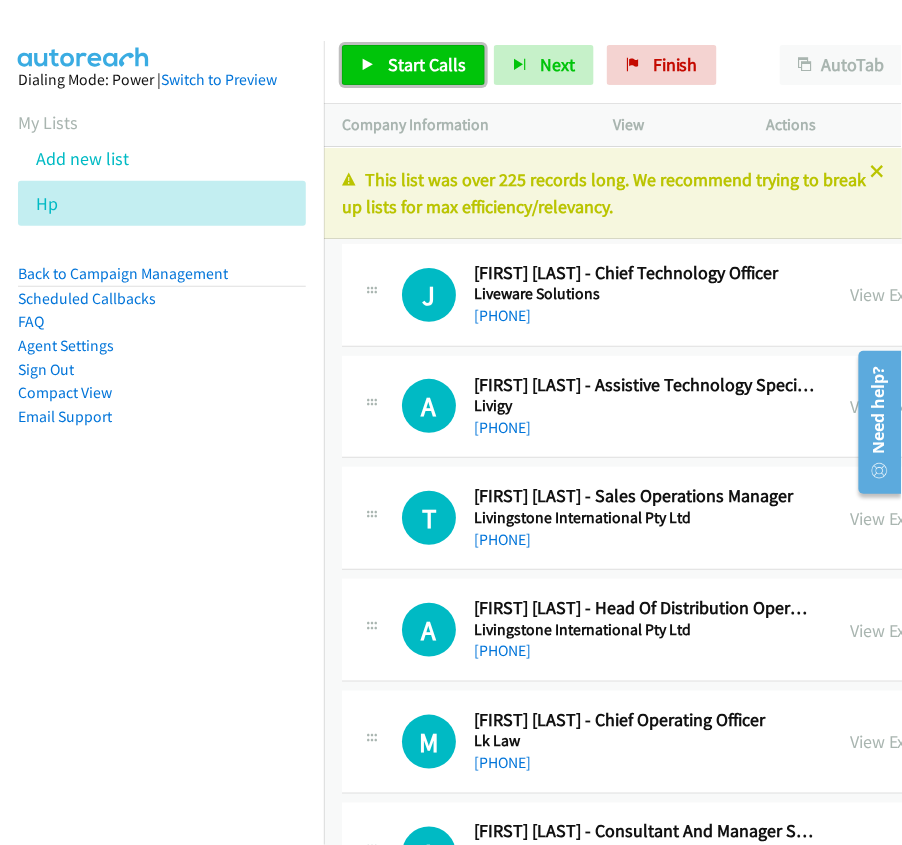 click on "Start Calls" at bounding box center (413, 65) 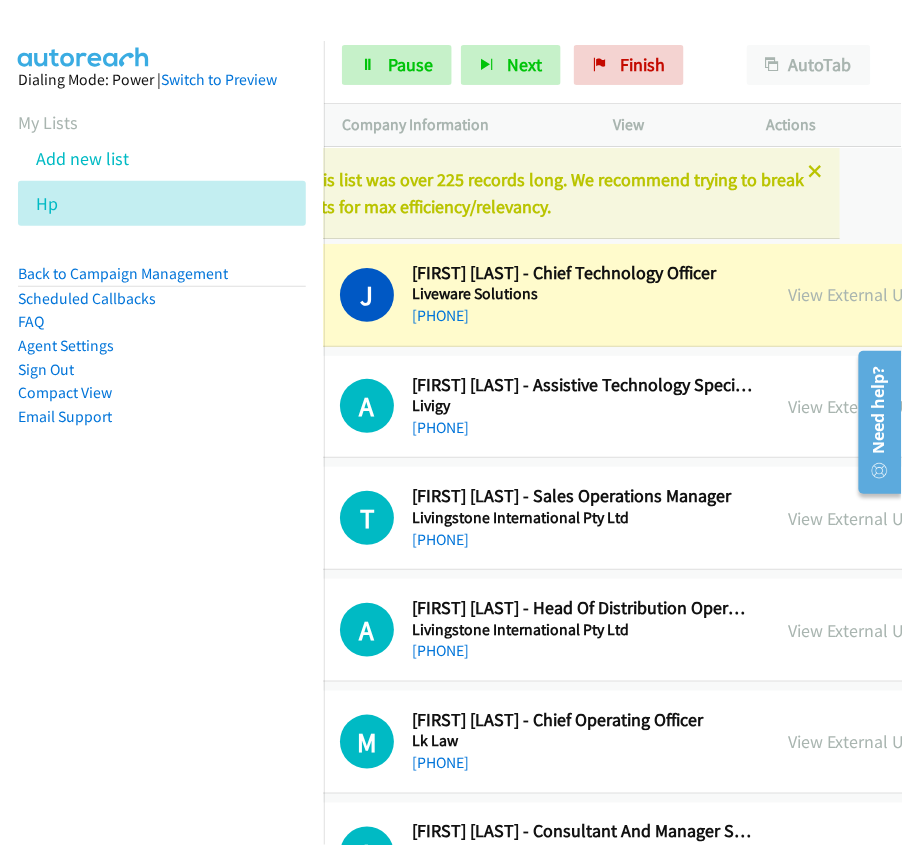 scroll, scrollTop: 0, scrollLeft: 68, axis: horizontal 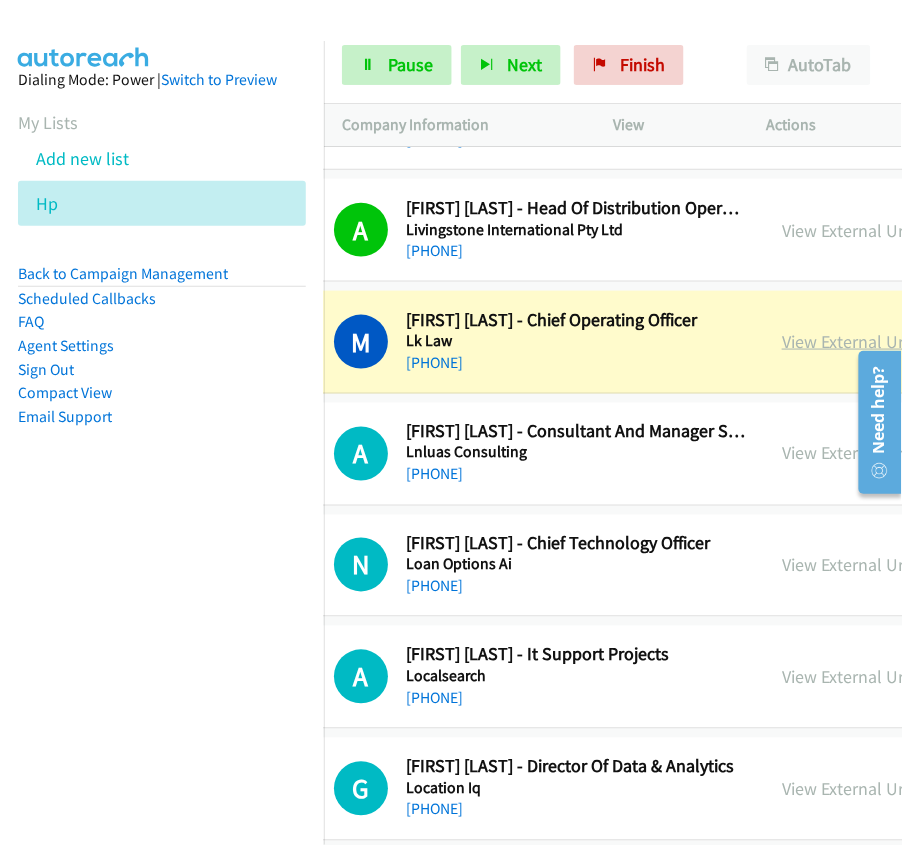 click on "View External Url" at bounding box center [845, 341] 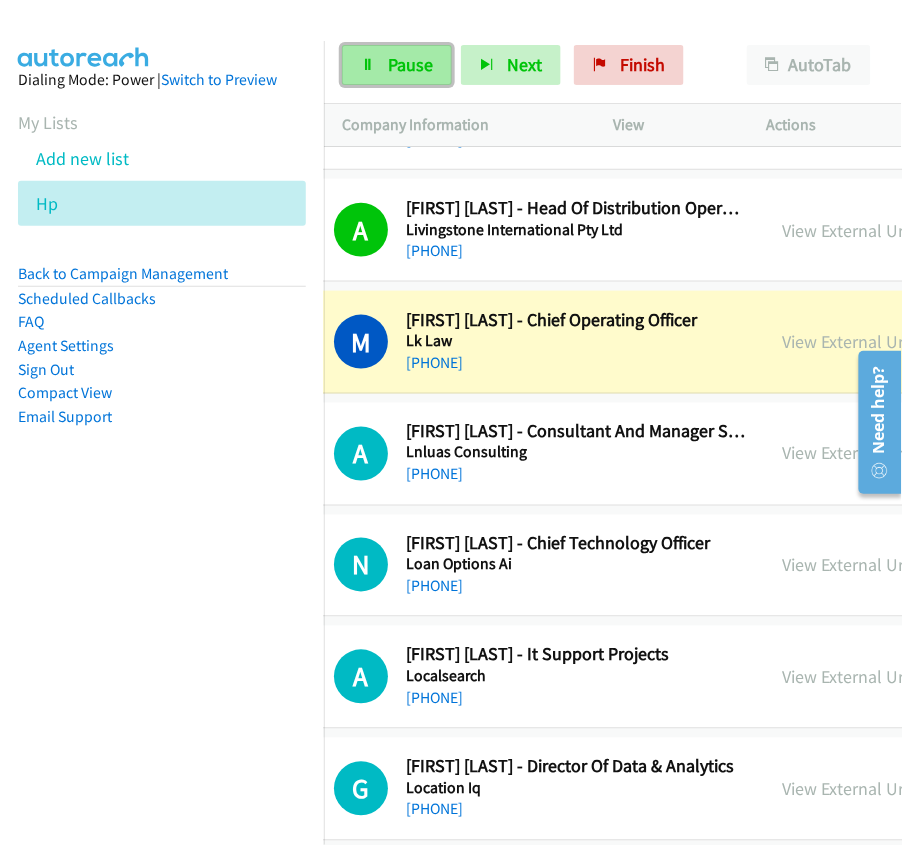 click on "Pause" at bounding box center [410, 64] 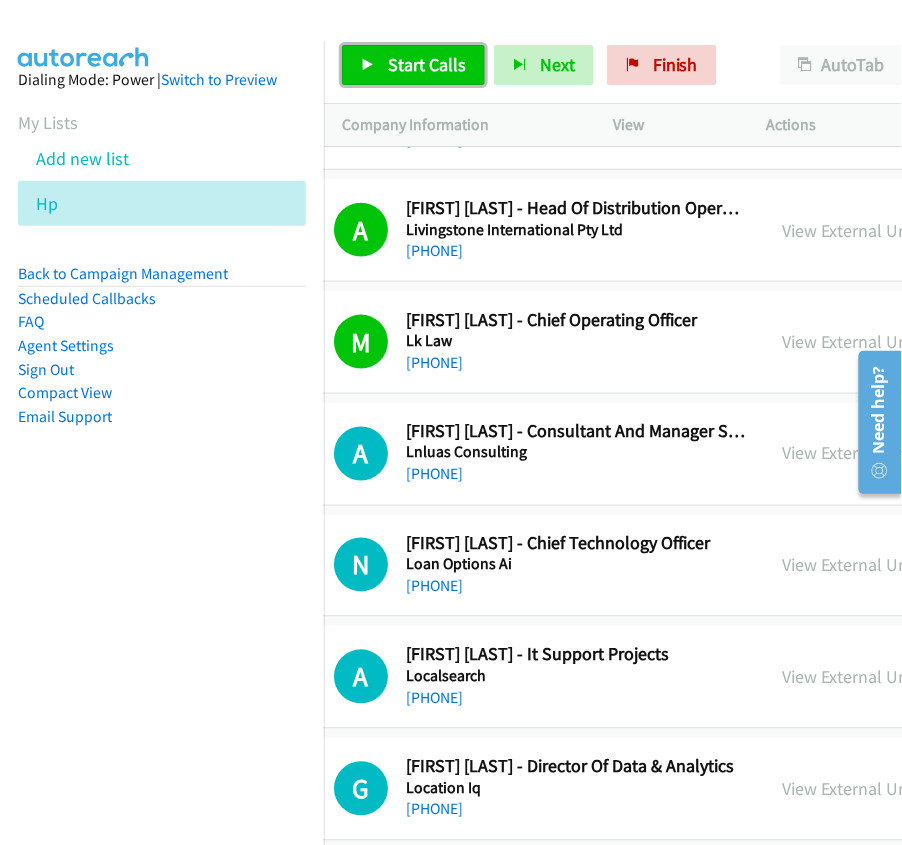 click on "Start Calls" at bounding box center (413, 65) 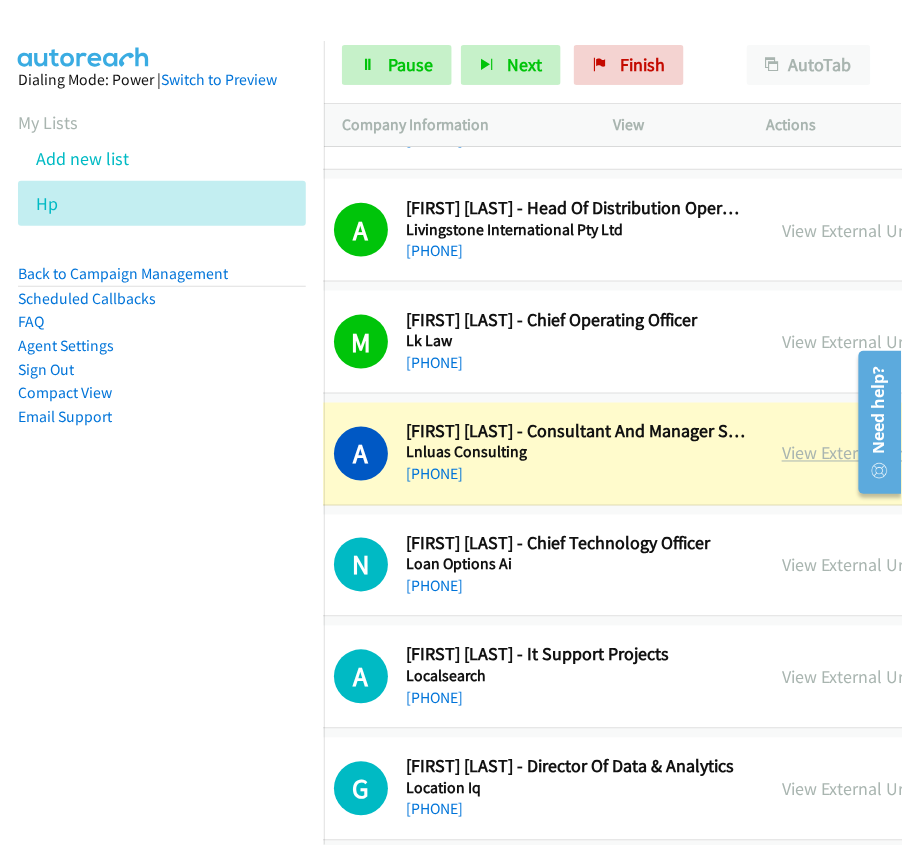 click on "View External Url" at bounding box center (845, 453) 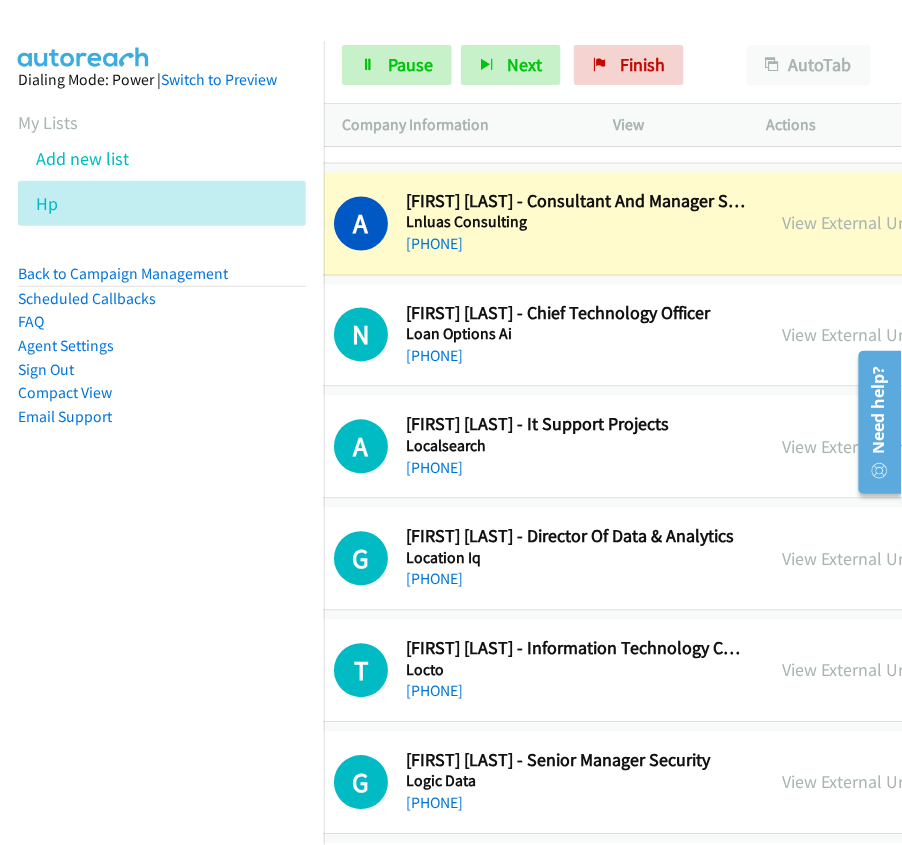 scroll, scrollTop: 666, scrollLeft: 68, axis: both 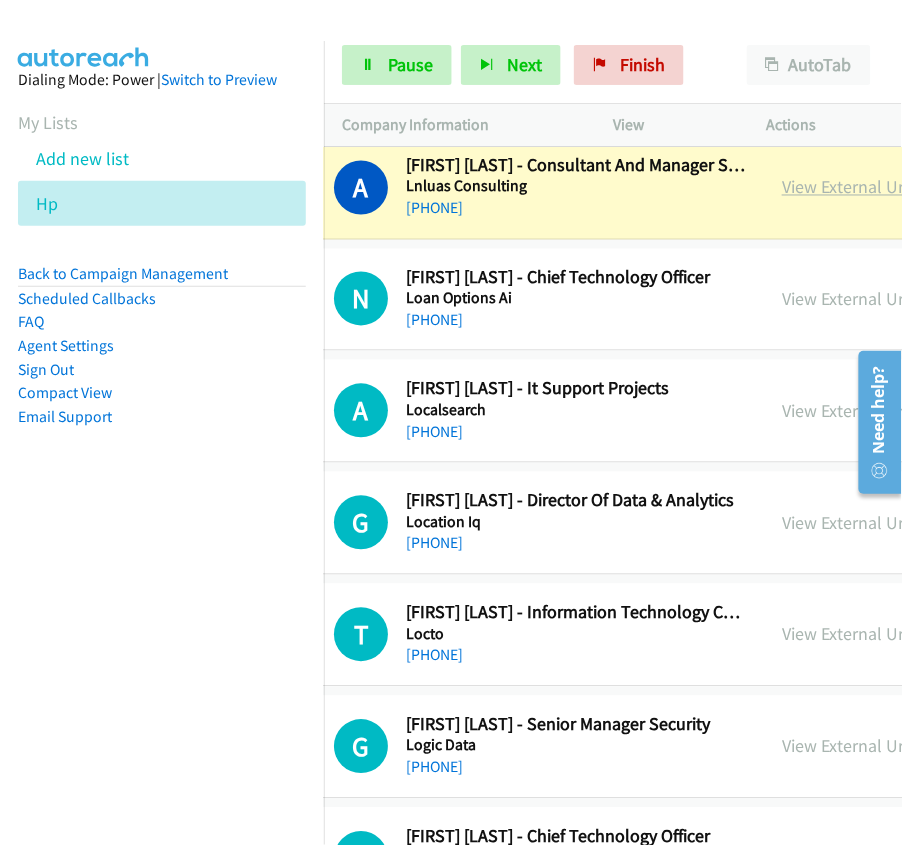 click on "View External Url" at bounding box center (845, 187) 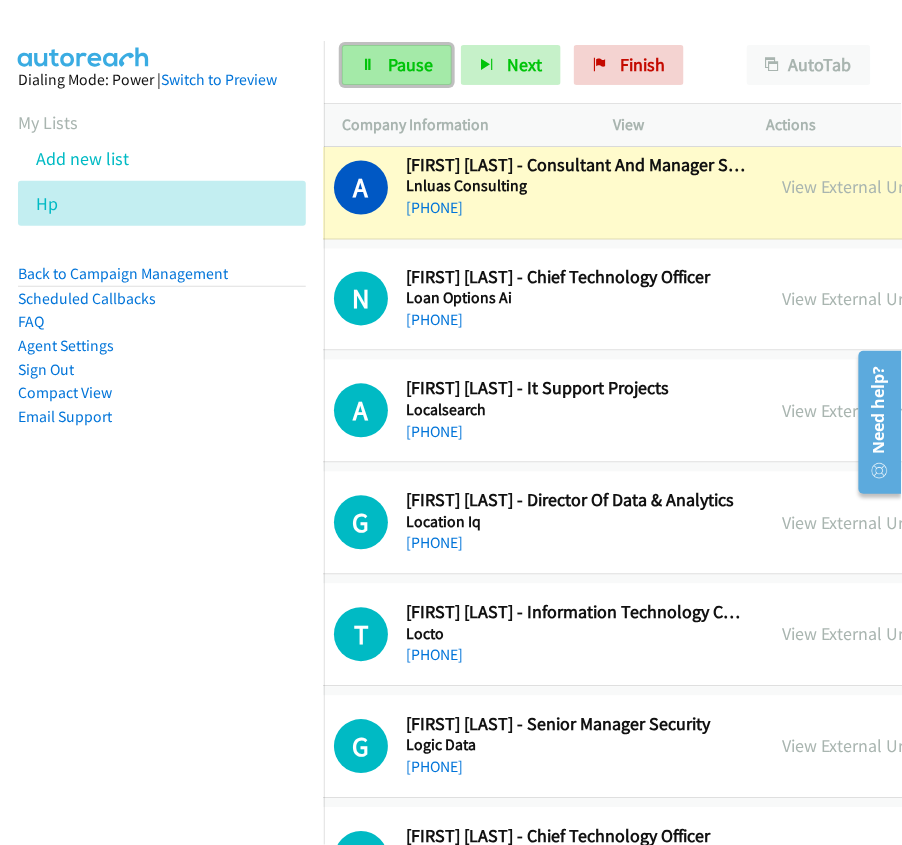 click at bounding box center (368, 66) 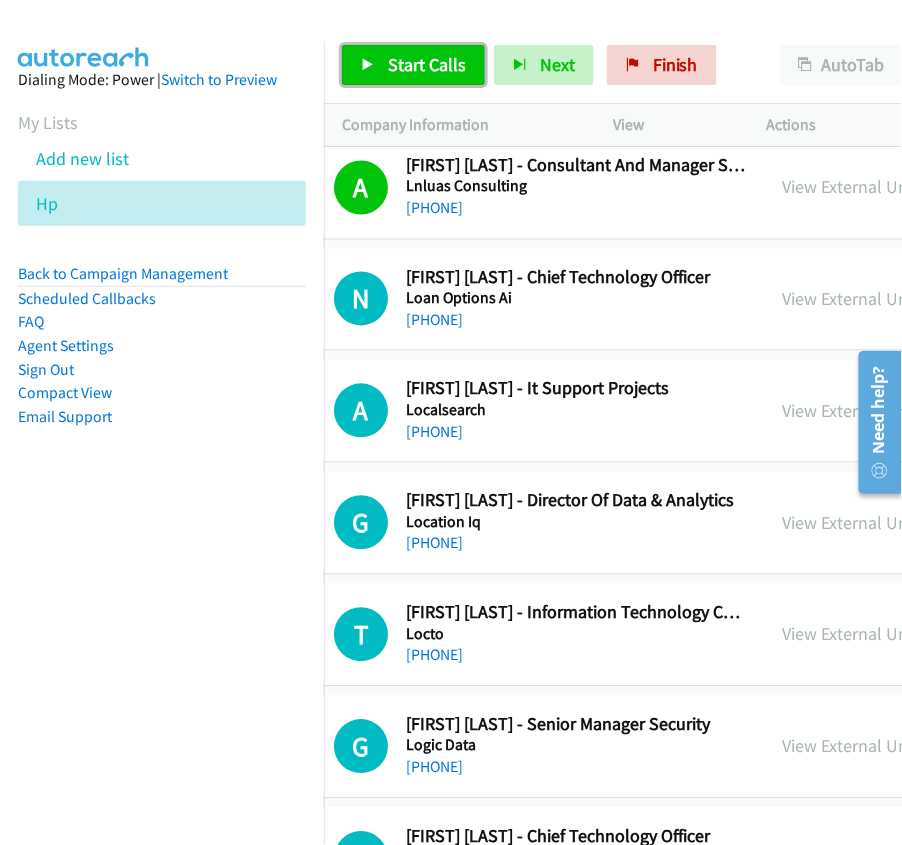 click on "Start Calls" at bounding box center (427, 64) 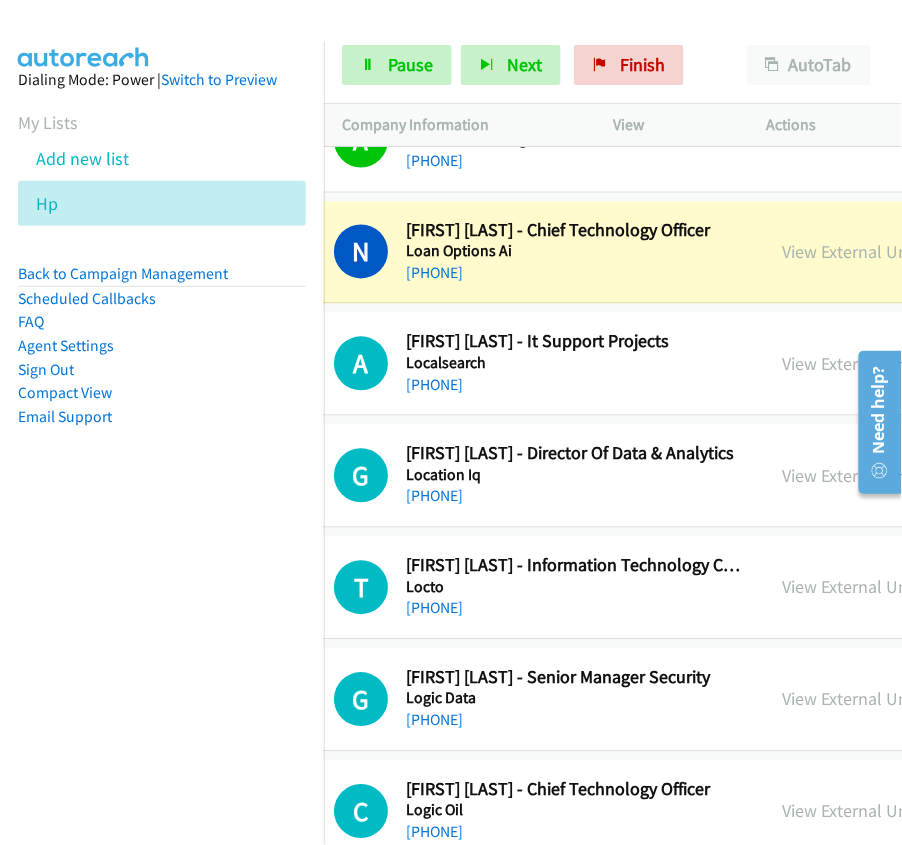 scroll, scrollTop: 666, scrollLeft: 68, axis: both 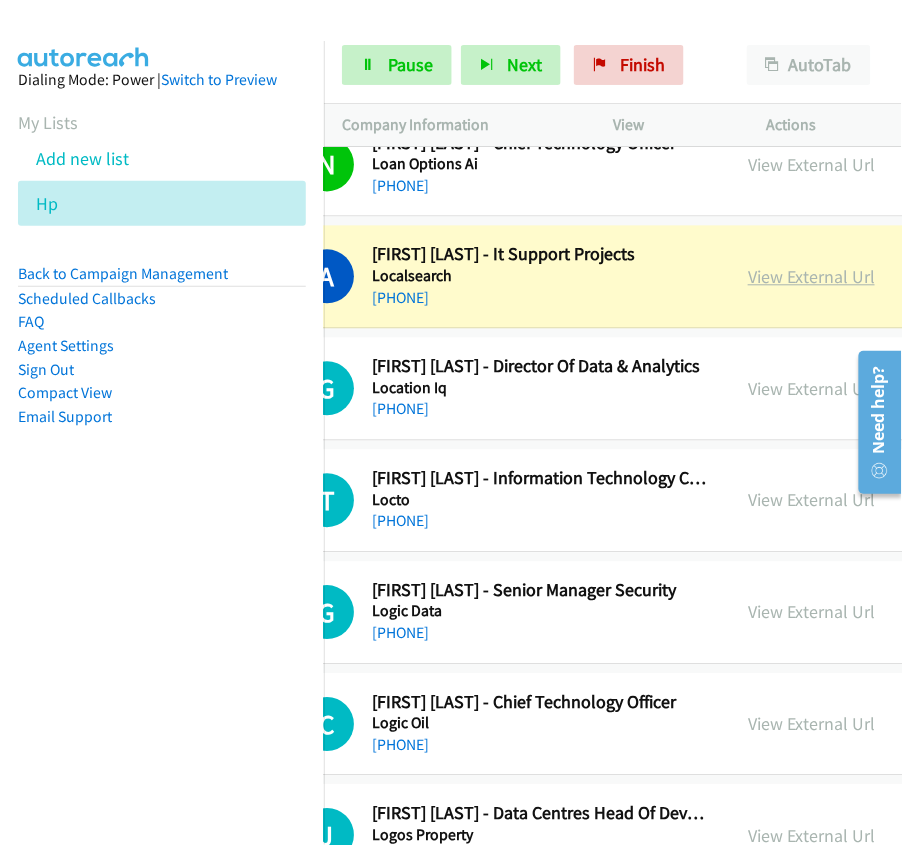 click on "View External Url" at bounding box center [811, 277] 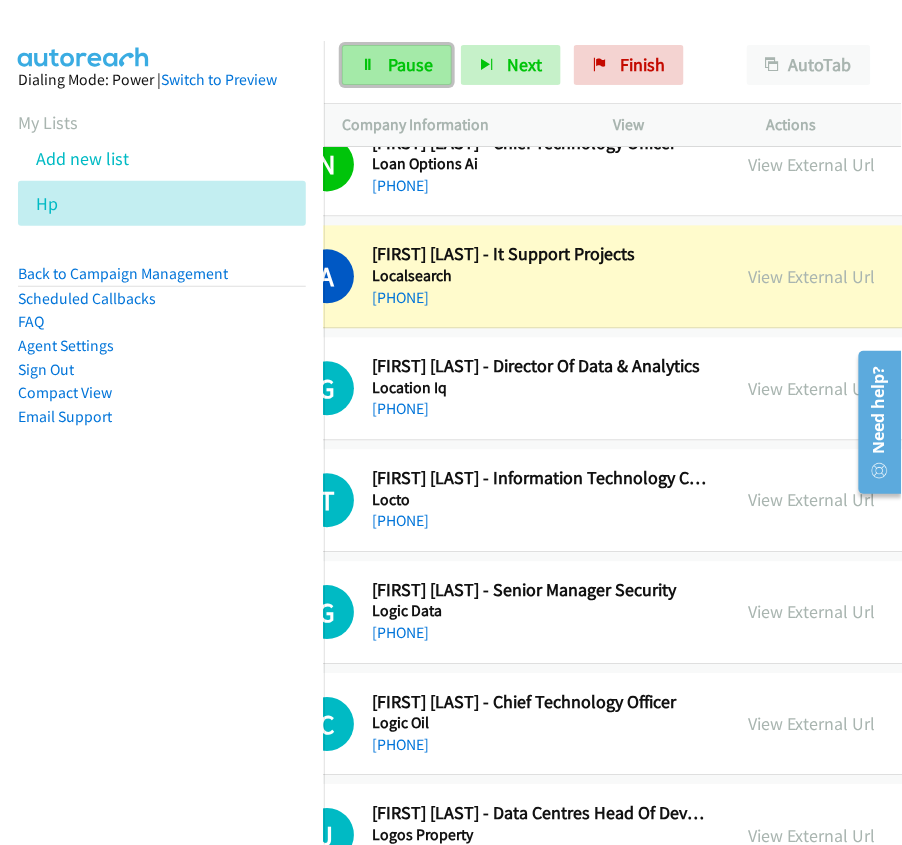 click on "Pause" at bounding box center (397, 65) 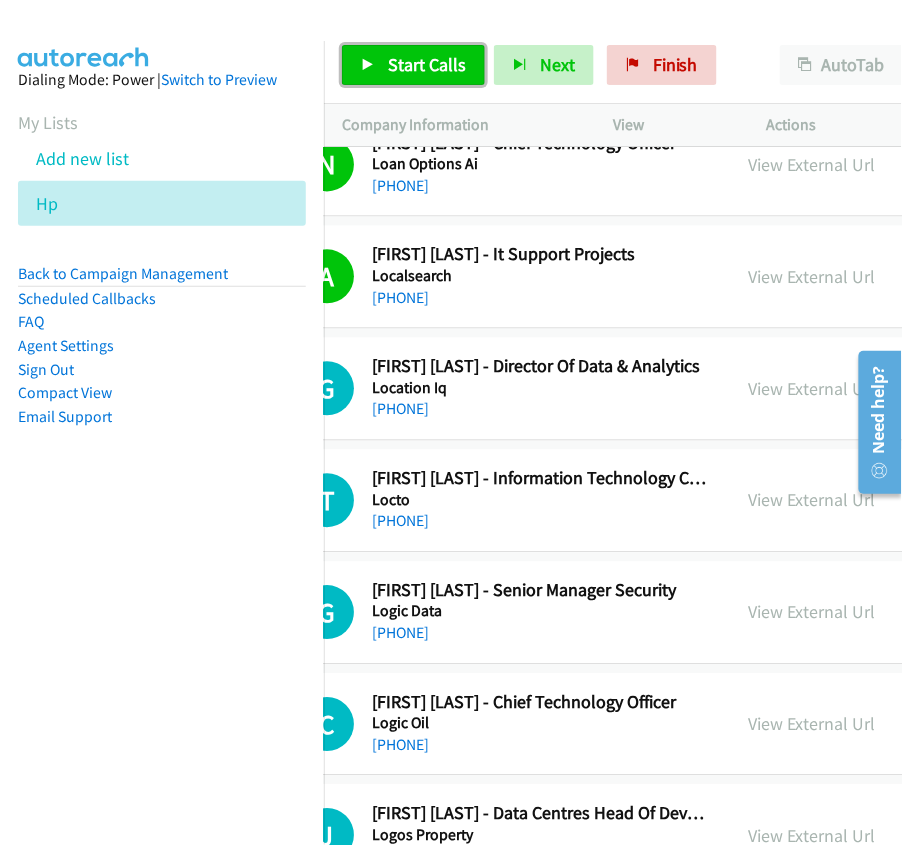 click on "Start Calls" at bounding box center (427, 64) 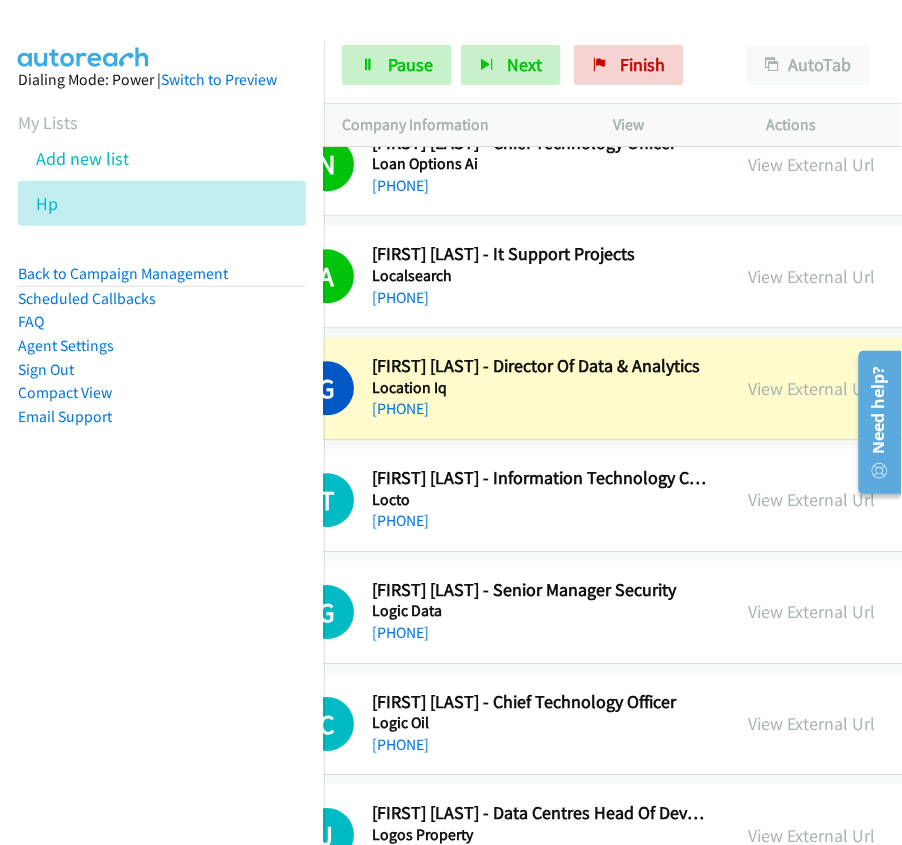 scroll, scrollTop: 800, scrollLeft: 78, axis: both 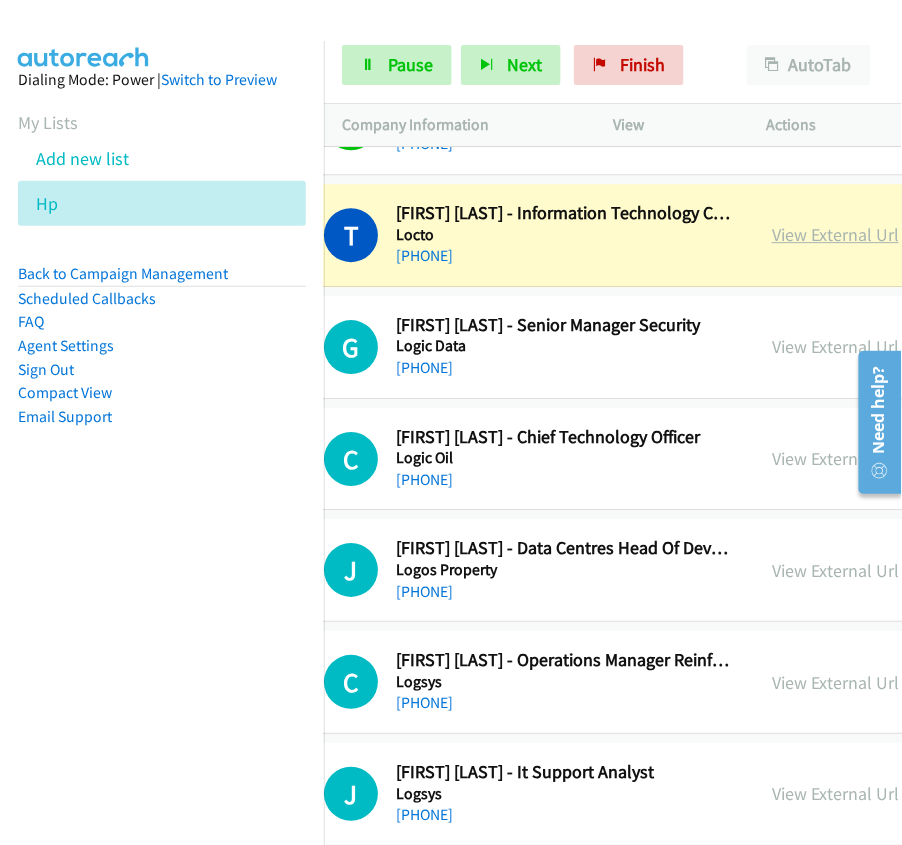 click on "View External Url" at bounding box center [835, 234] 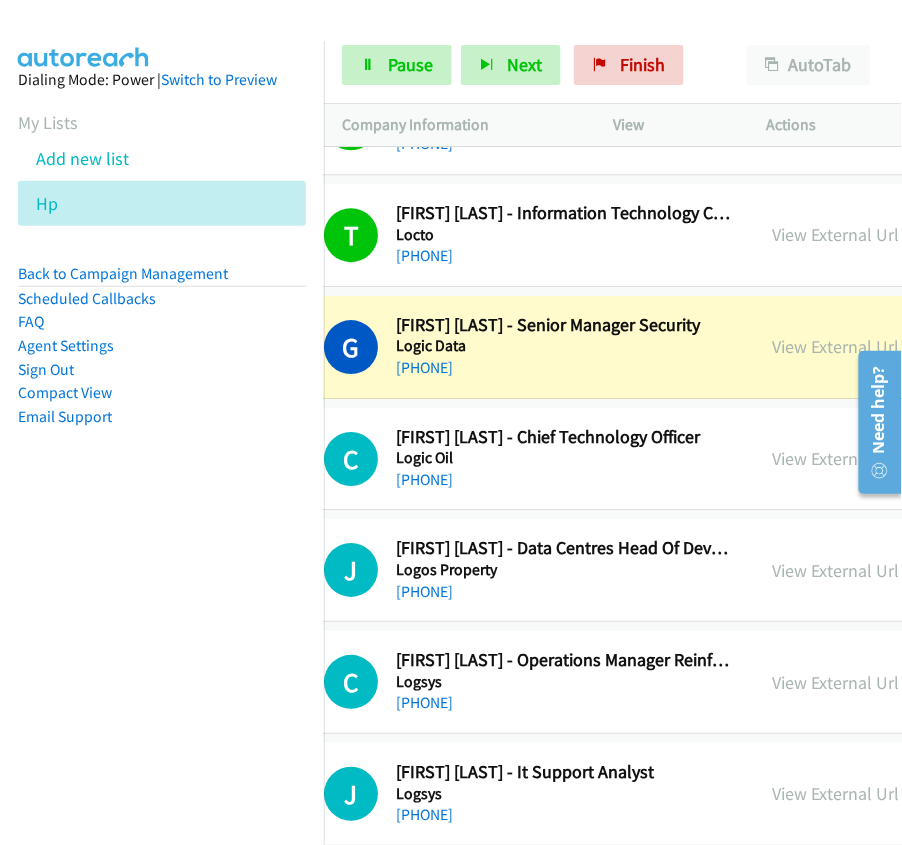 scroll, scrollTop: 1200, scrollLeft: 78, axis: both 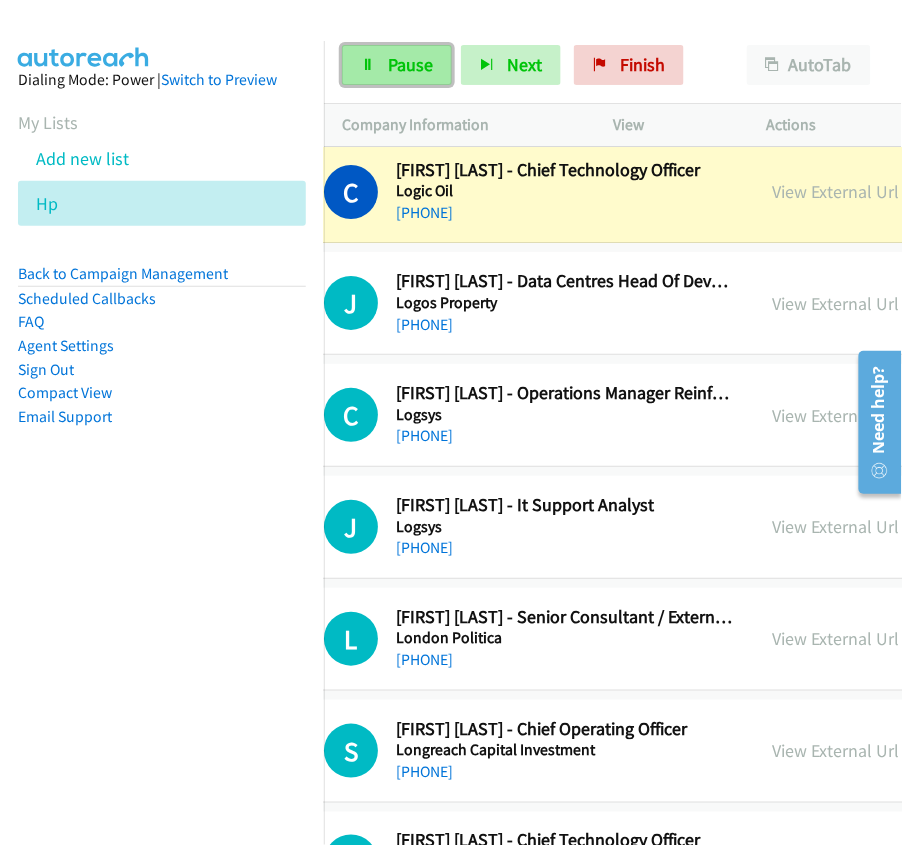 click on "Pause" at bounding box center (397, 65) 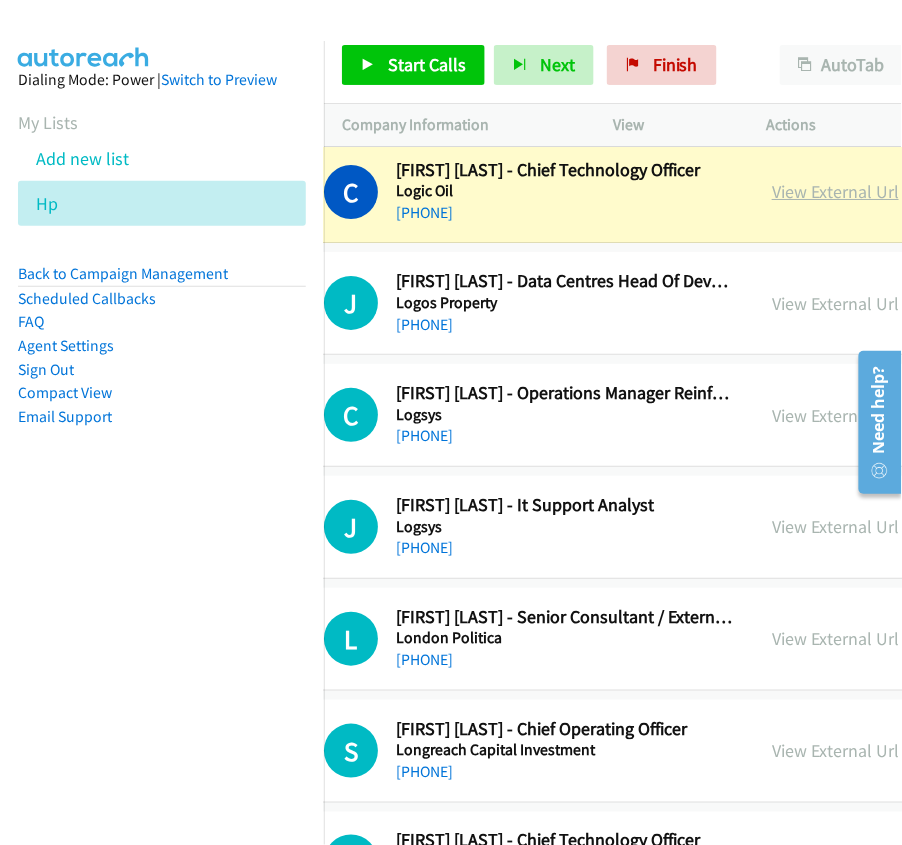 click on "View External Url" at bounding box center [835, 191] 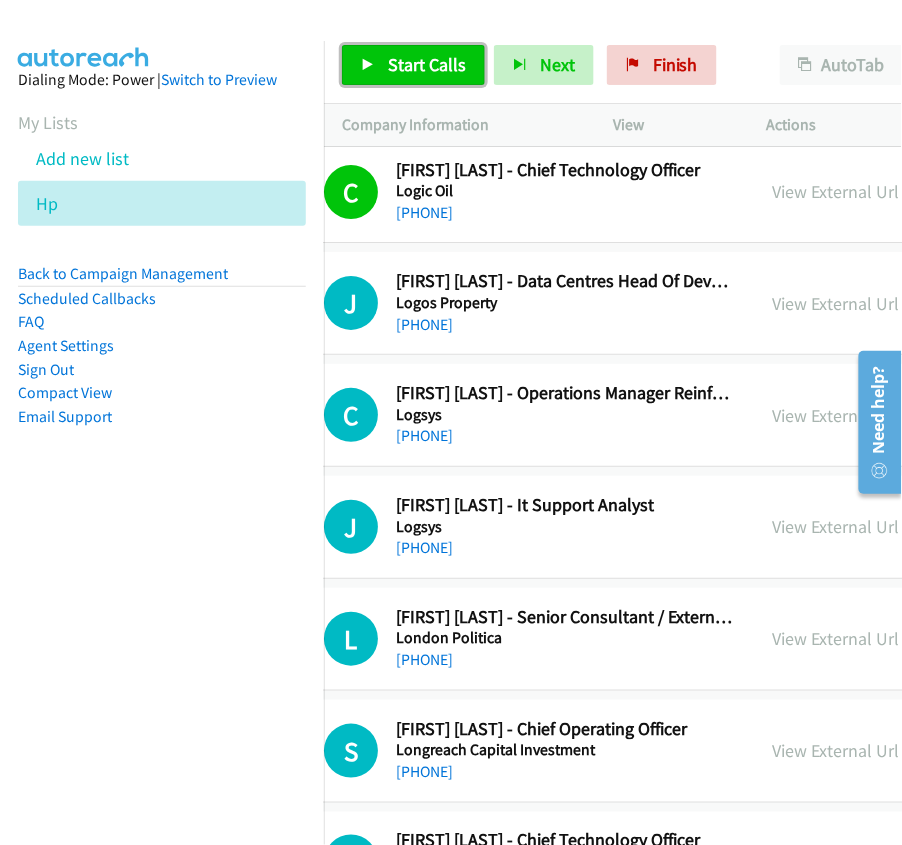 click on "Start Calls" at bounding box center (427, 64) 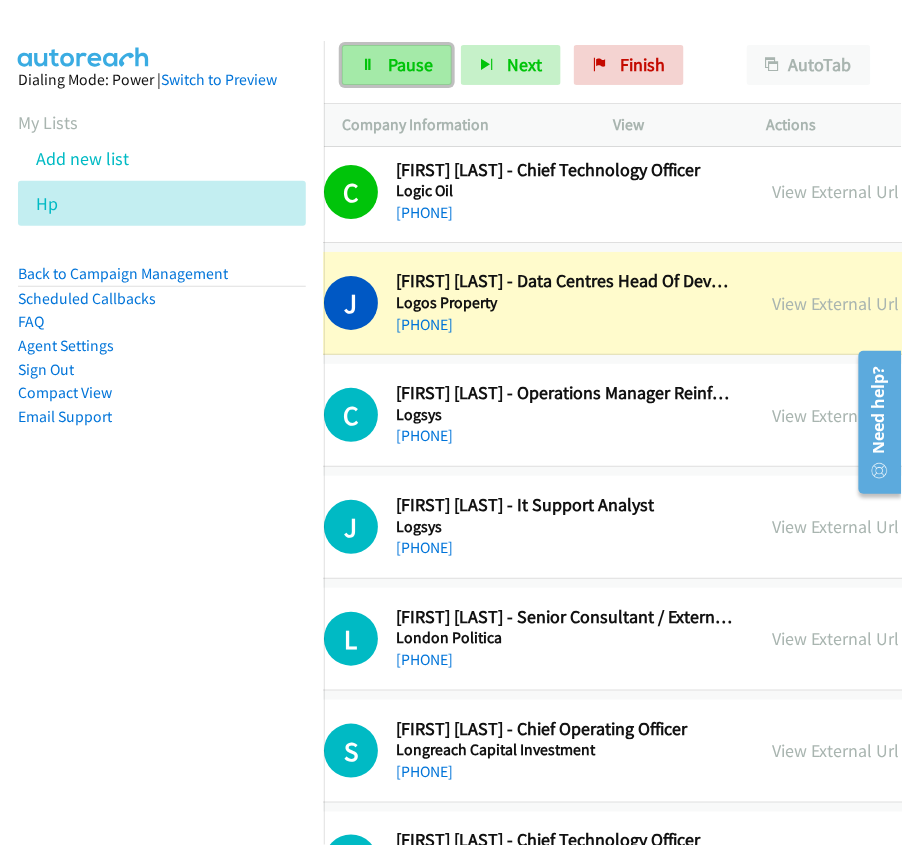 click on "Pause" at bounding box center [410, 64] 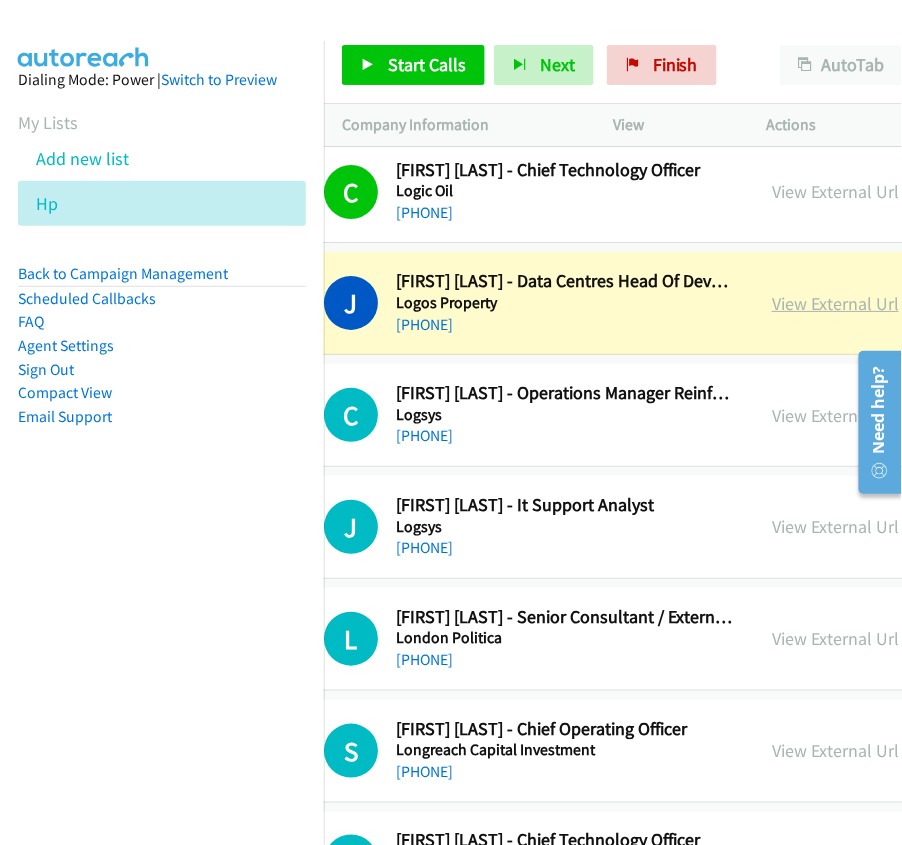 click on "View External Url" at bounding box center (835, 303) 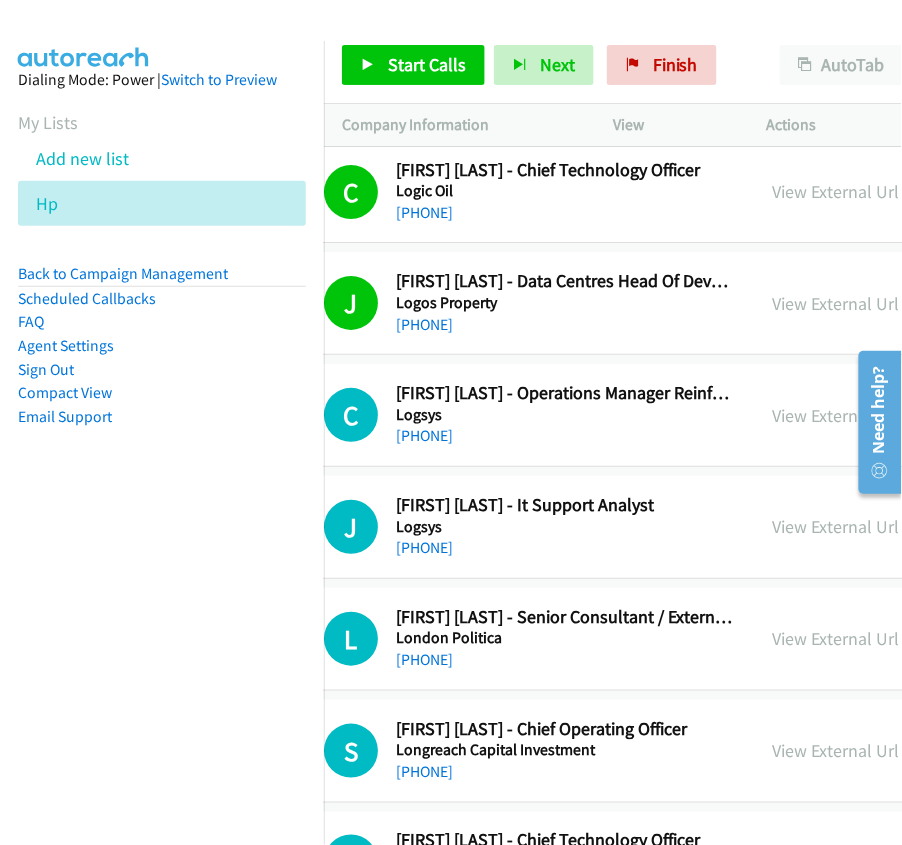 scroll, scrollTop: 1306, scrollLeft: 0, axis: vertical 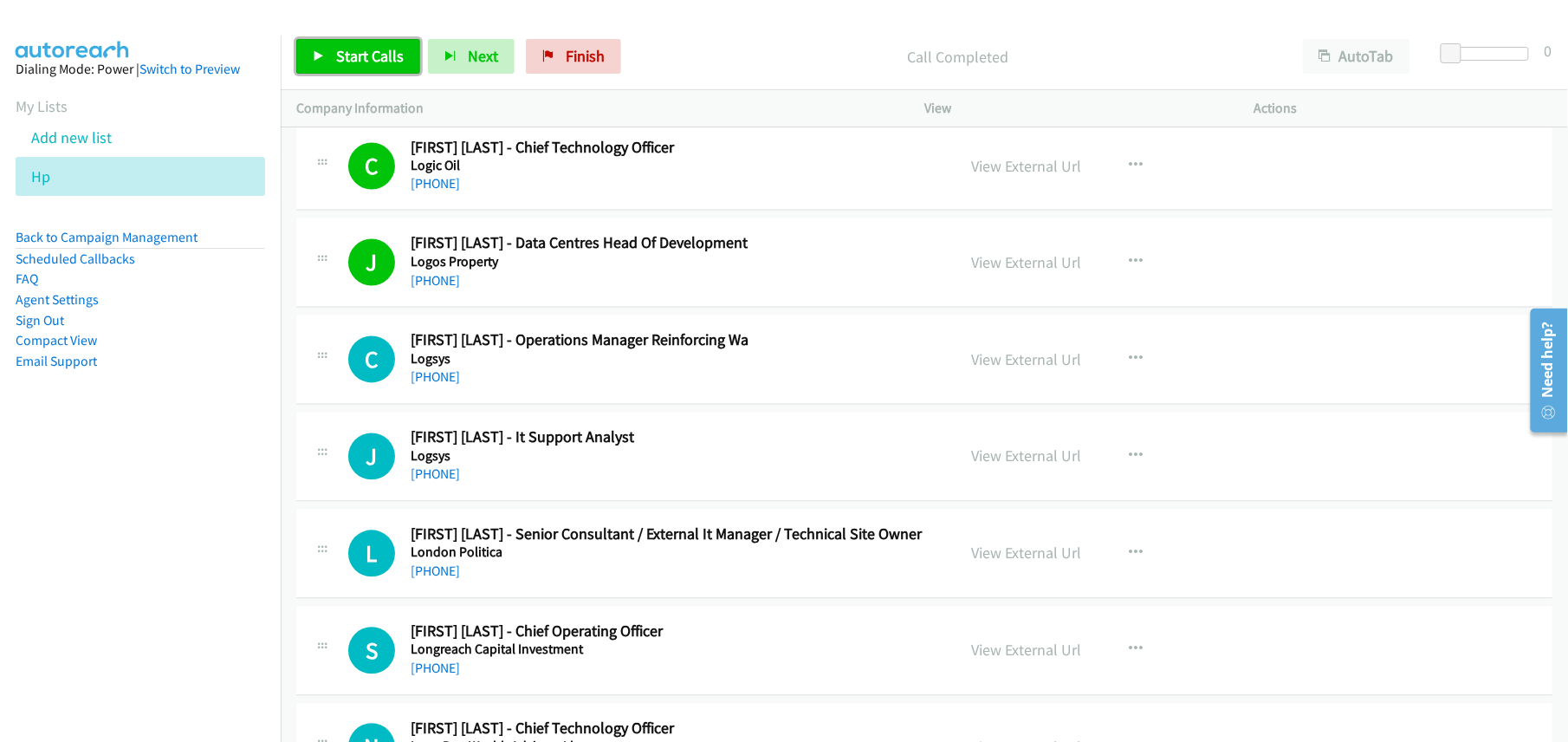 click on "Start Calls" at bounding box center [370, 55] 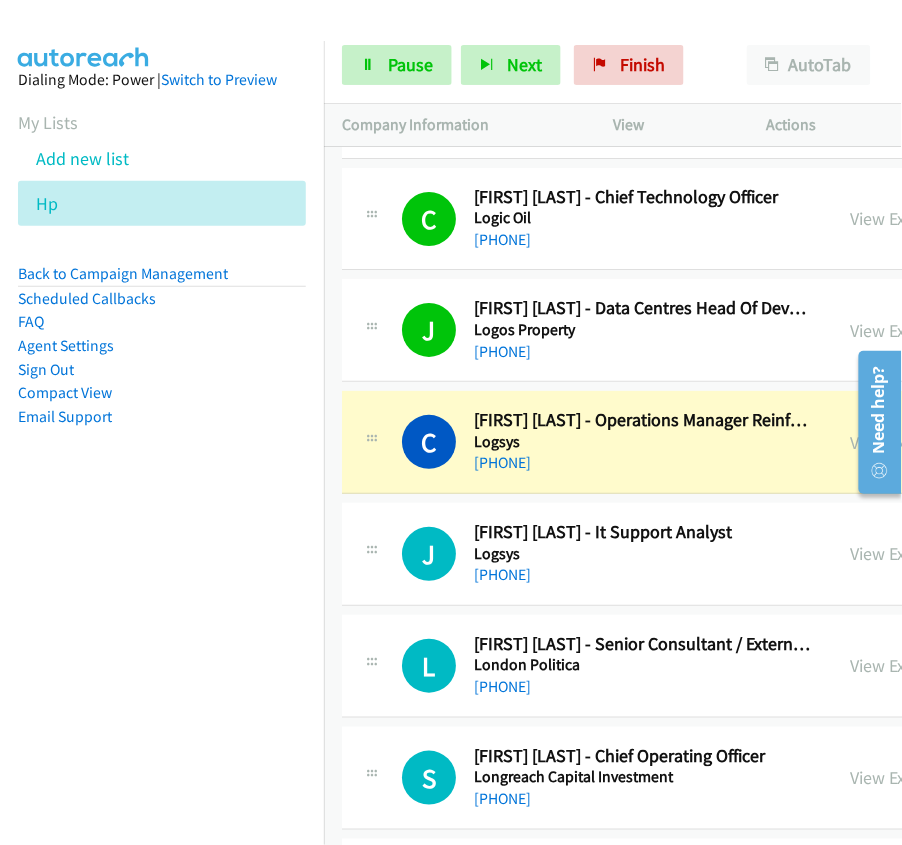 scroll, scrollTop: 1333, scrollLeft: 0, axis: vertical 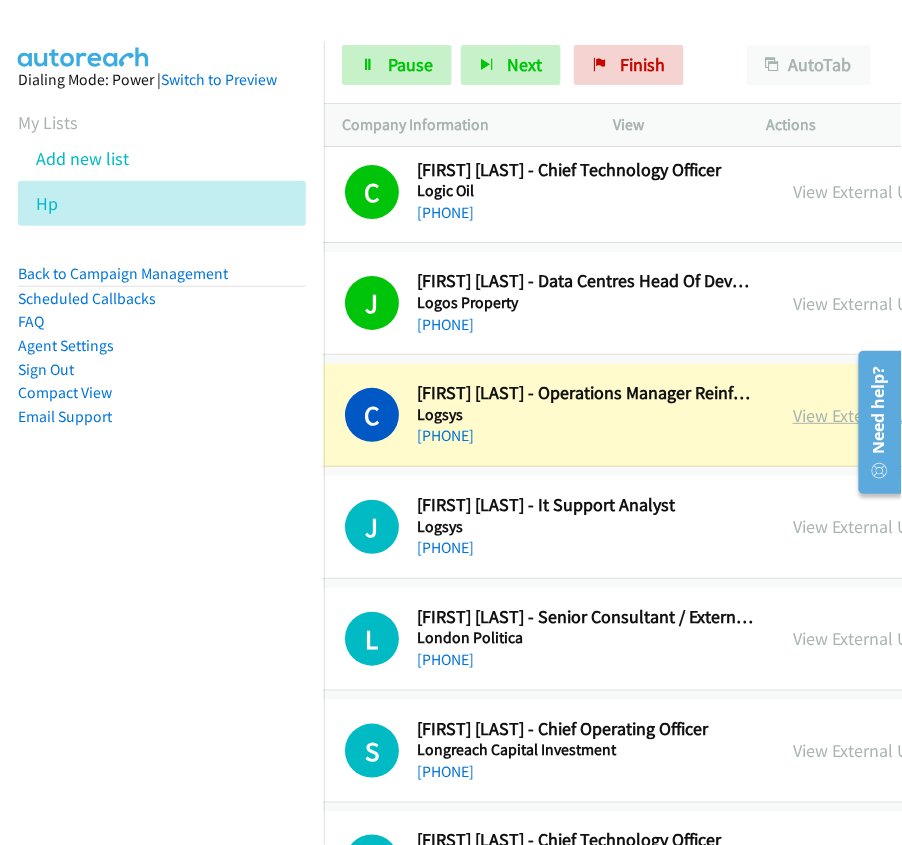 click on "View External Url" at bounding box center [856, 415] 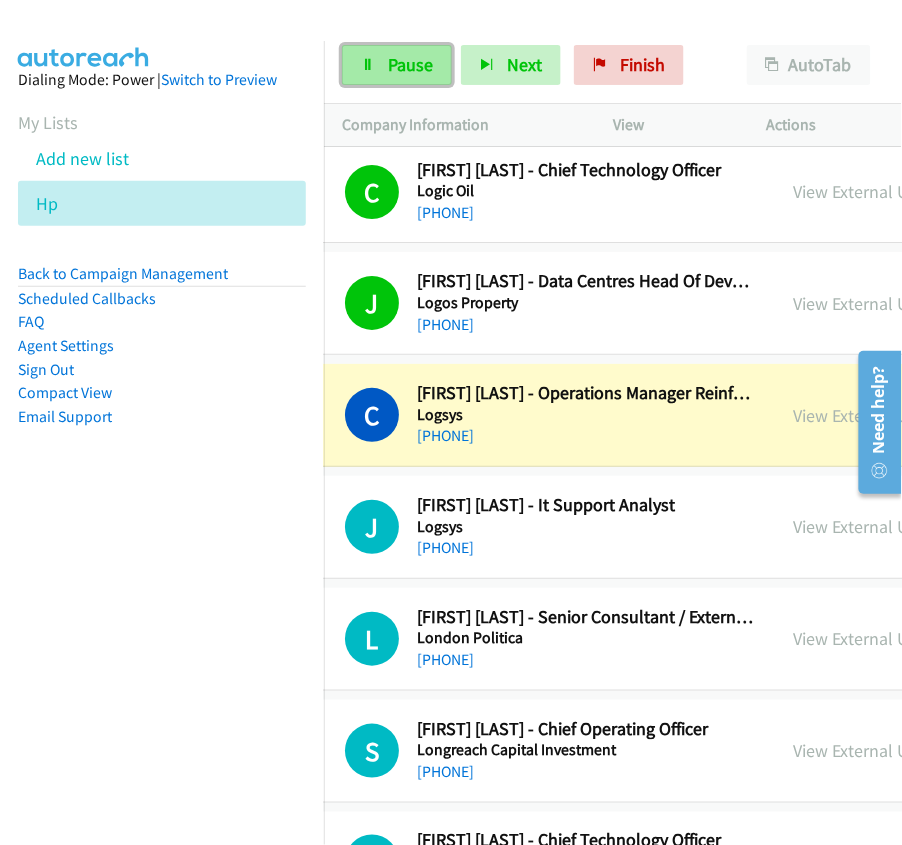 click on "Pause" at bounding box center [410, 64] 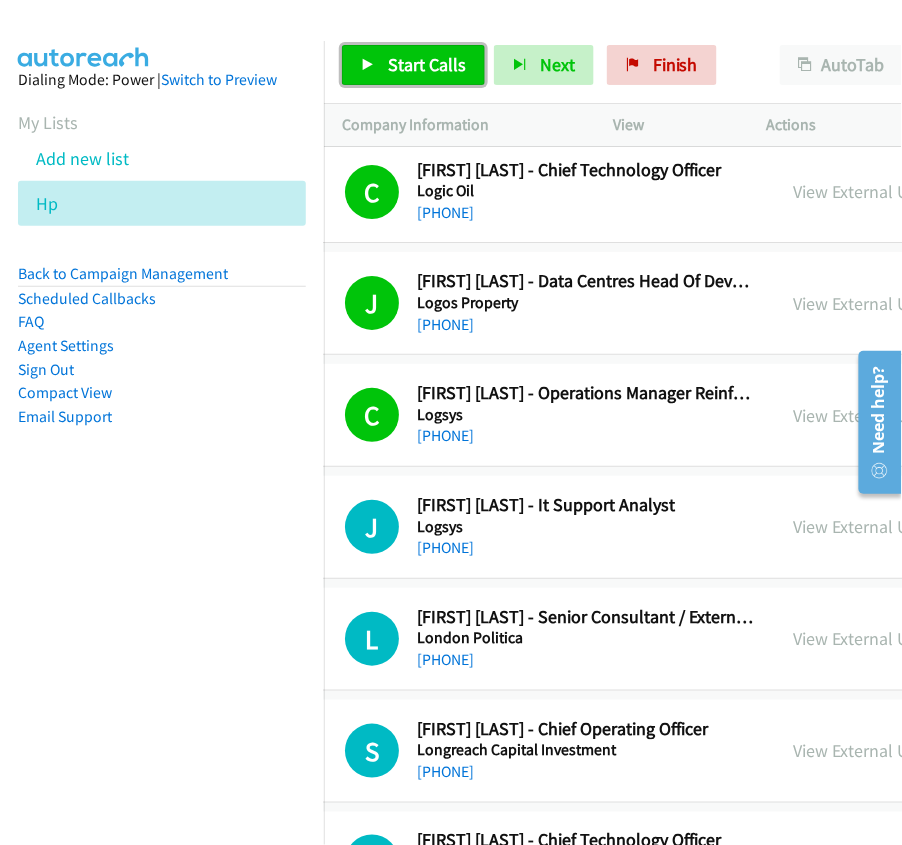 click on "Start Calls" at bounding box center (413, 65) 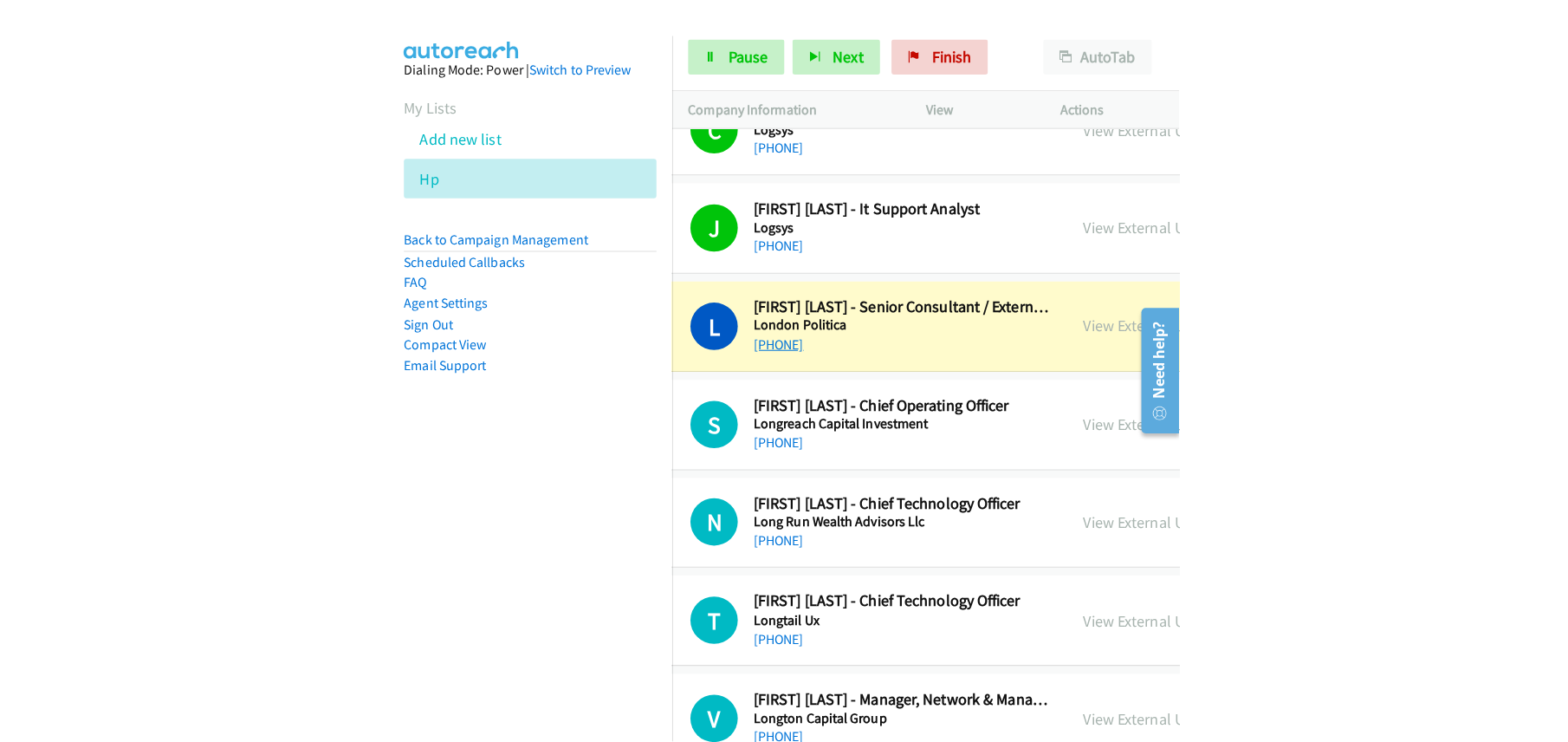 scroll, scrollTop: 1502, scrollLeft: 49, axis: both 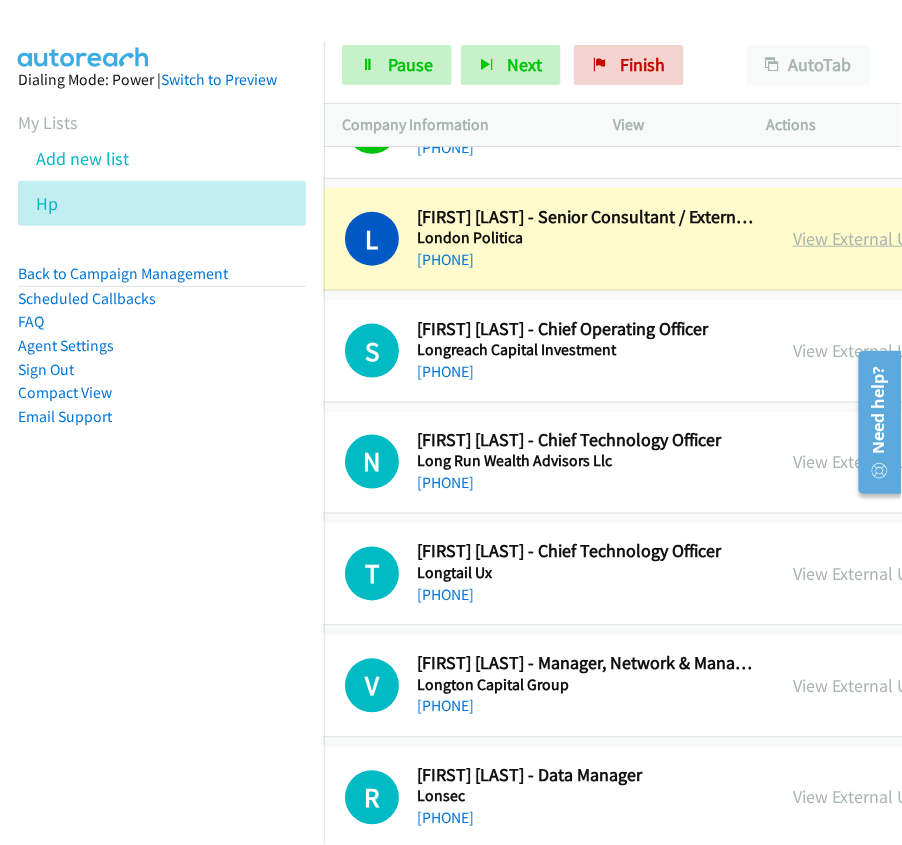 click on "View External Url" at bounding box center (856, 238) 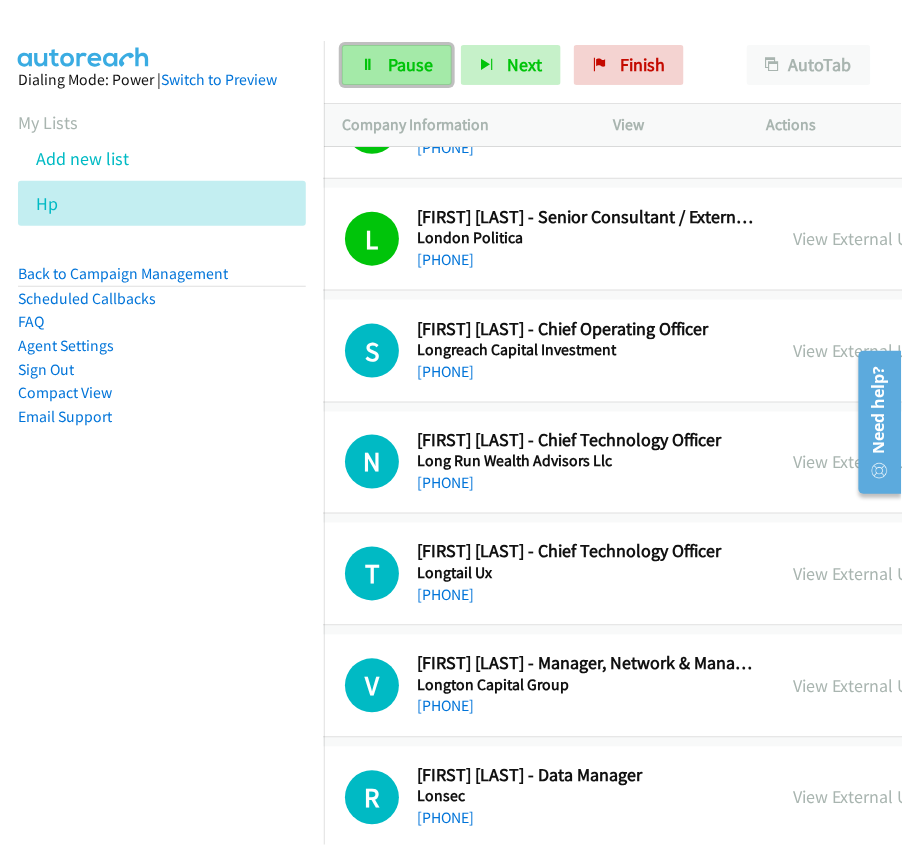 click at bounding box center [368, 66] 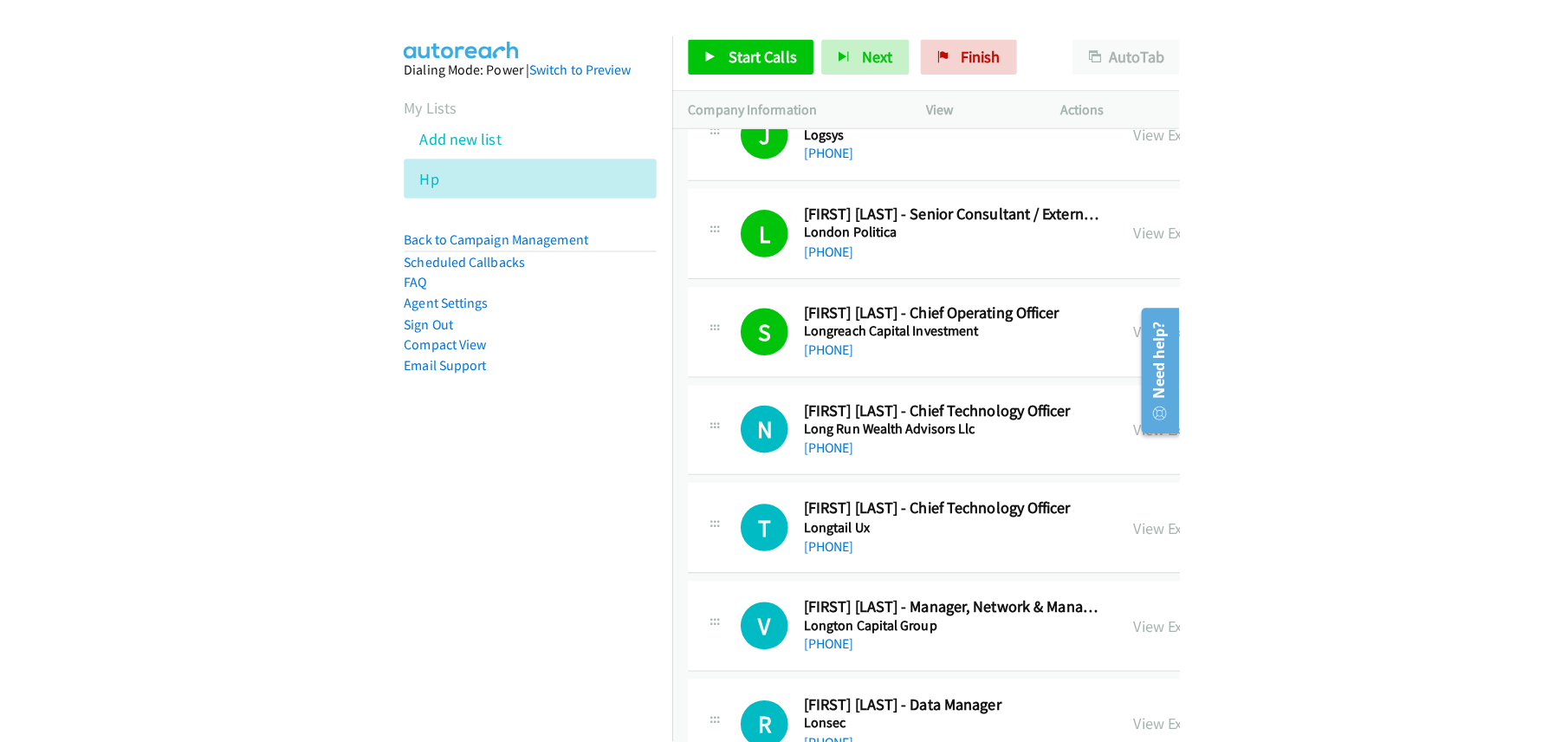 scroll, scrollTop: 1502, scrollLeft: 0, axis: vertical 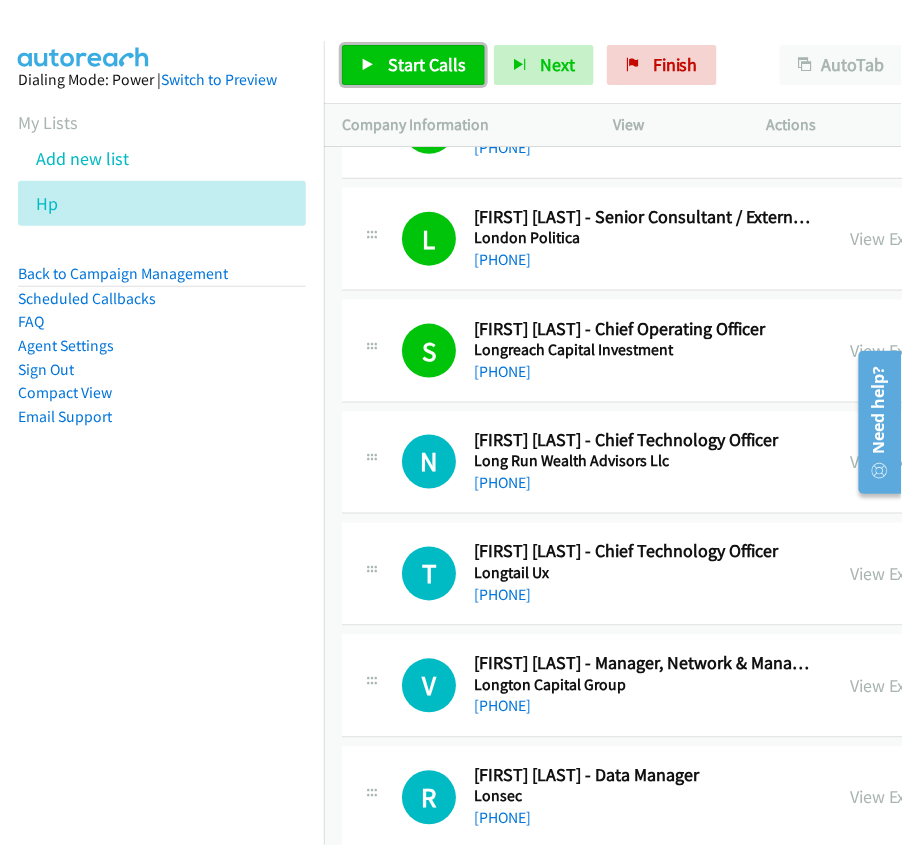 click on "Start Calls" at bounding box center [427, 64] 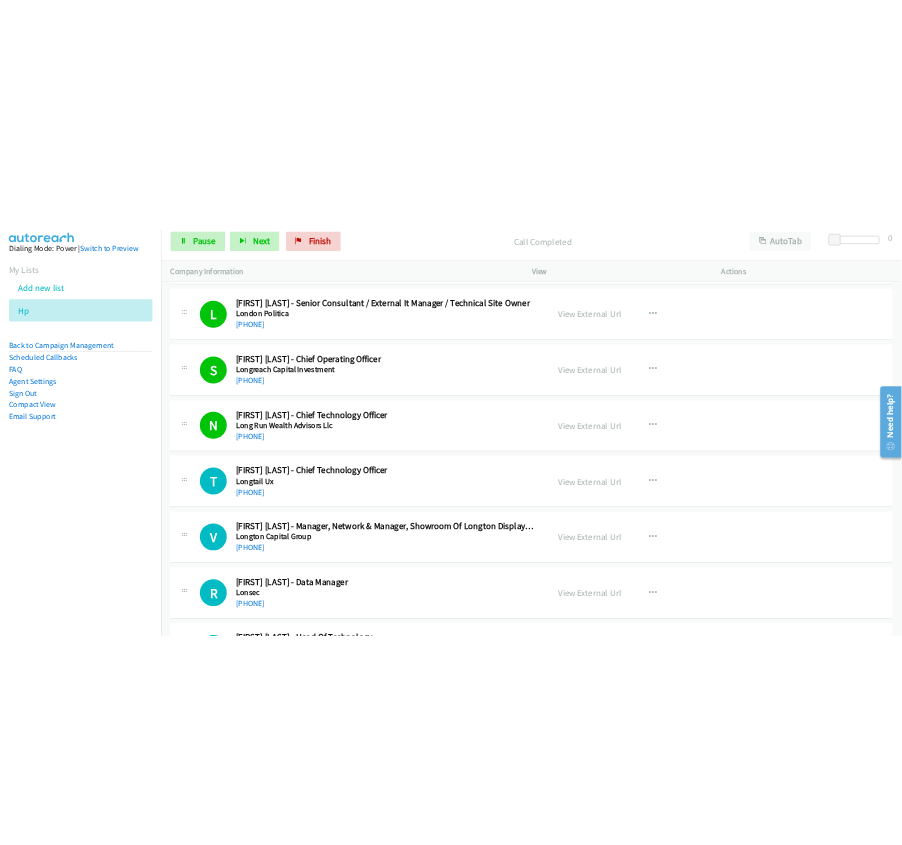 scroll, scrollTop: 1706, scrollLeft: 0, axis: vertical 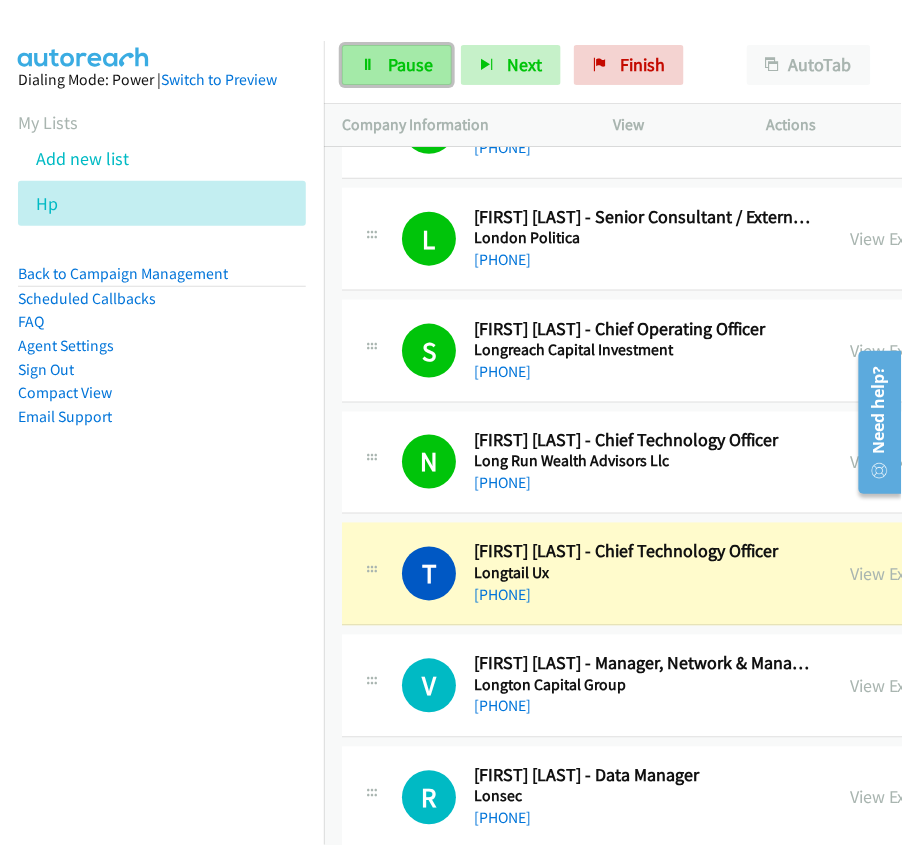 click on "Pause" at bounding box center [397, 65] 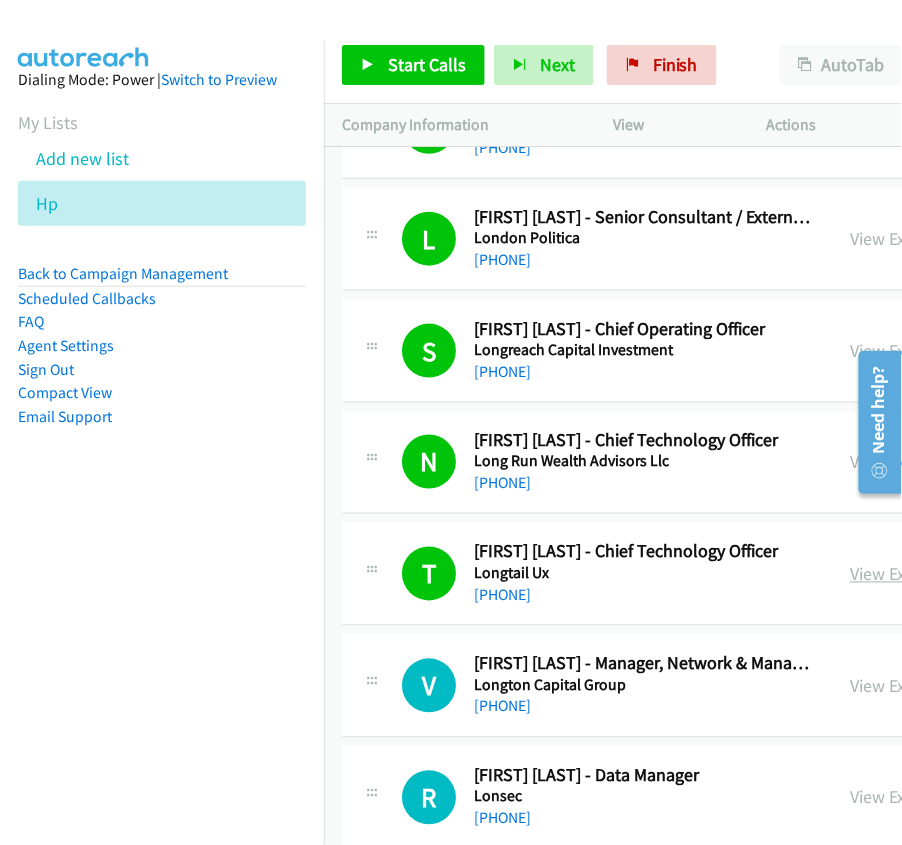 click on "View External Url" at bounding box center (913, 574) 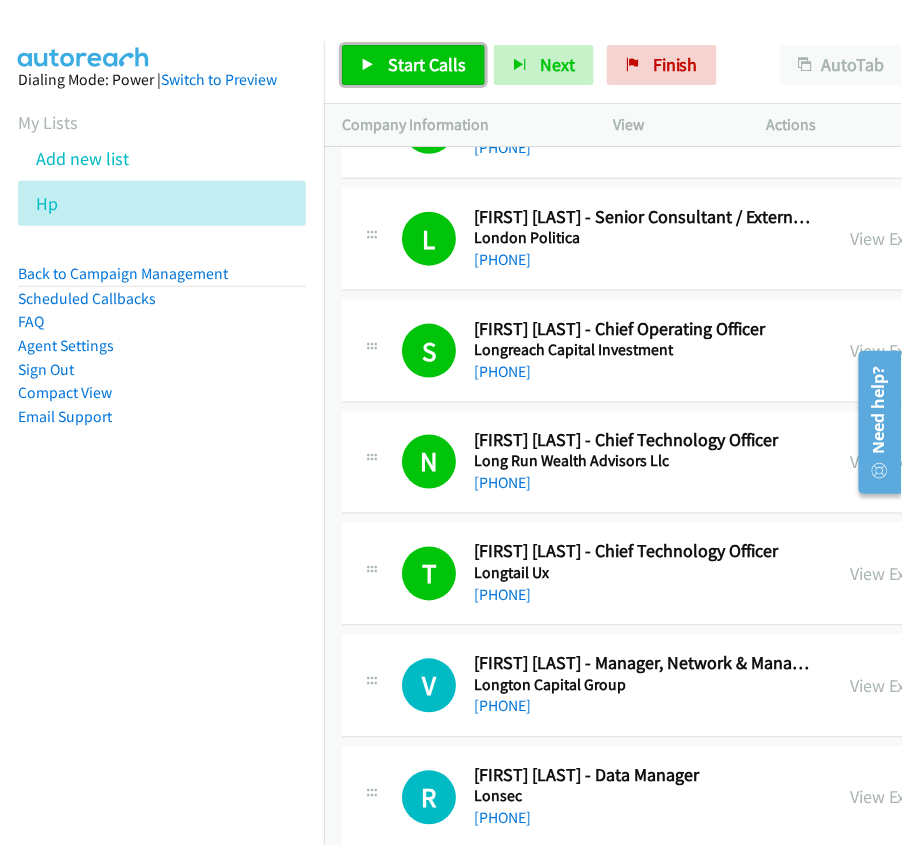 click on "Start Calls" at bounding box center (427, 64) 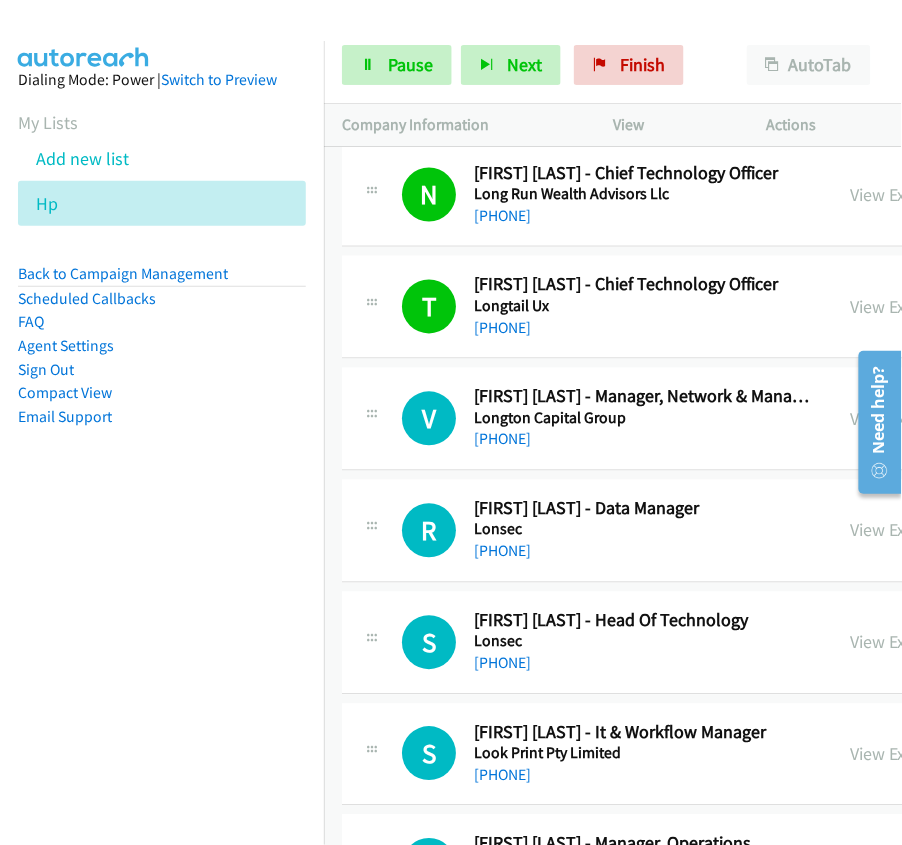 scroll, scrollTop: 2133, scrollLeft: 0, axis: vertical 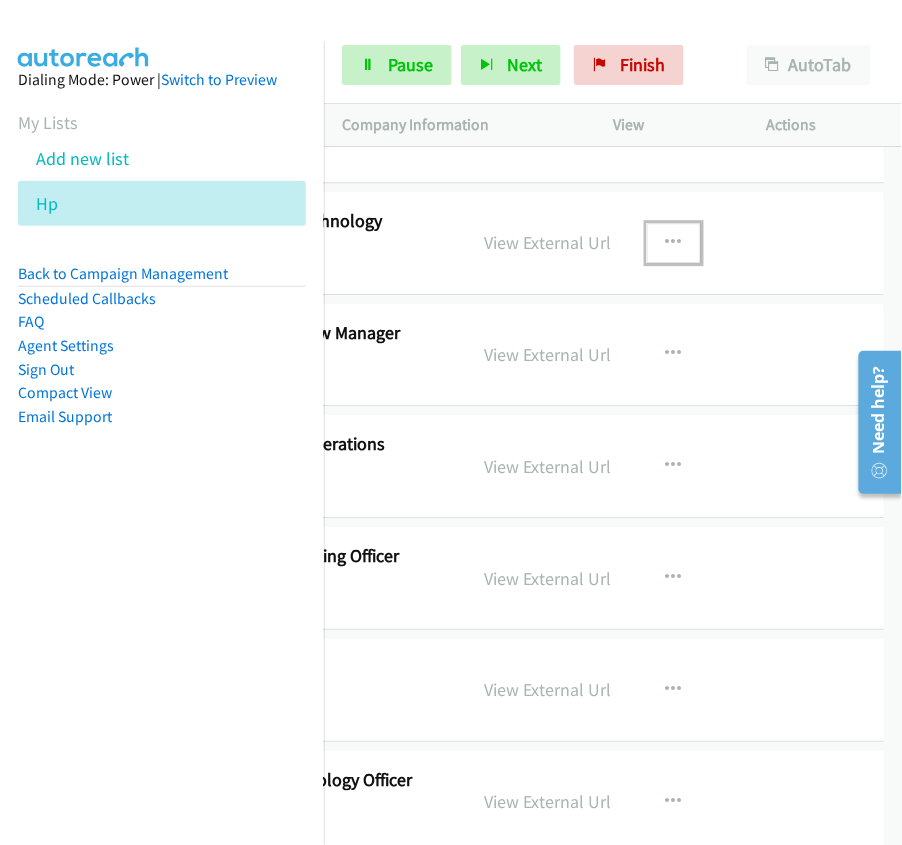 click at bounding box center [674, 243] 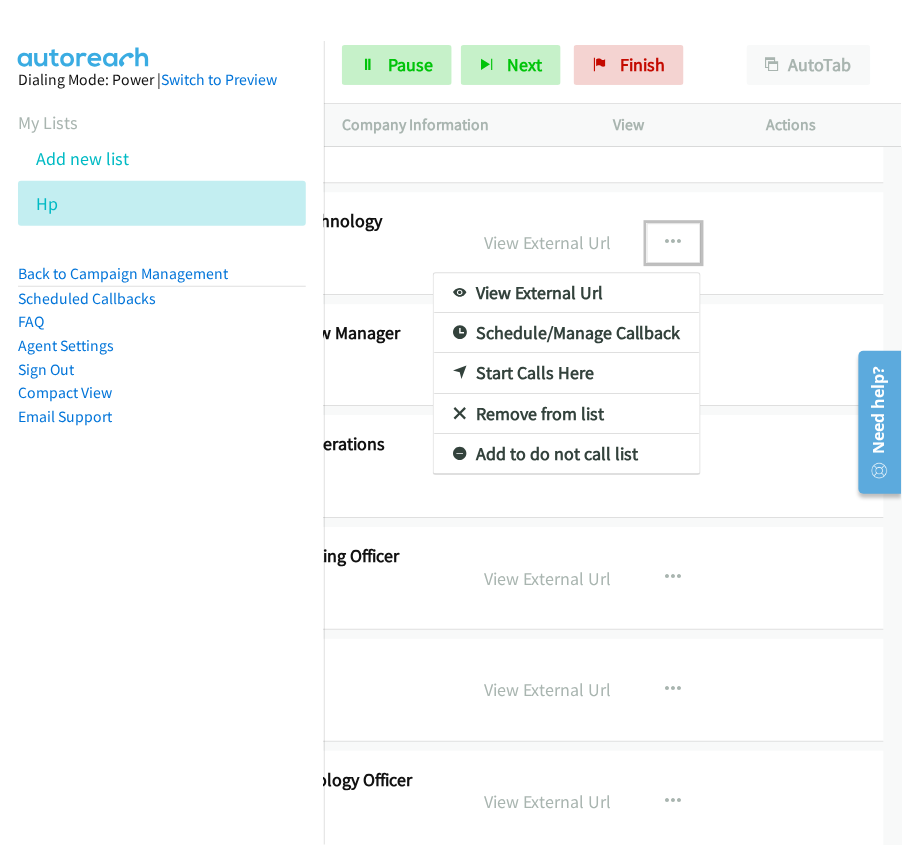 click on "Start Calls Here" at bounding box center (567, 373) 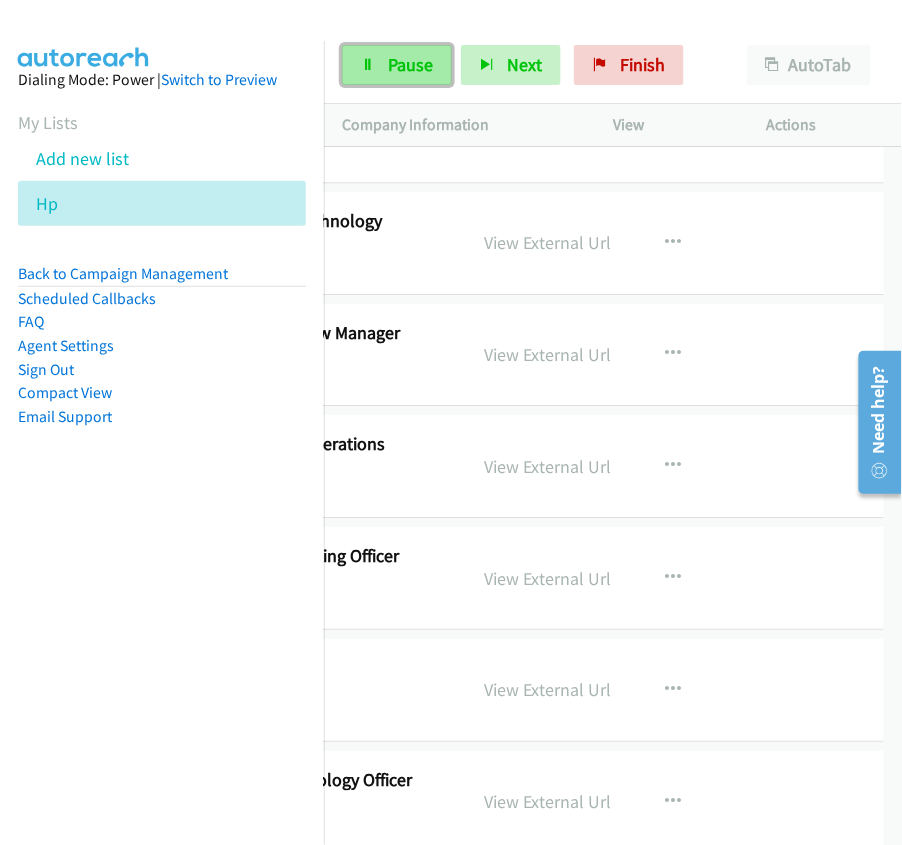 click on "Pause" at bounding box center [397, 65] 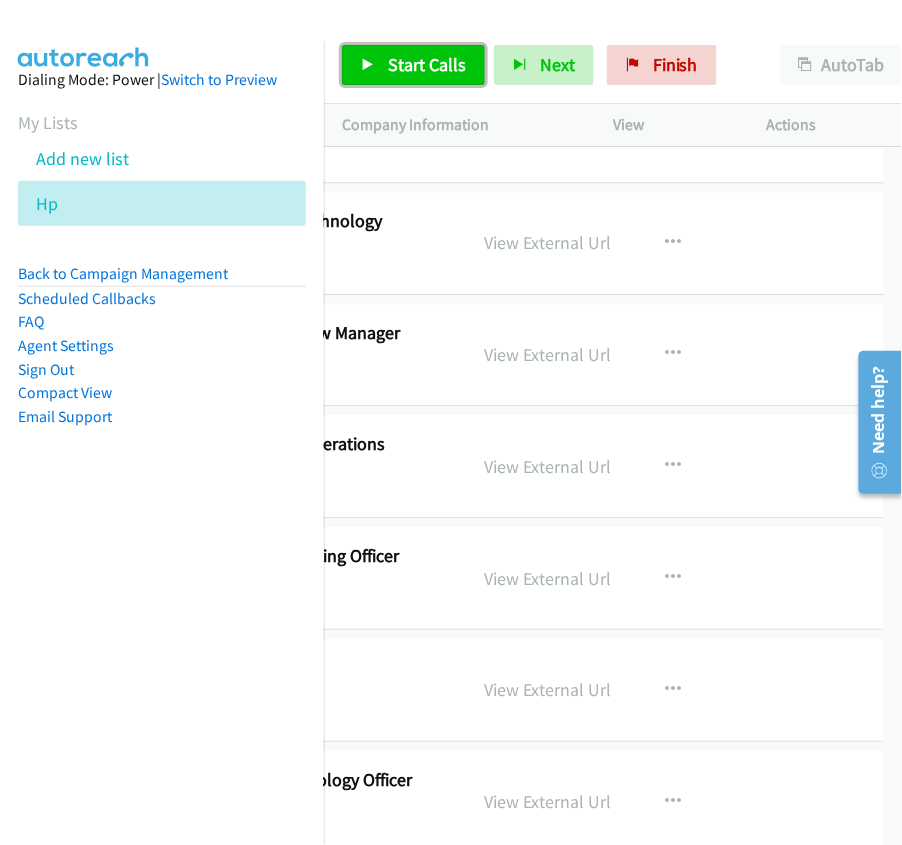 click on "Start Calls" at bounding box center (413, 65) 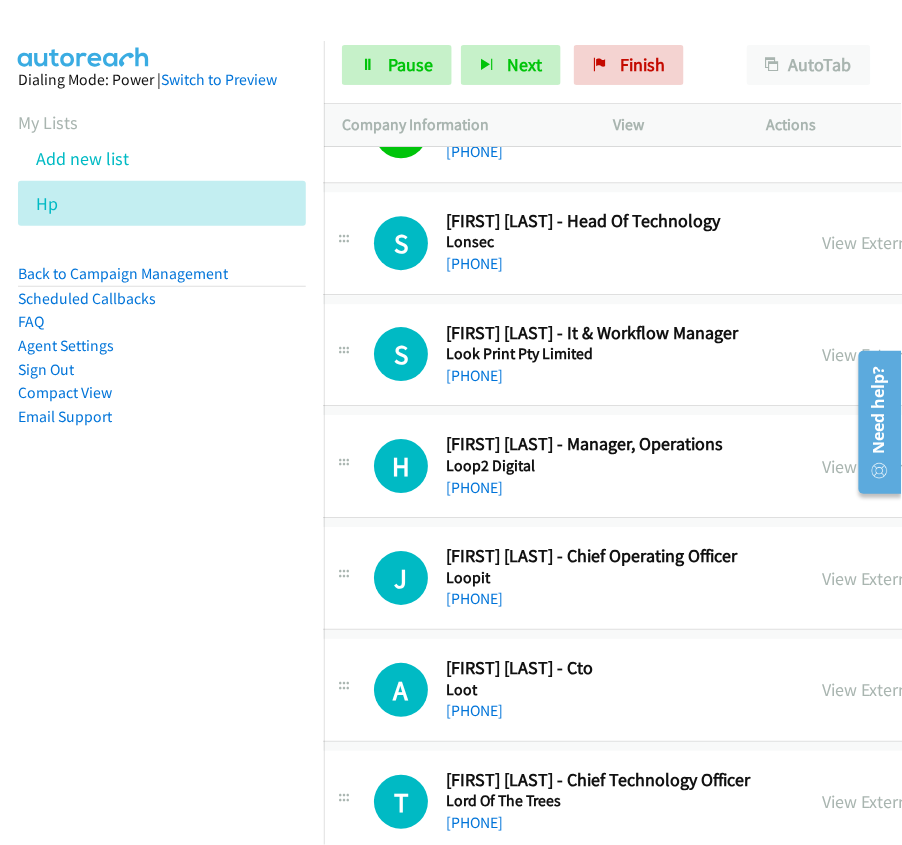 scroll, scrollTop: 2400, scrollLeft: 0, axis: vertical 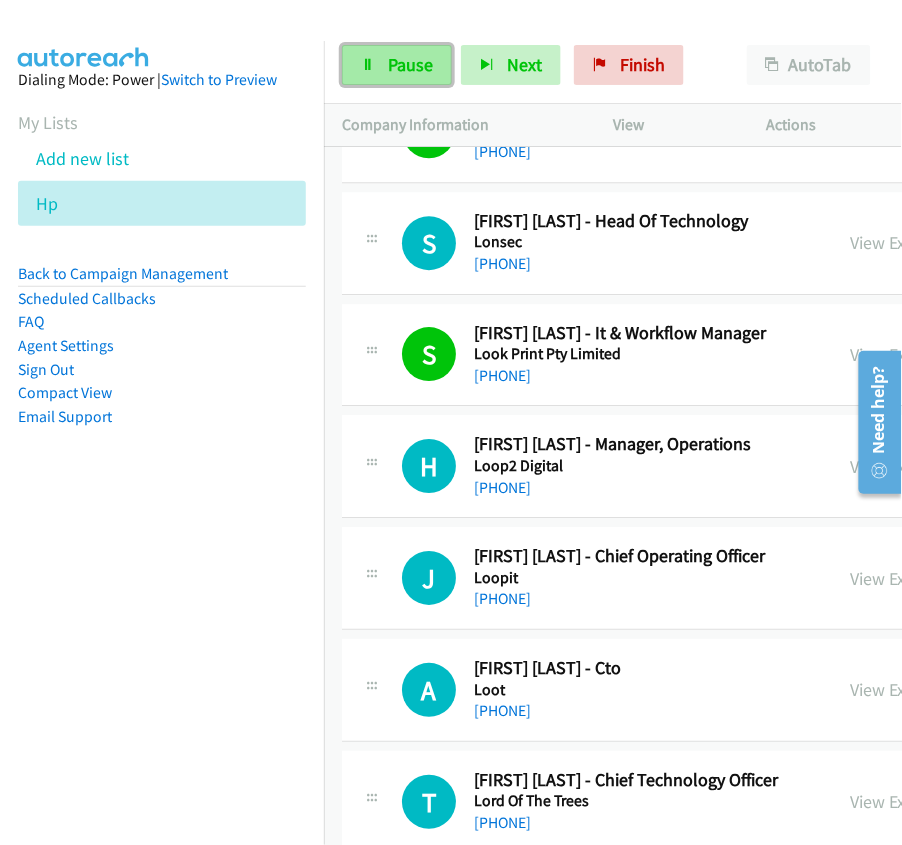 click on "Pause" at bounding box center [410, 64] 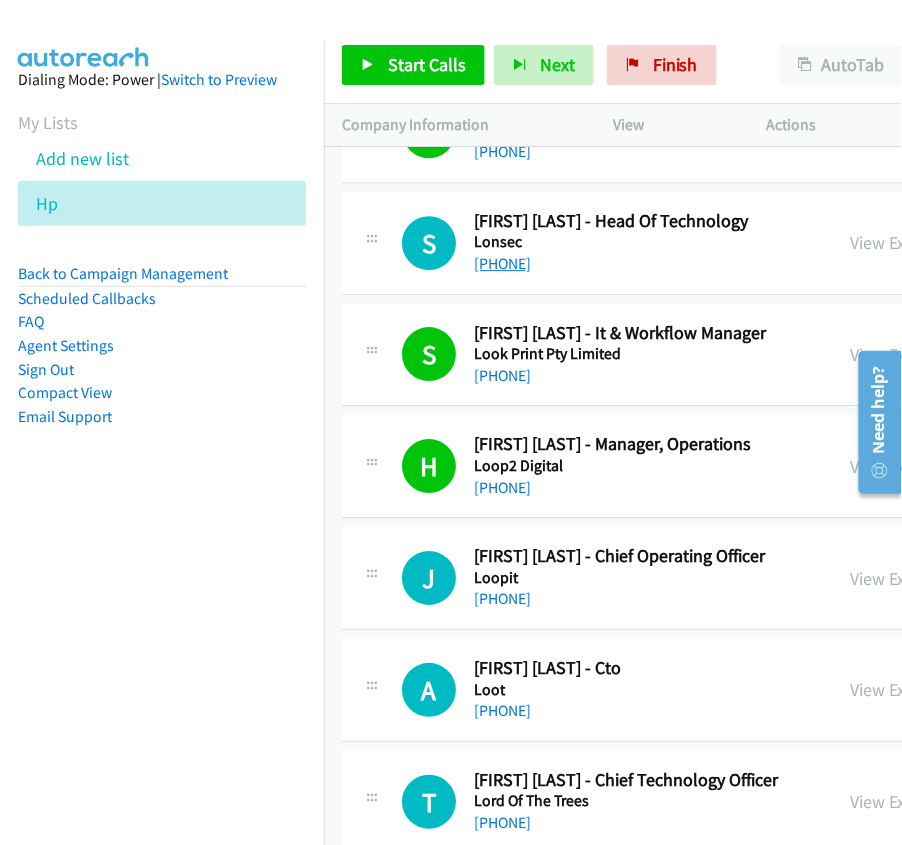 click on "+61 408 864 292" at bounding box center (502, 263) 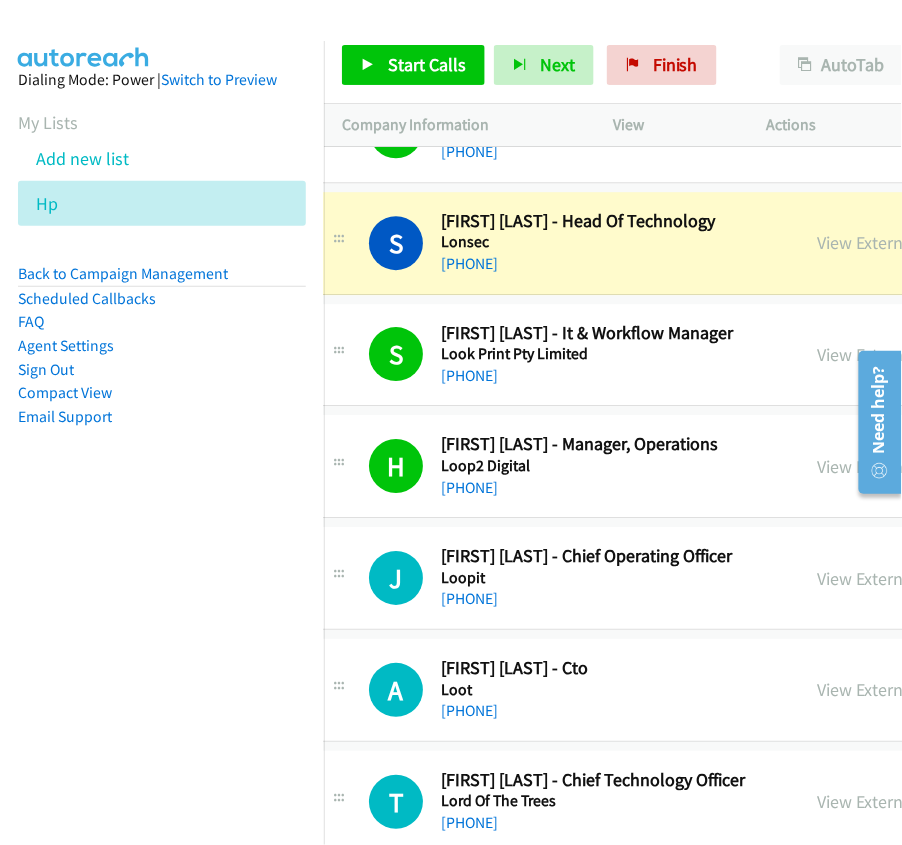 scroll, scrollTop: 2400, scrollLeft: 40, axis: both 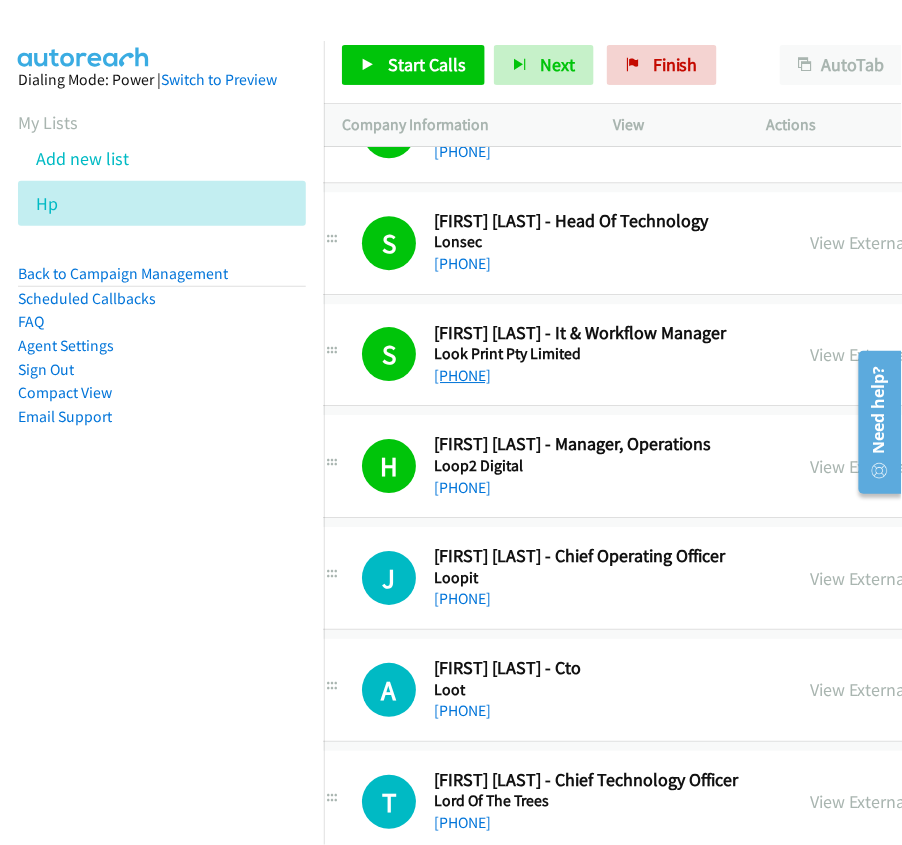 click on "+61 2 9568 6855" at bounding box center (462, 375) 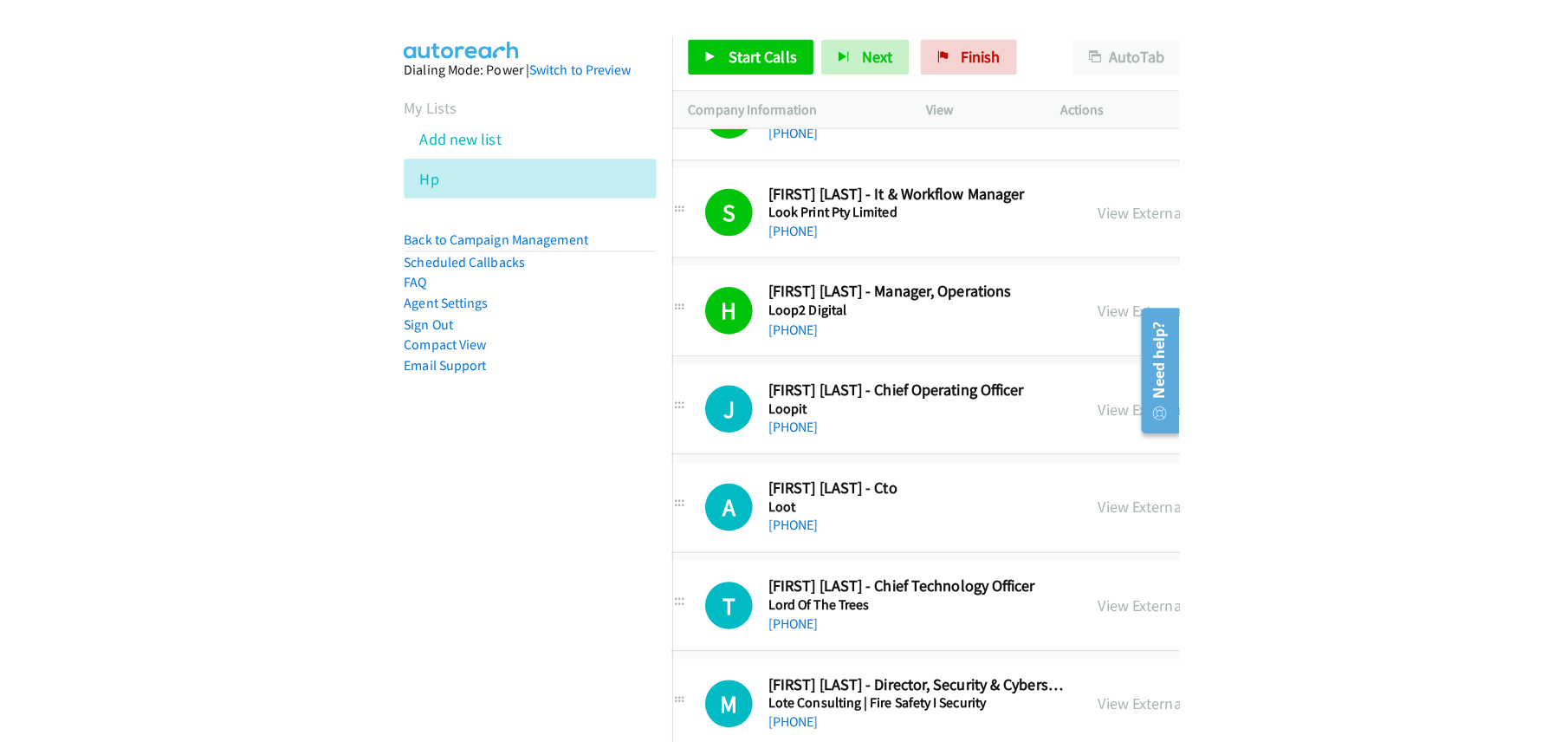 scroll, scrollTop: 2196, scrollLeft: 35, axis: both 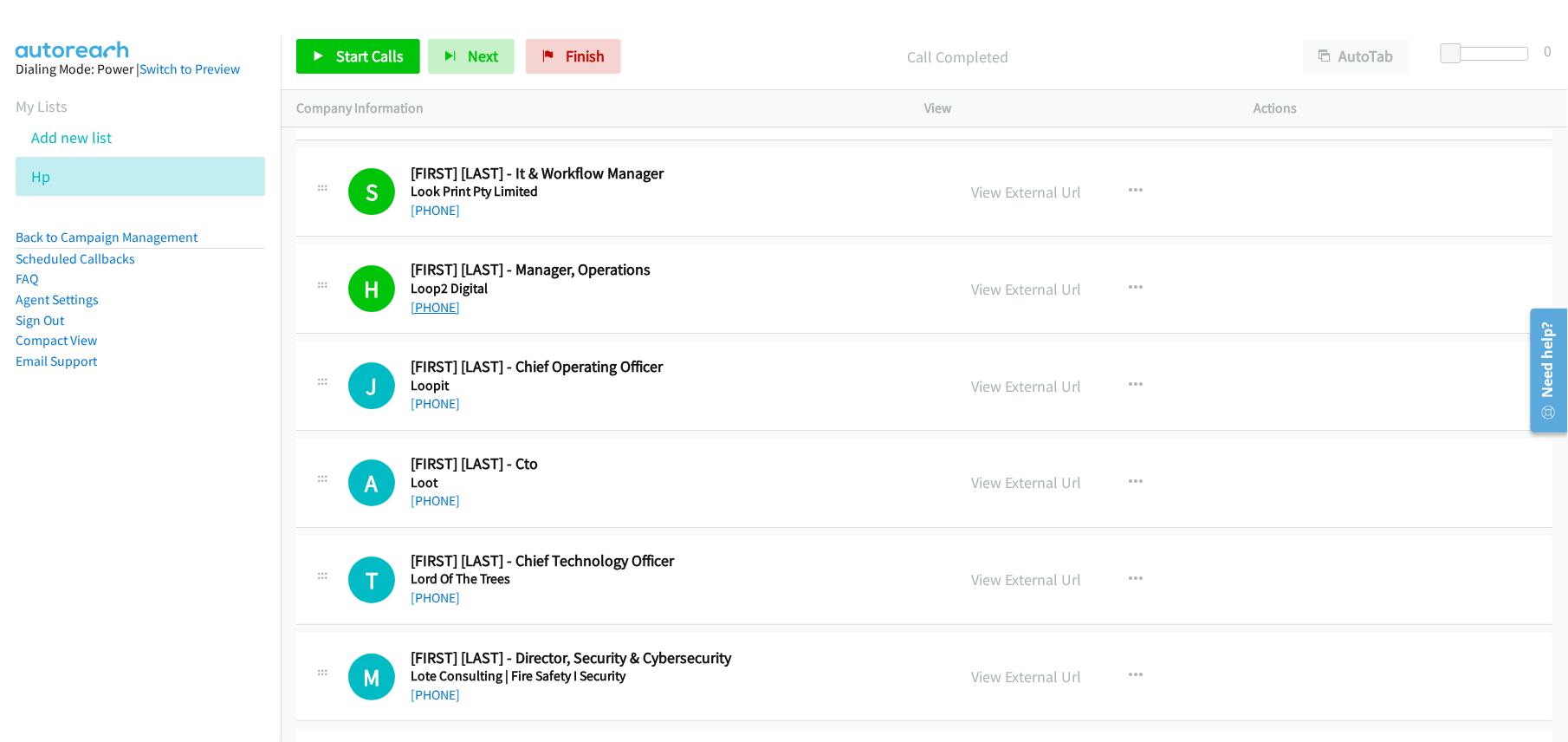 click on "+61 413 130 555" at bounding box center (435, 307) 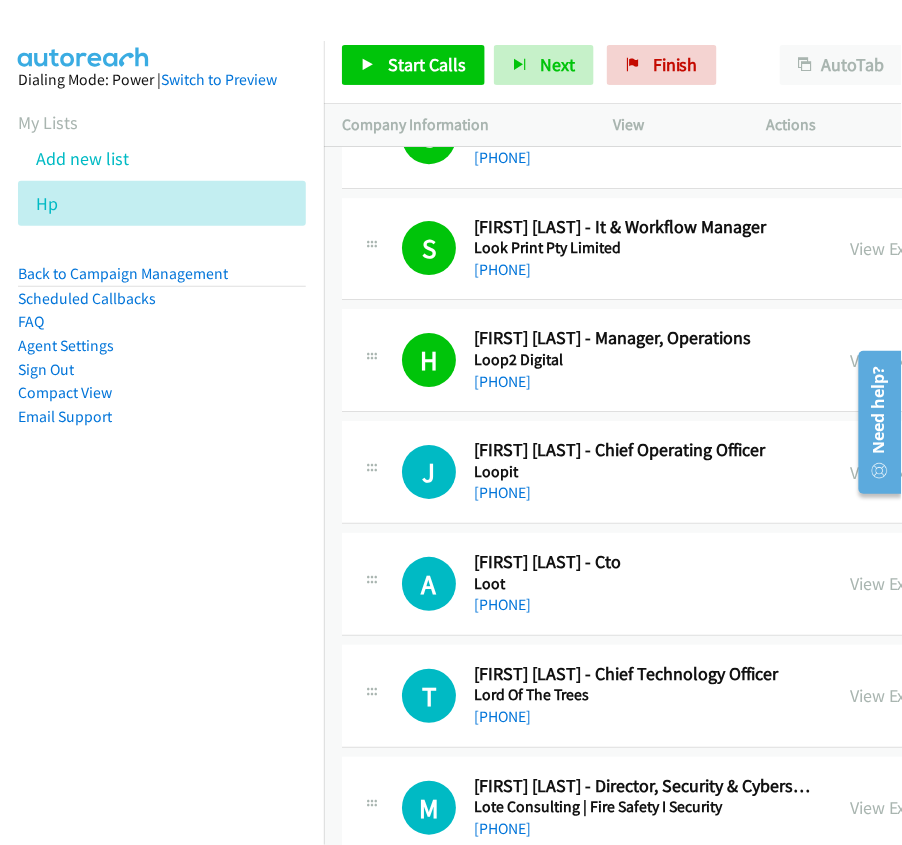 scroll, scrollTop: 2533, scrollLeft: 0, axis: vertical 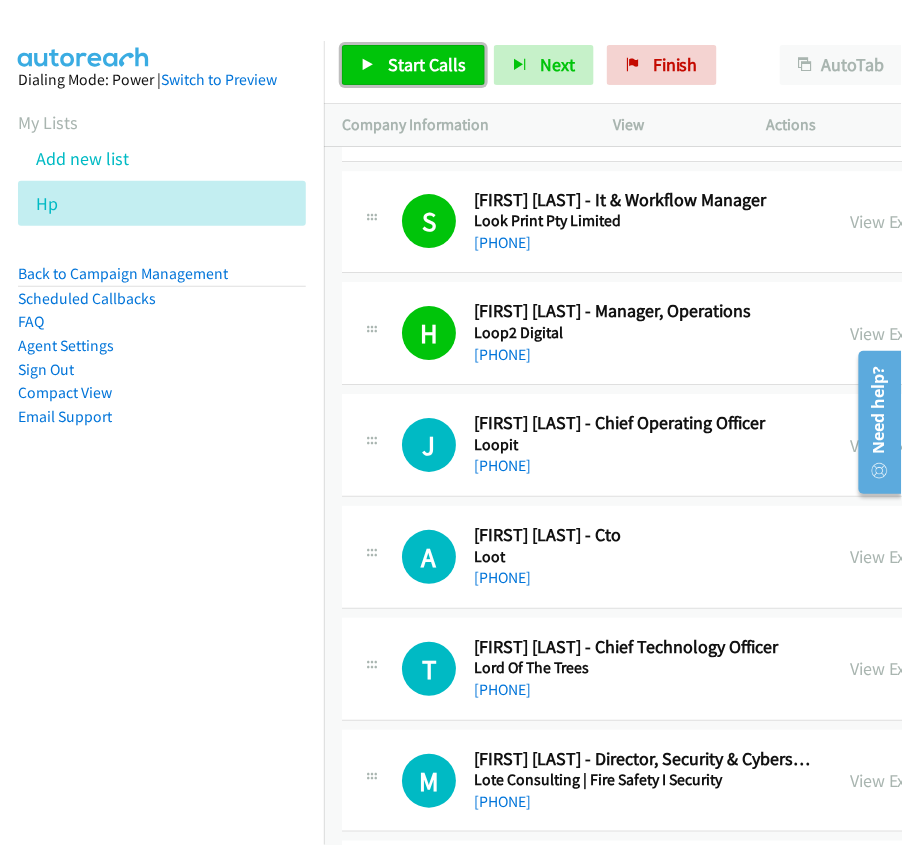 click at bounding box center (368, 66) 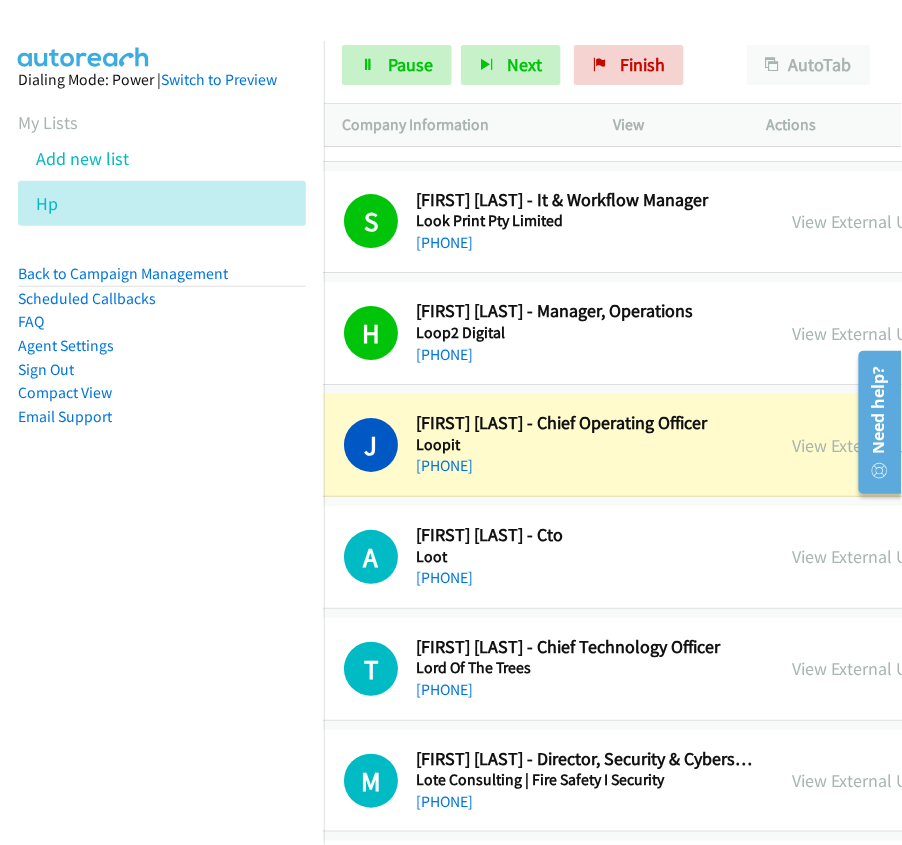 scroll, scrollTop: 2533, scrollLeft: 73, axis: both 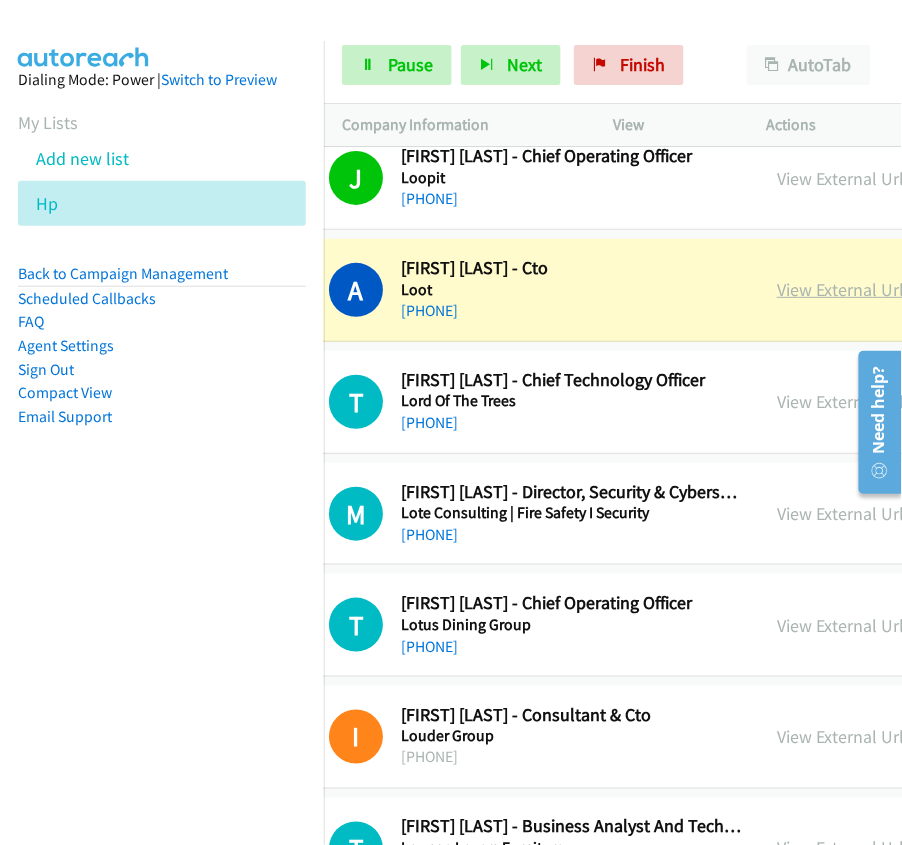 click on "View External Url" at bounding box center [840, 289] 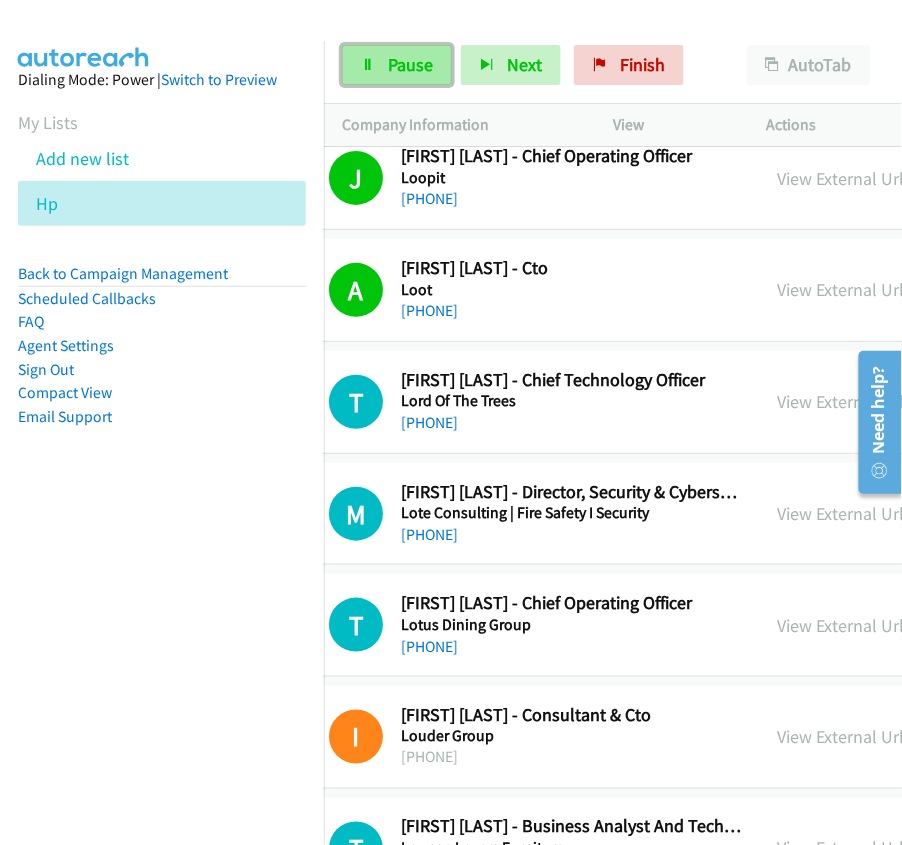 click on "Pause" at bounding box center [397, 65] 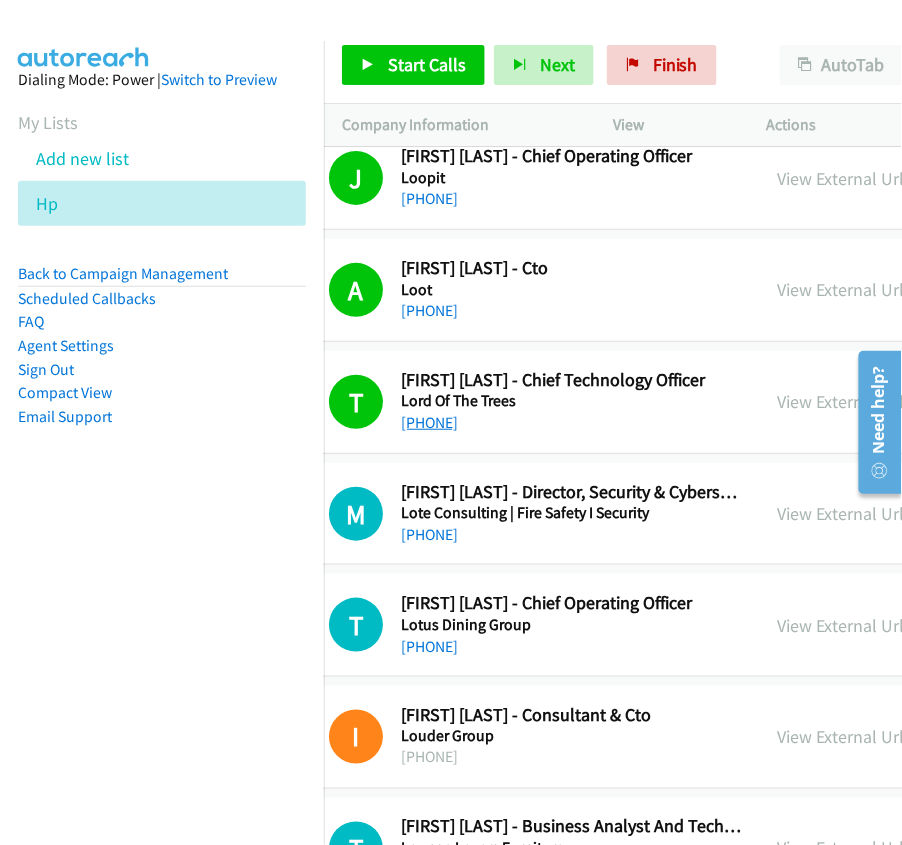 click on "+61 414 252 413" at bounding box center (429, 422) 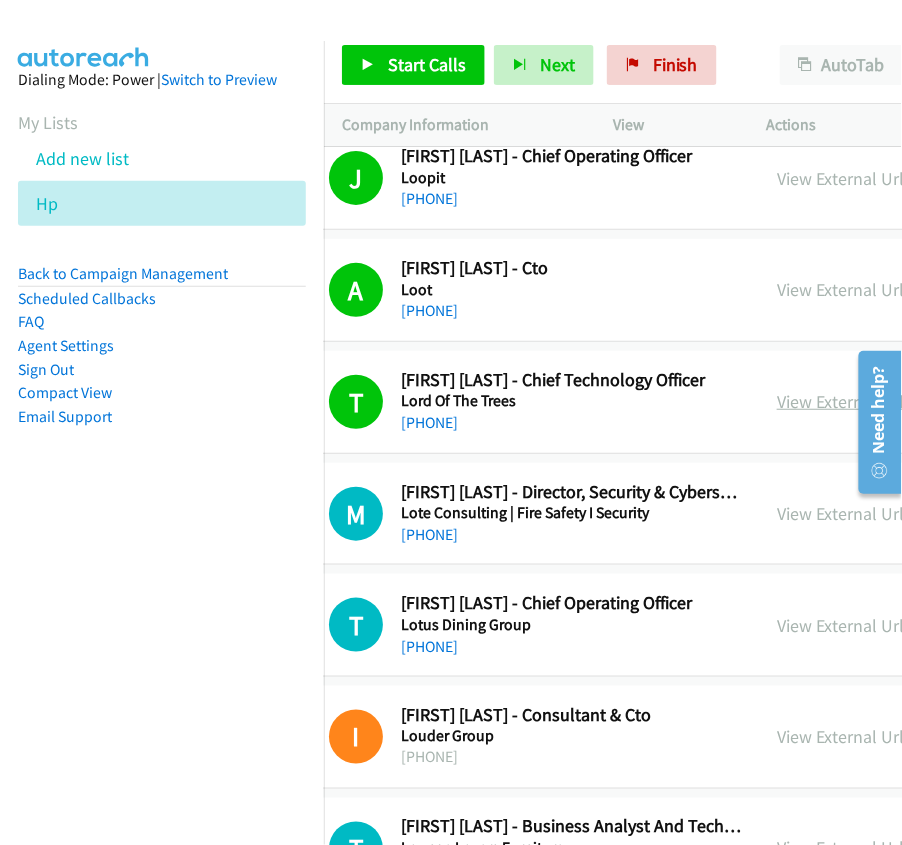 click on "View External Url" at bounding box center (840, 401) 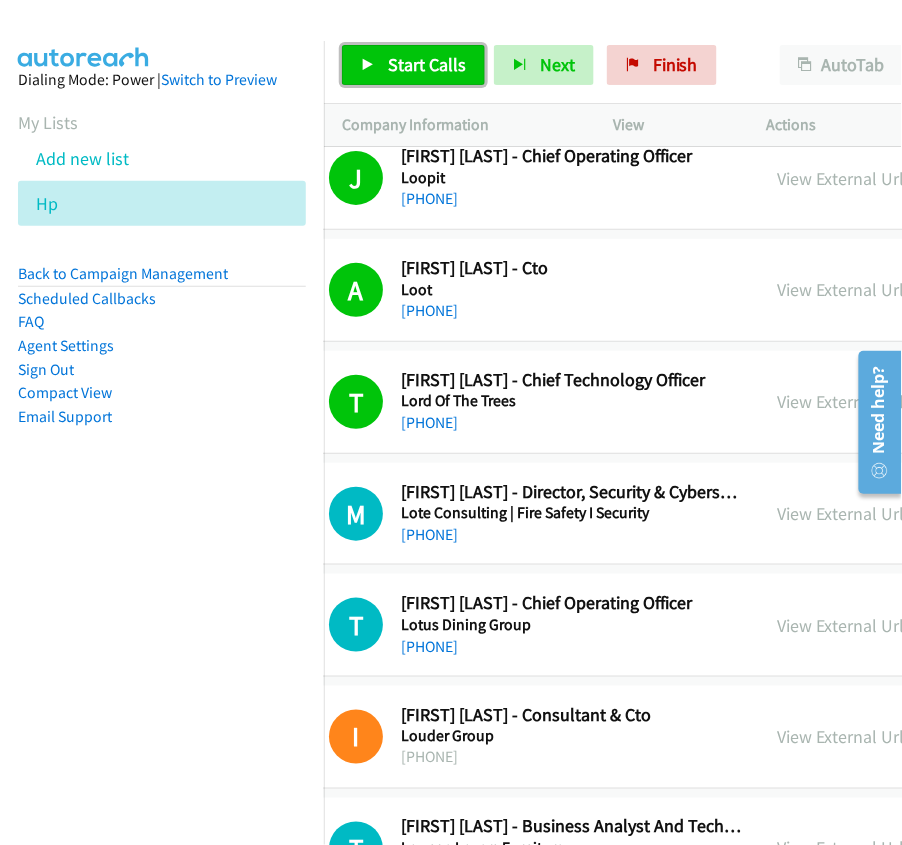 click on "Start Calls" at bounding box center [427, 64] 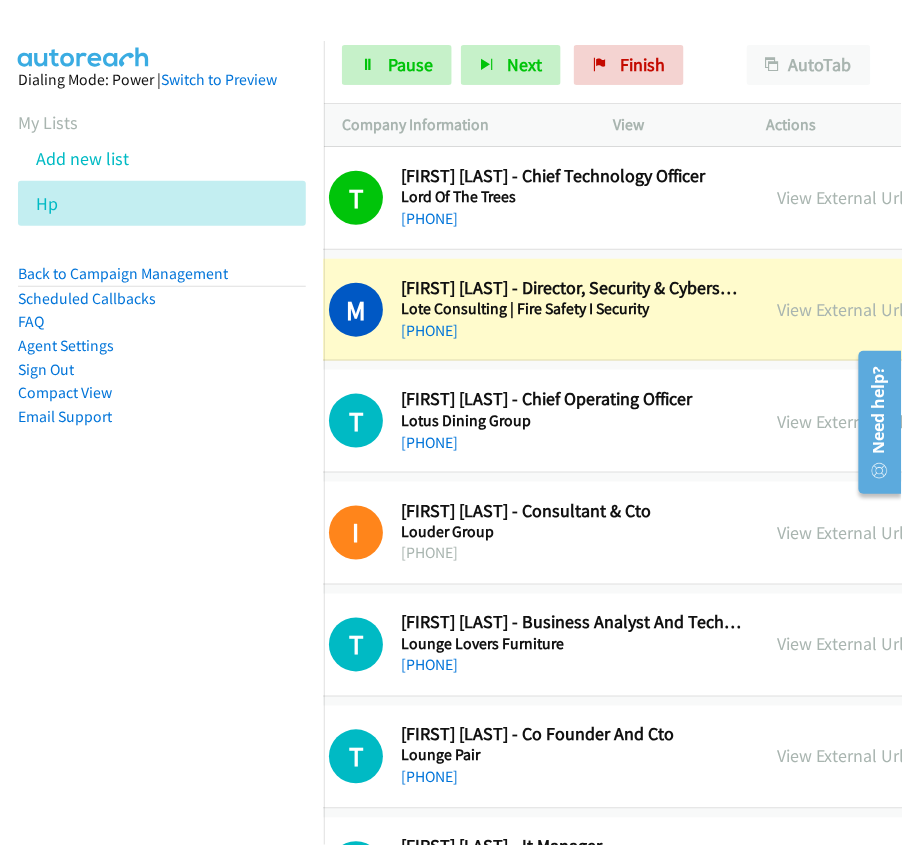 scroll, scrollTop: 3066, scrollLeft: 73, axis: both 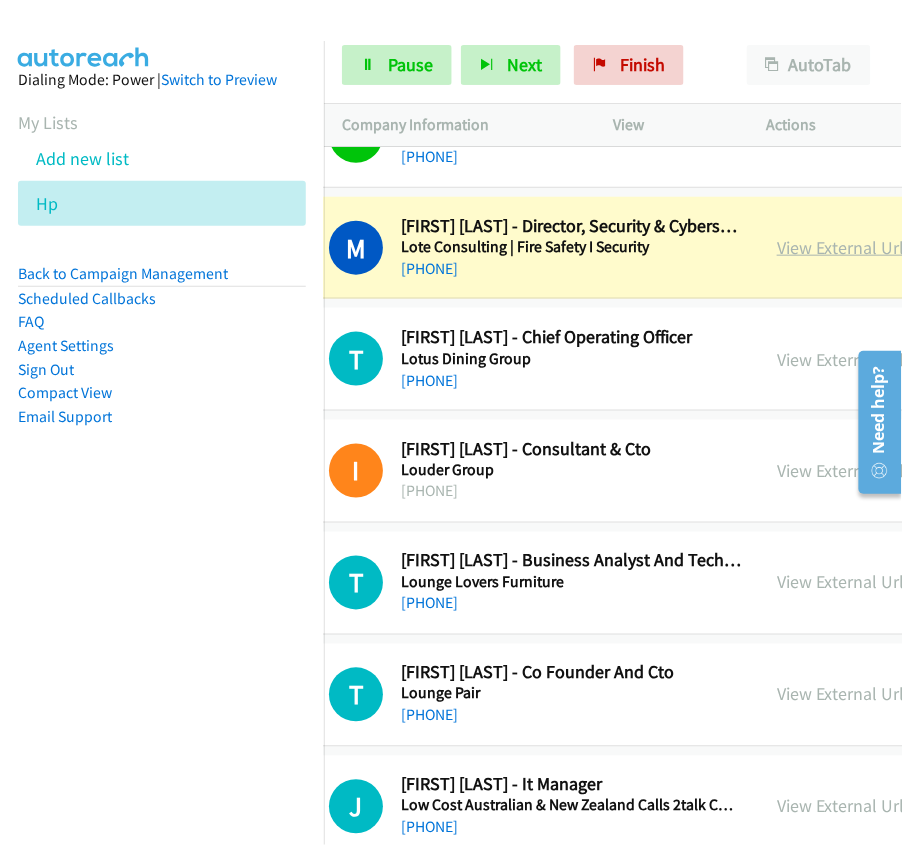 click on "View External Url" at bounding box center (840, 247) 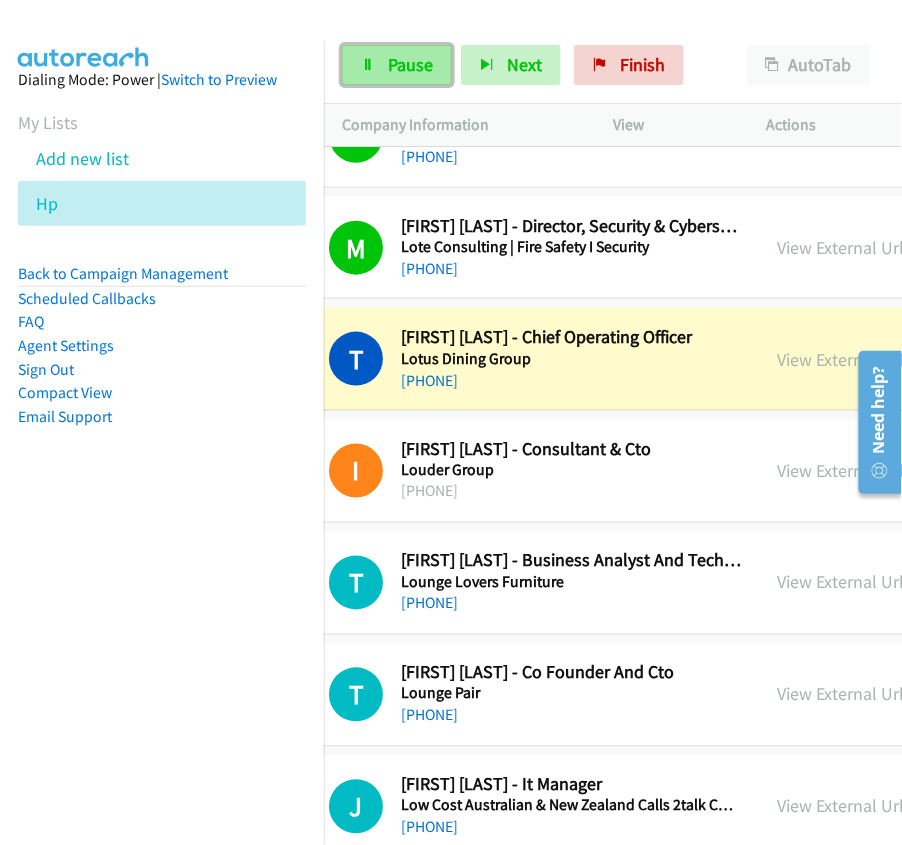 click on "Pause" at bounding box center (397, 65) 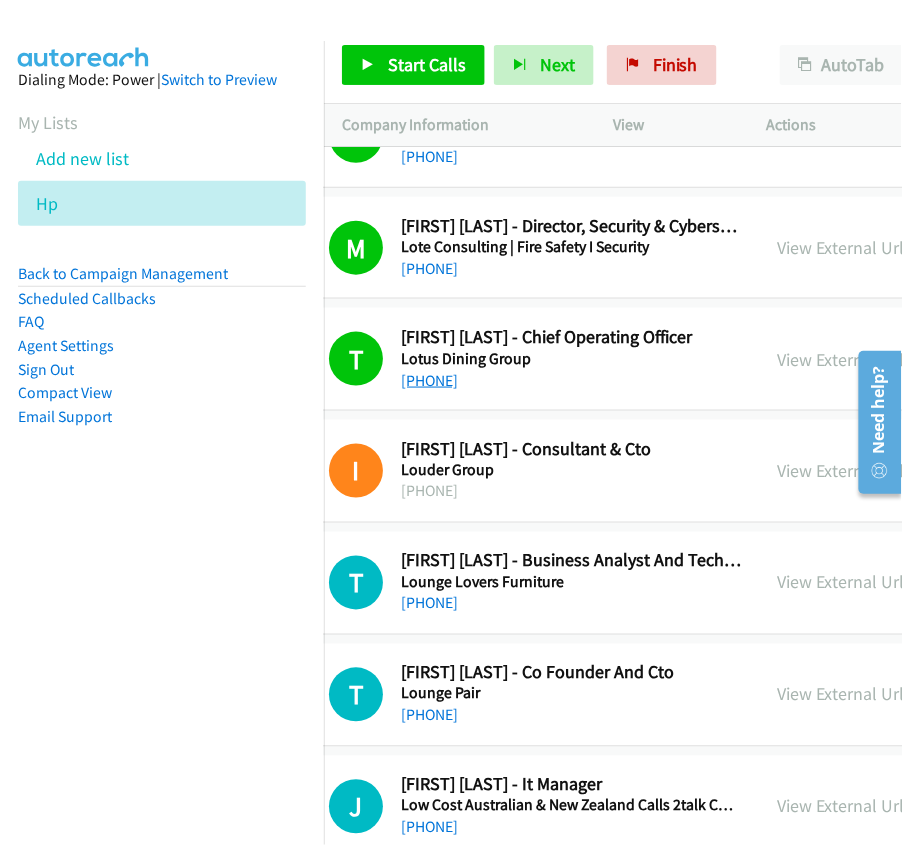 click on "+61 424 567 128" at bounding box center (429, 380) 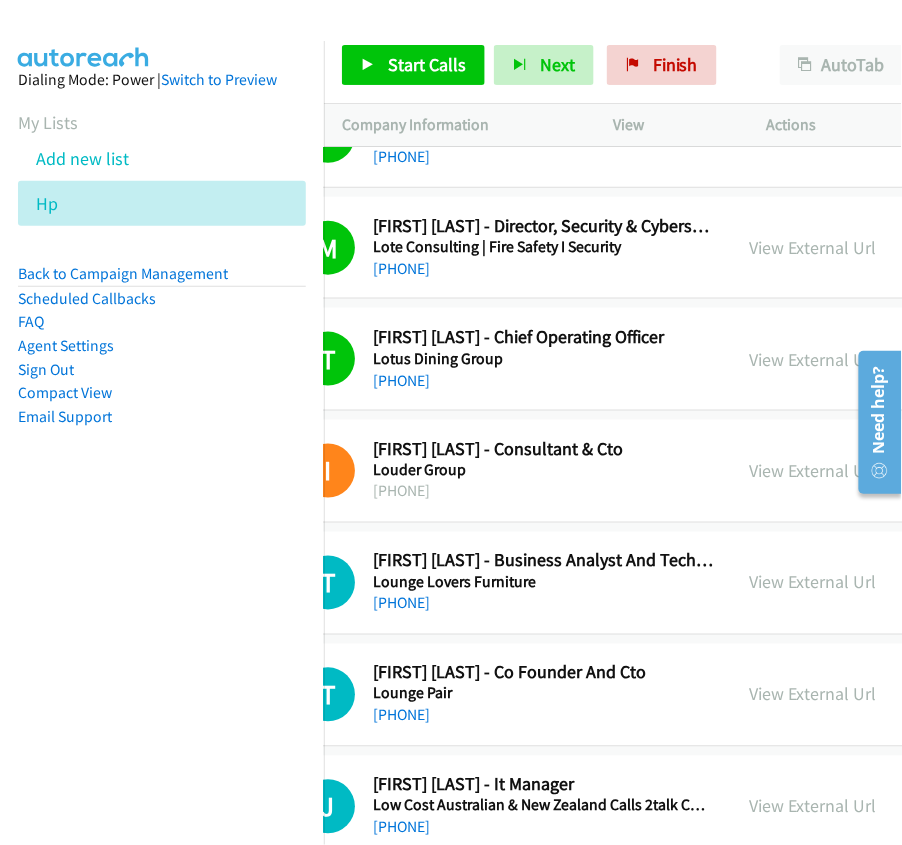 scroll, scrollTop: 3066, scrollLeft: 98, axis: both 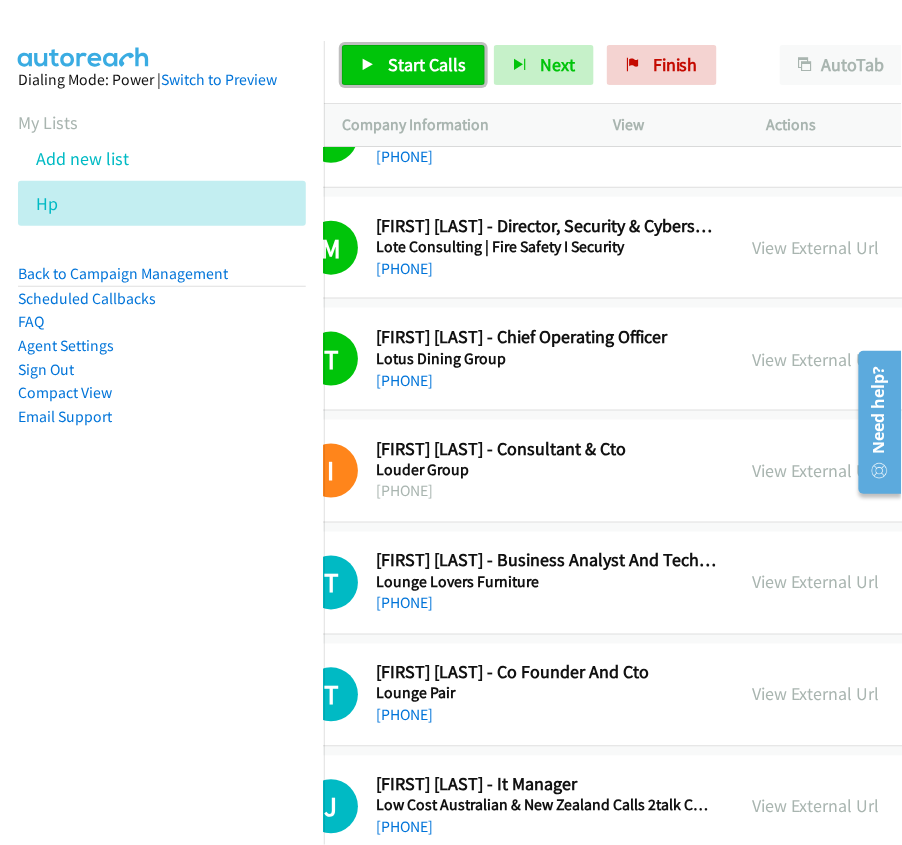 click on "Start Calls" at bounding box center (413, 65) 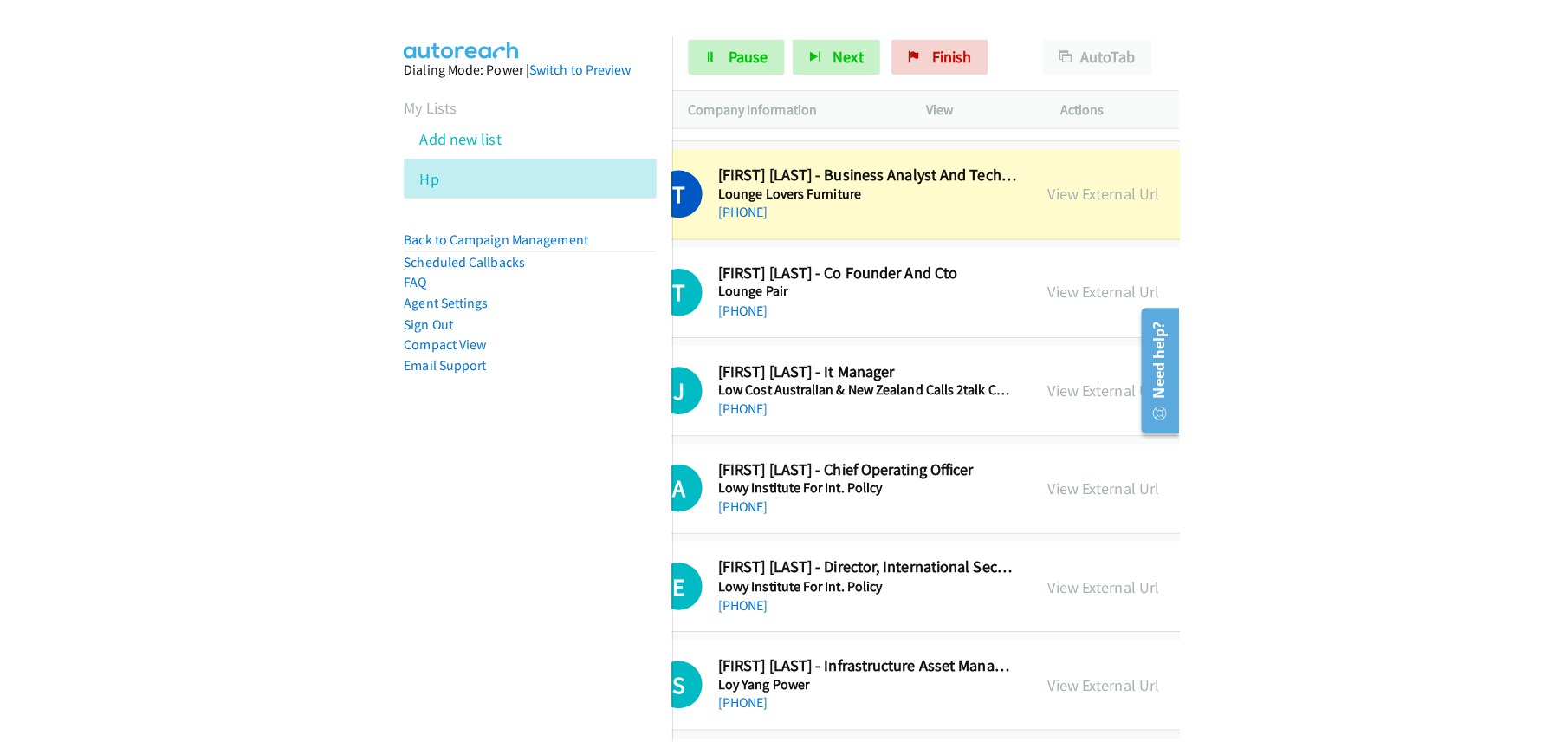 scroll, scrollTop: 3004, scrollLeft: 85, axis: both 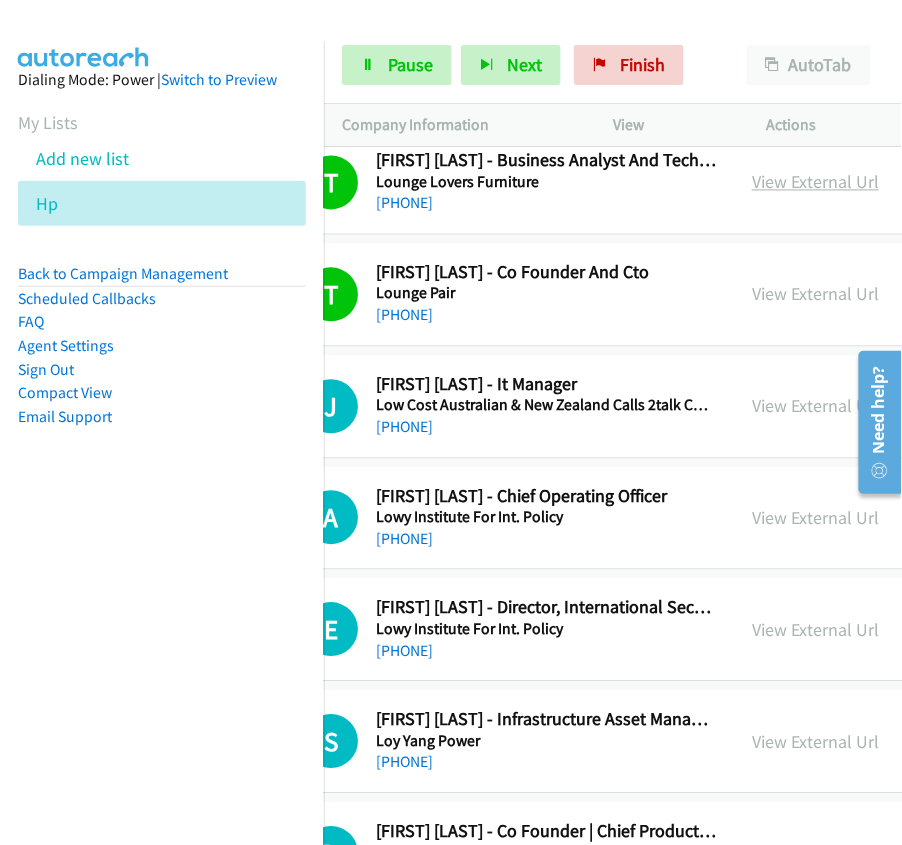 click on "View External Url" at bounding box center [815, 182] 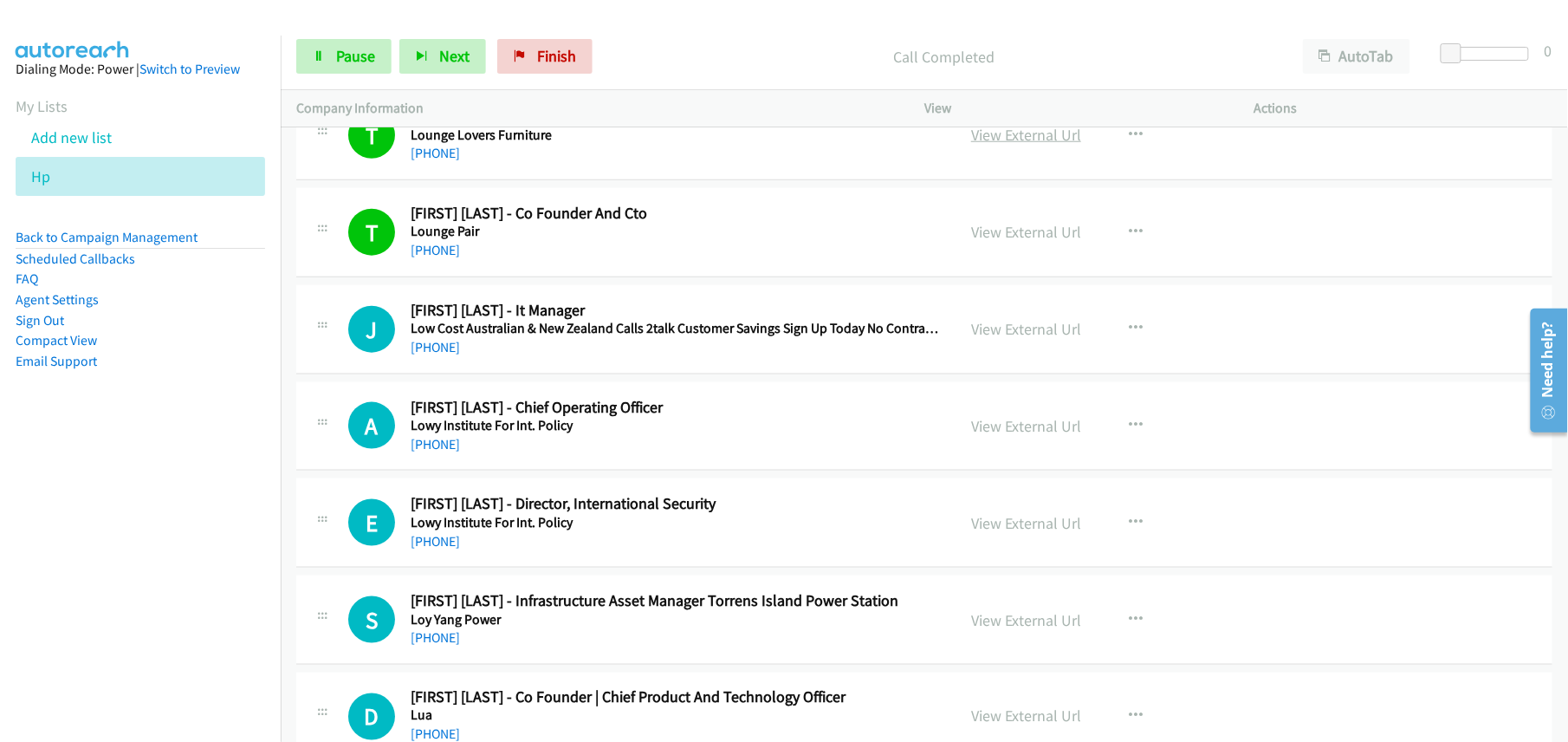 scroll, scrollTop: 2982, scrollLeft: 0, axis: vertical 